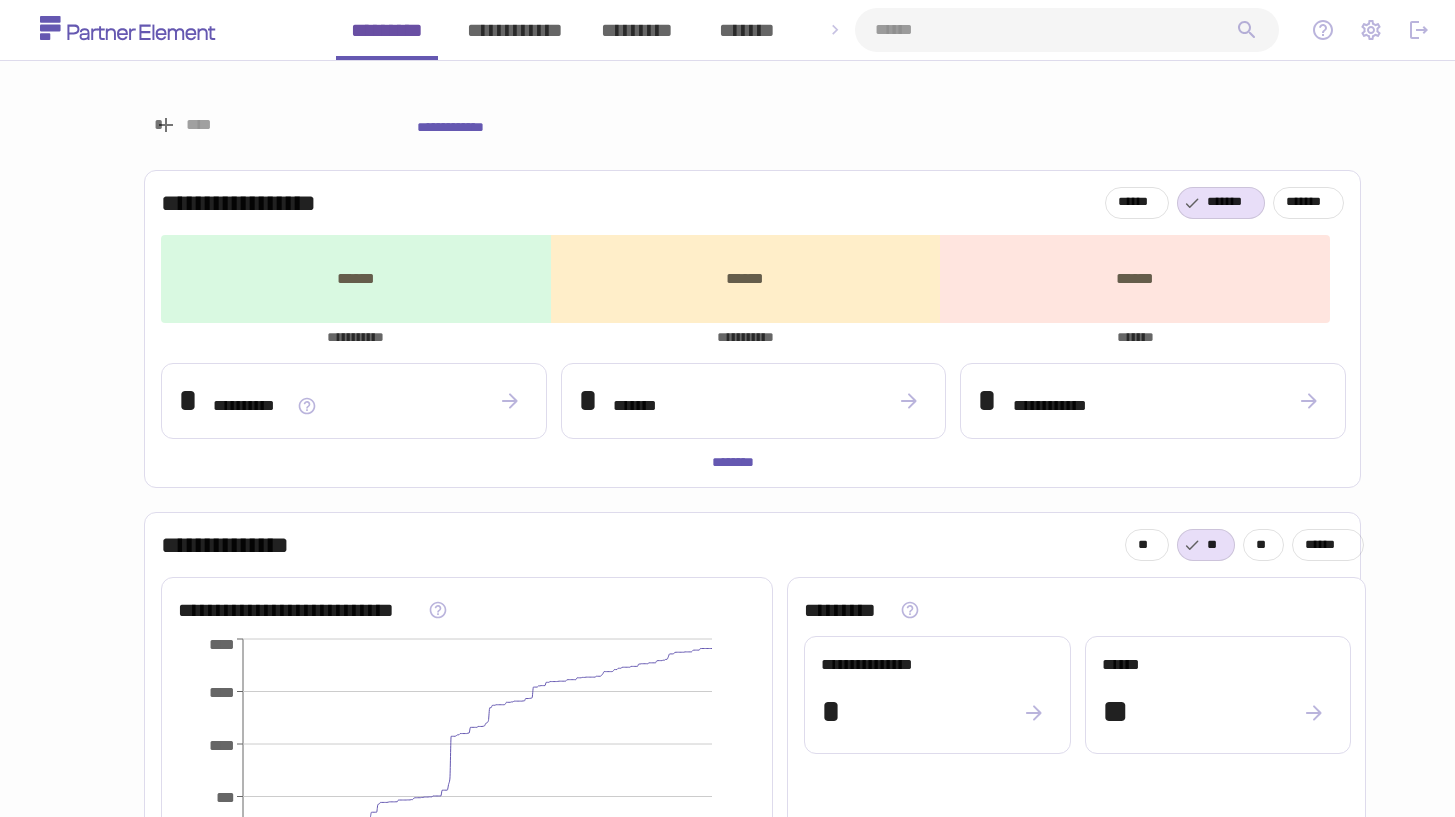 scroll, scrollTop: 0, scrollLeft: 0, axis: both 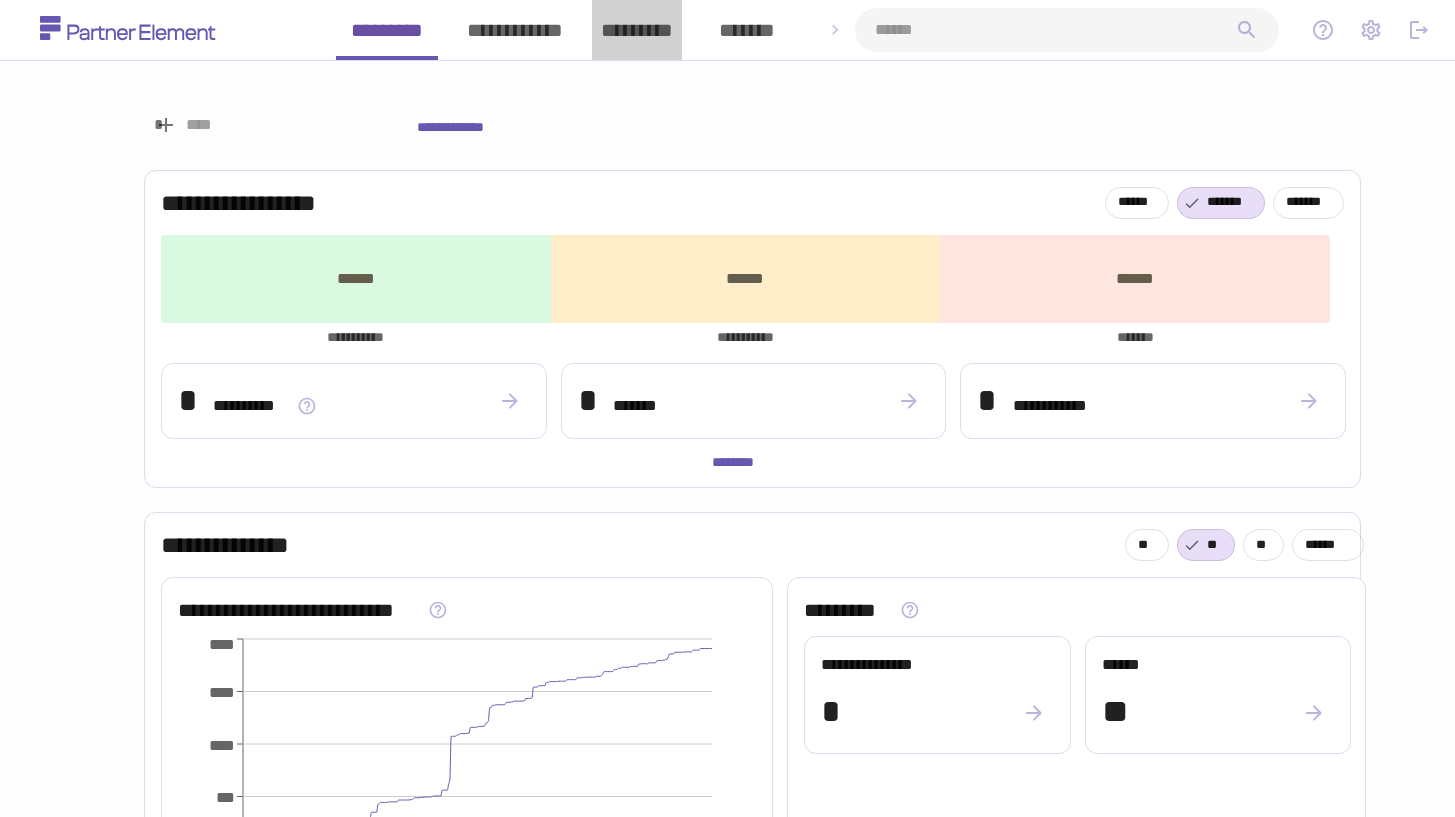 click on "*********" at bounding box center [637, 30] 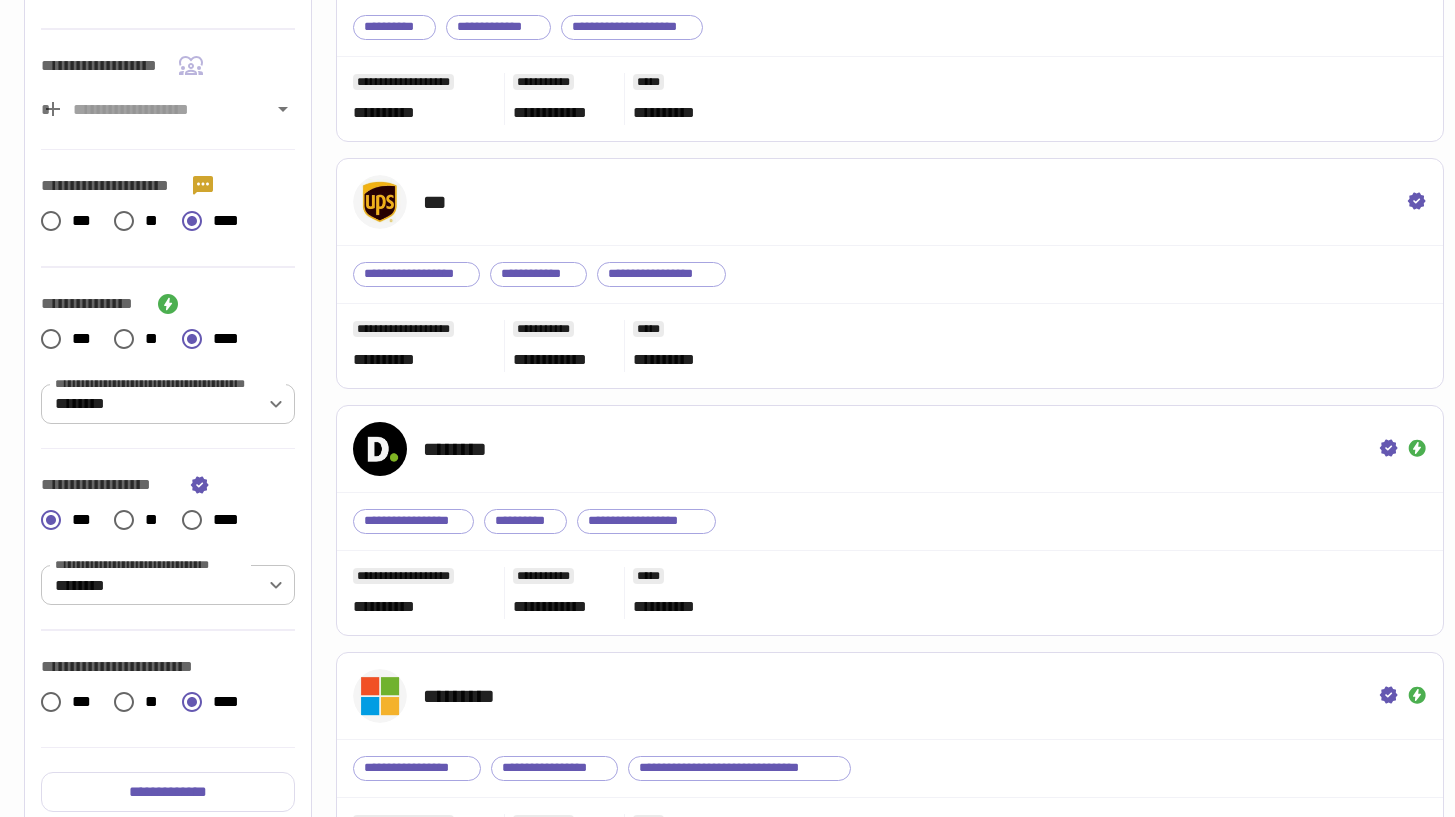 scroll, scrollTop: 232, scrollLeft: 0, axis: vertical 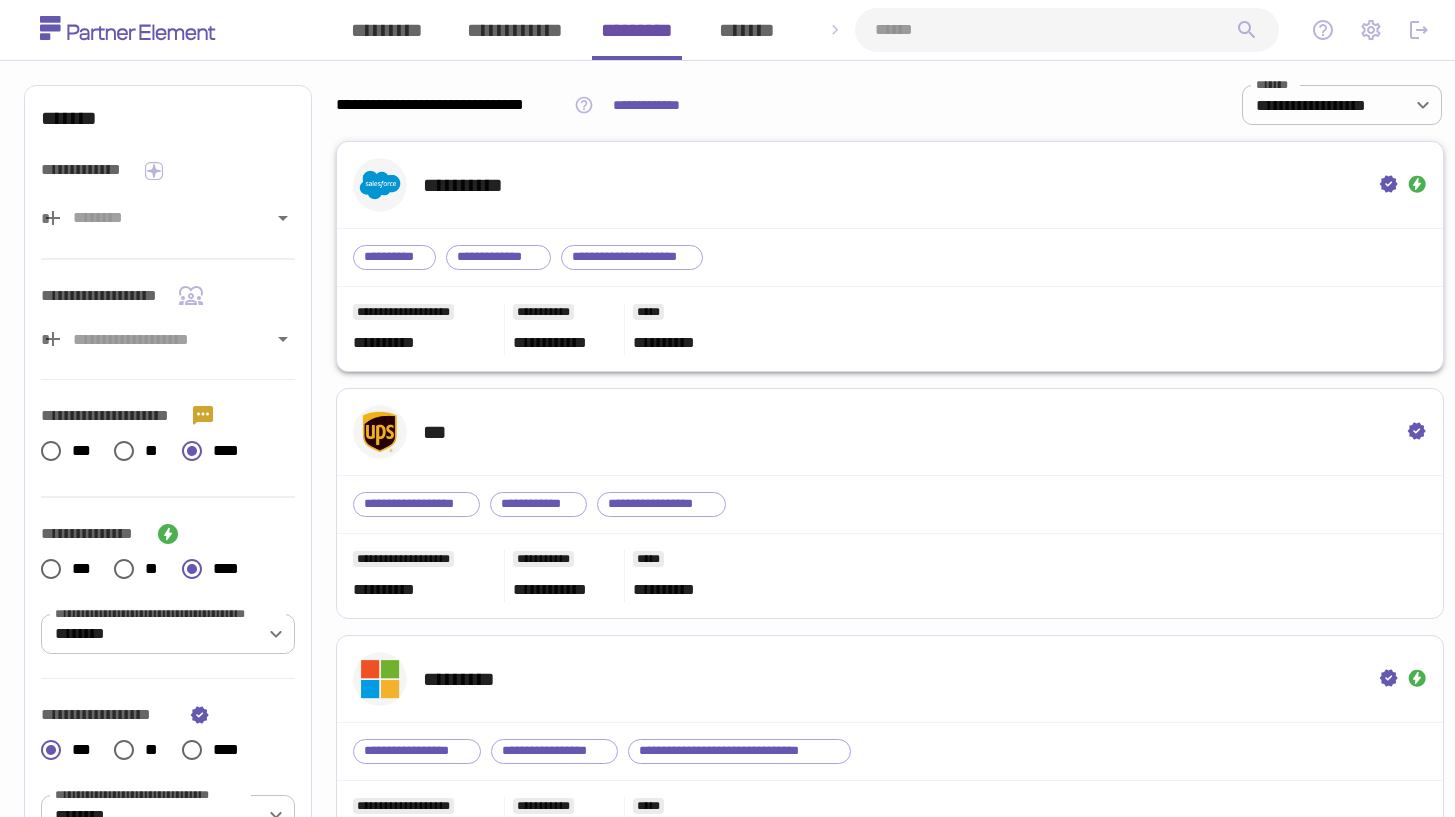 click on "**********" at bounding box center [890, 257] 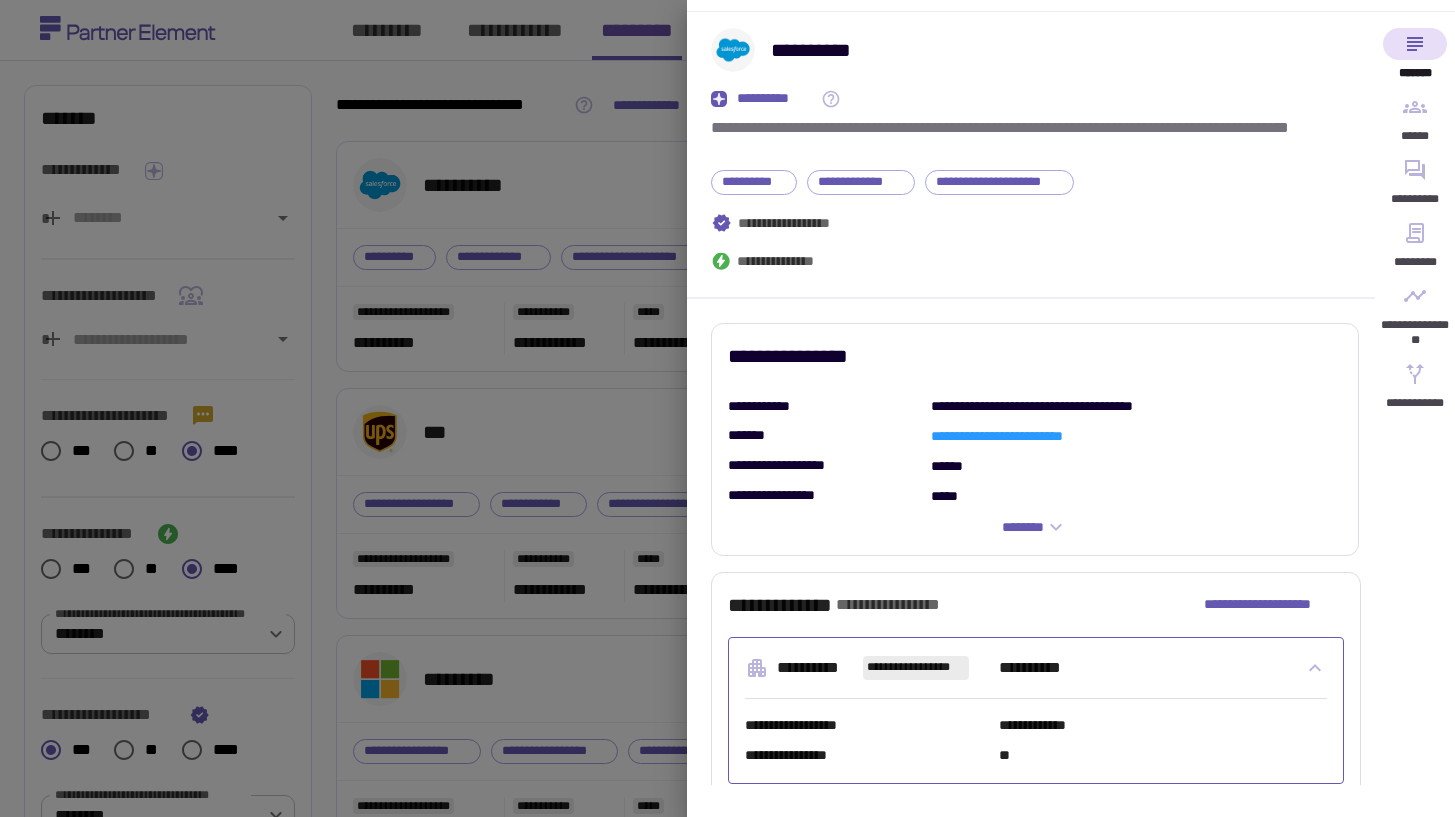 scroll, scrollTop: 6, scrollLeft: 0, axis: vertical 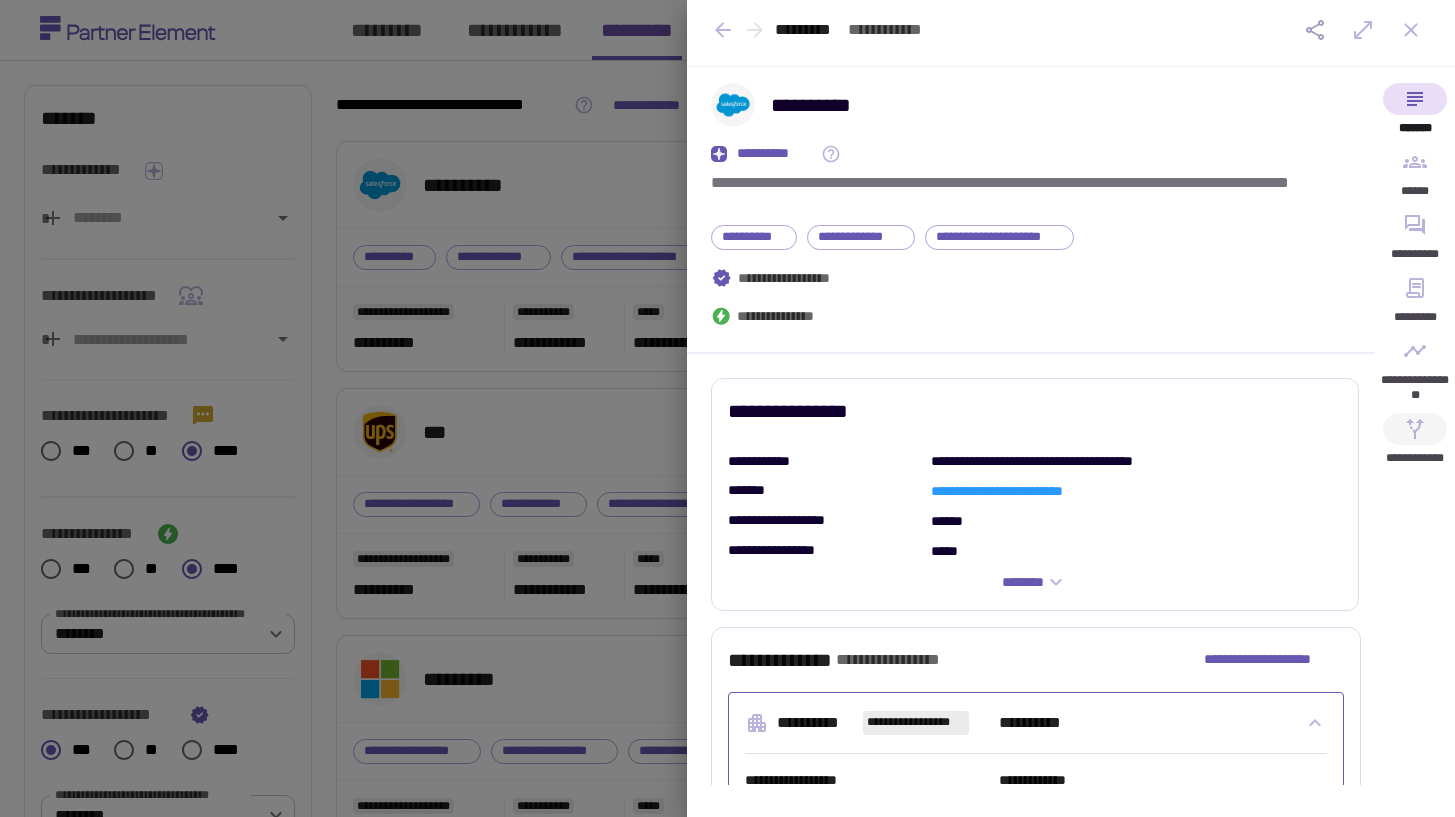 click on "**********" at bounding box center (1415, 444) 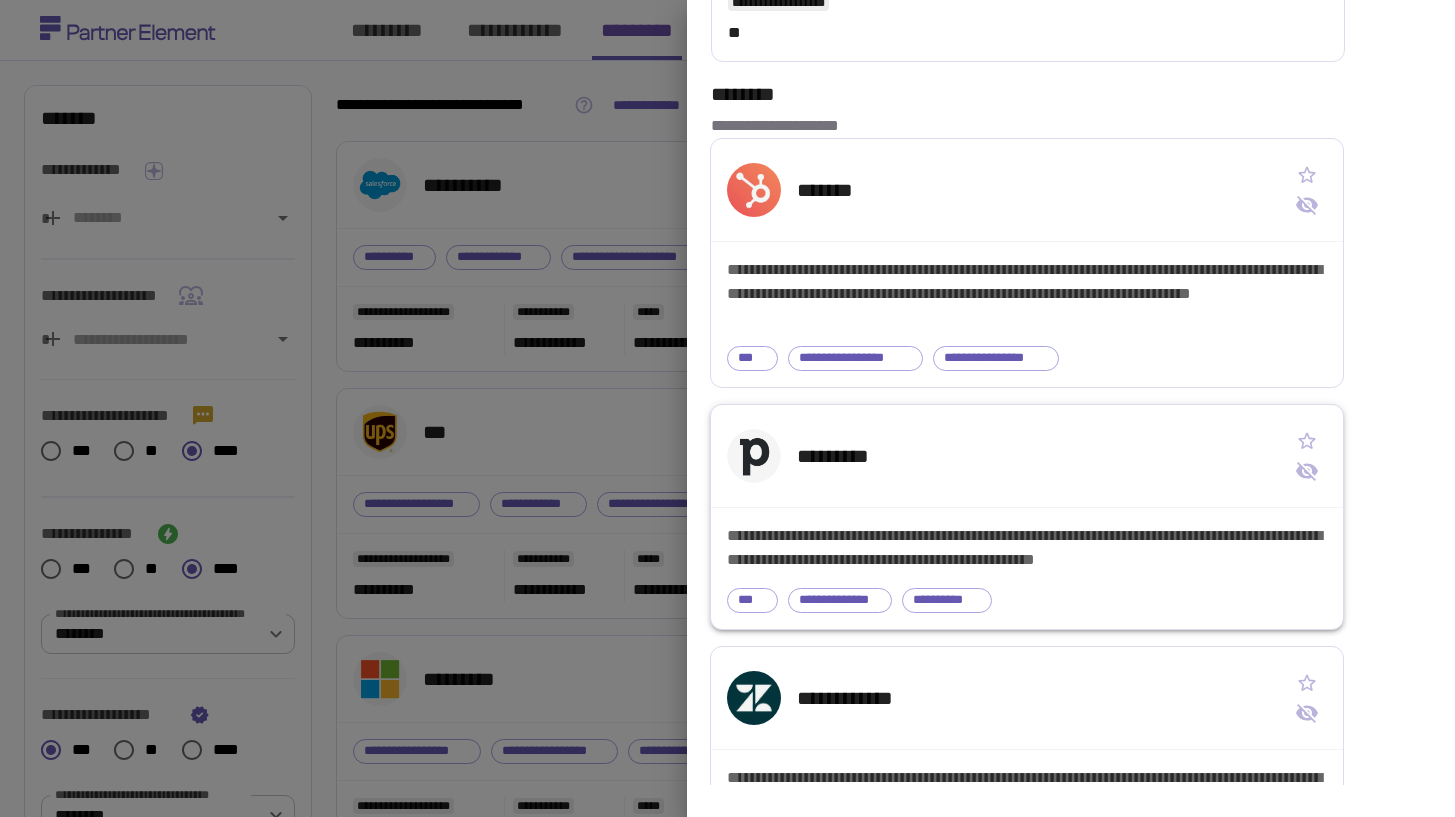 scroll, scrollTop: 0, scrollLeft: 0, axis: both 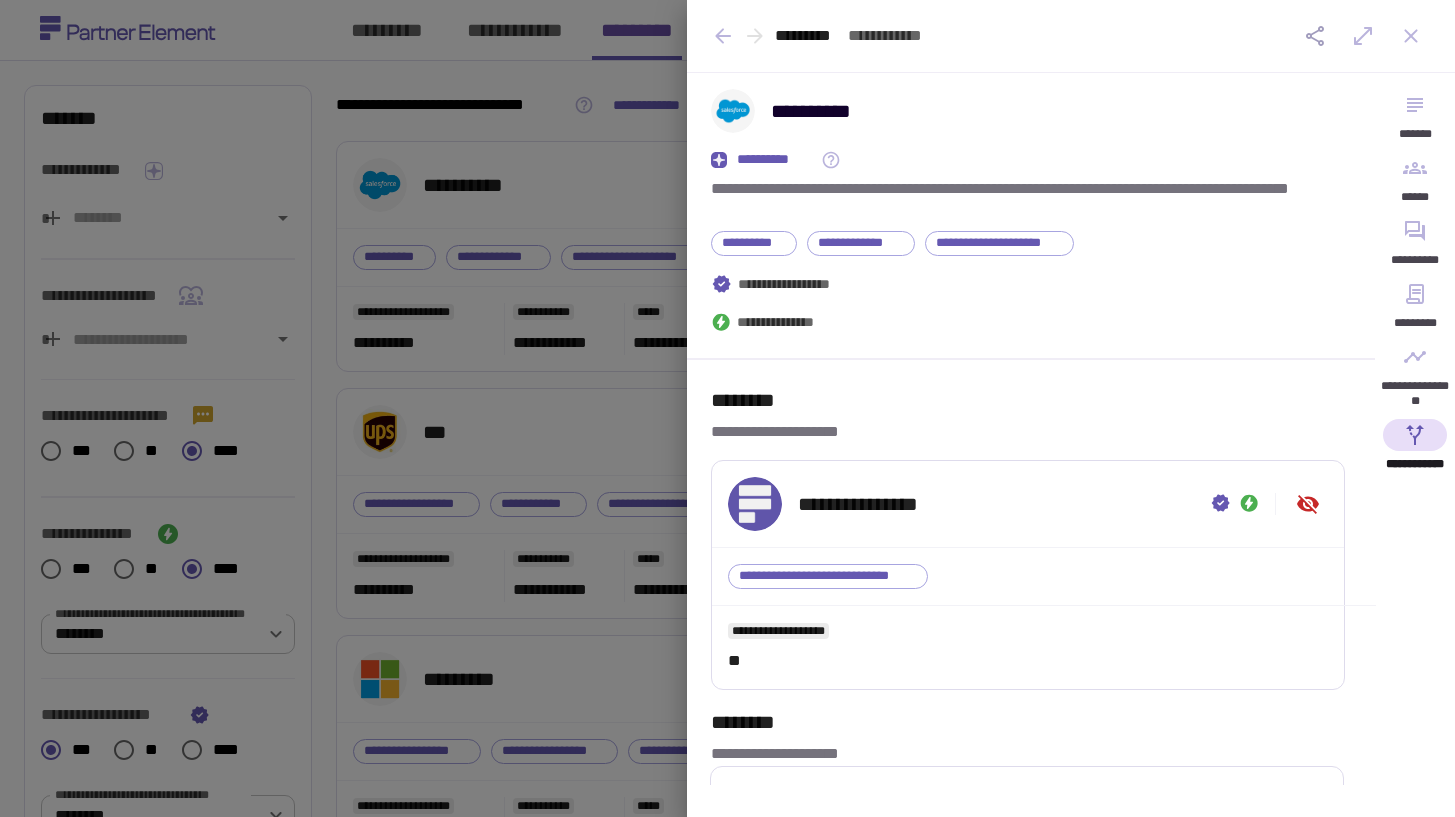 click at bounding box center (727, 408) 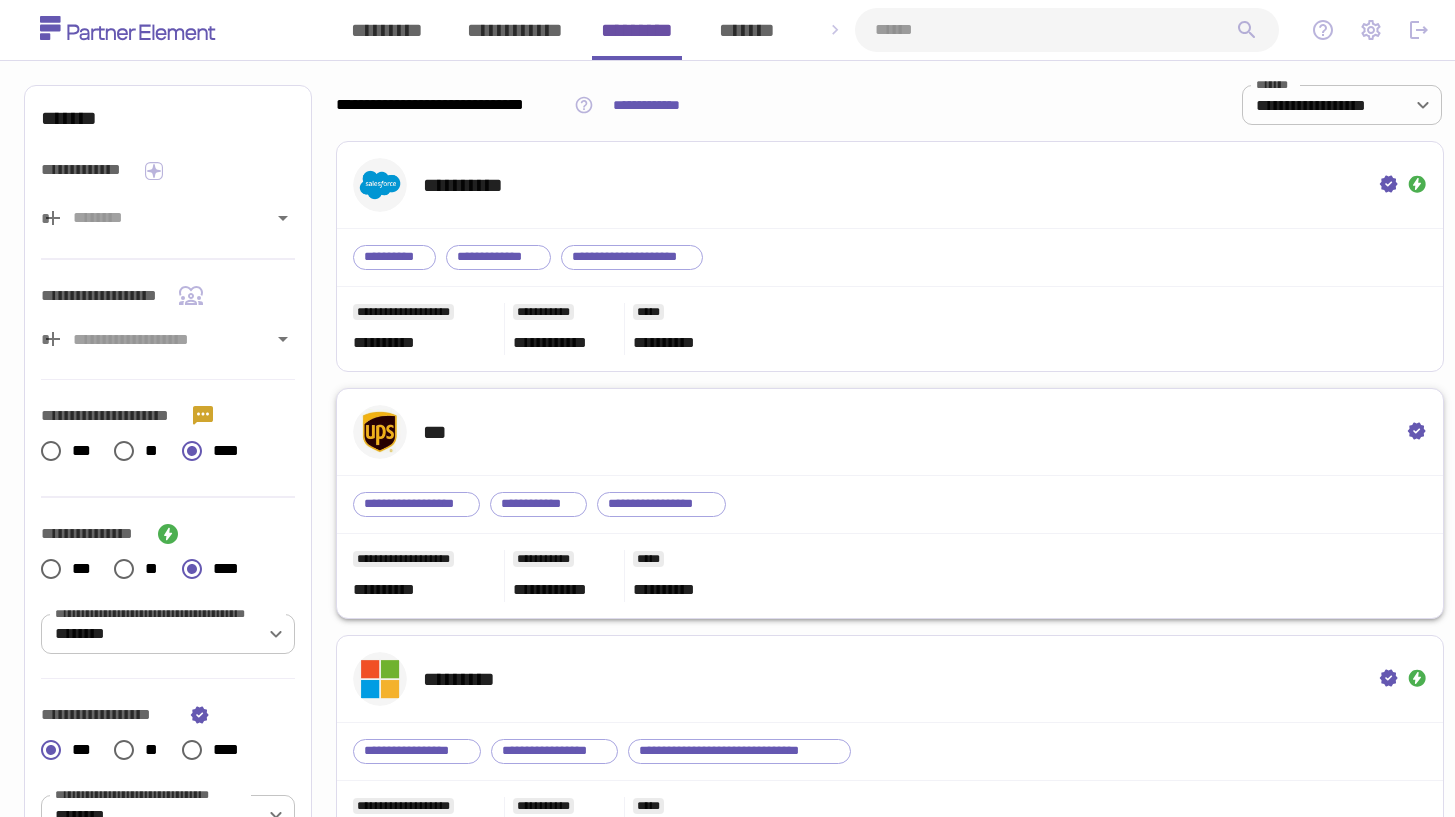 click on "***" at bounding box center (890, 432) 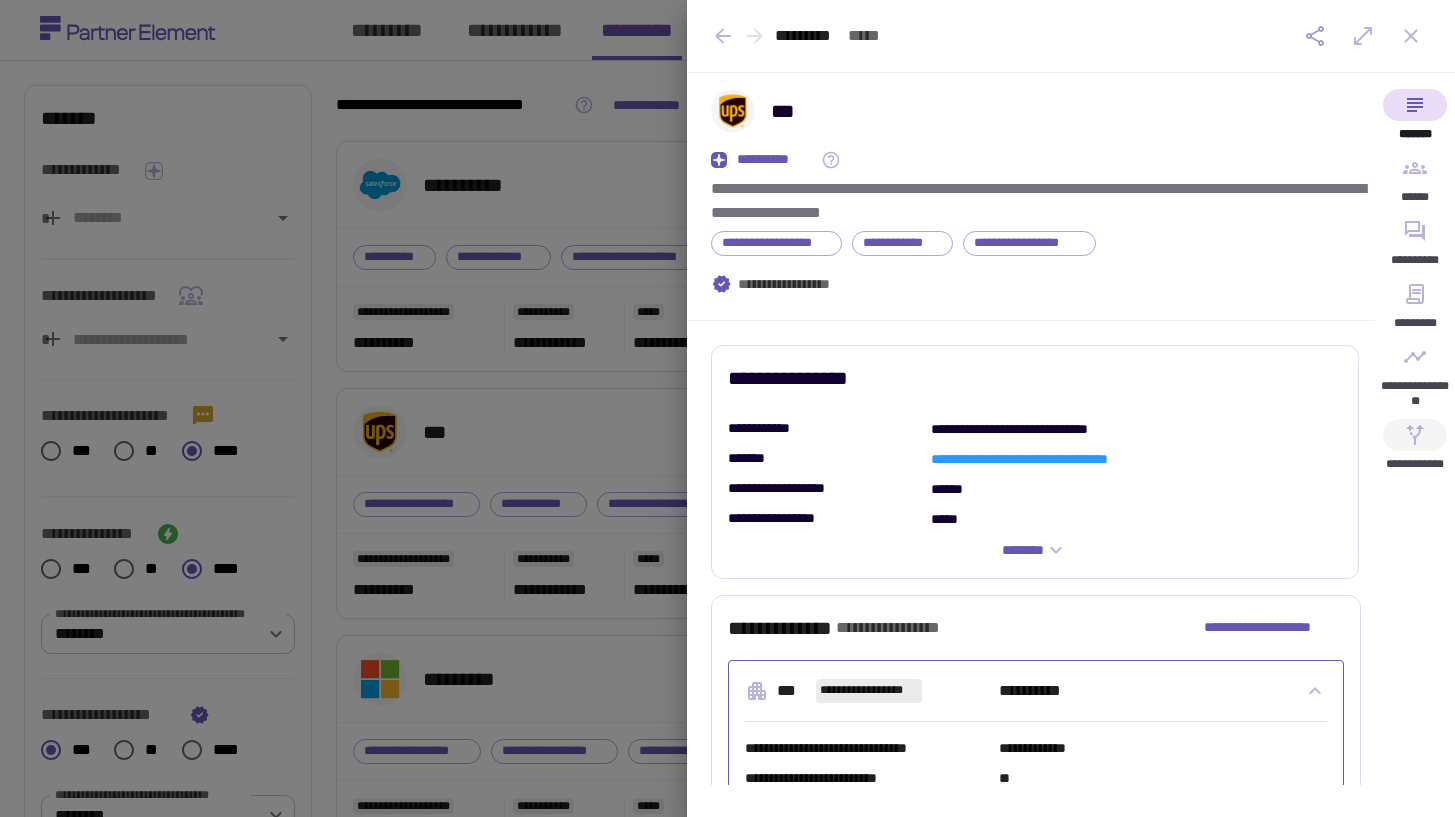 click 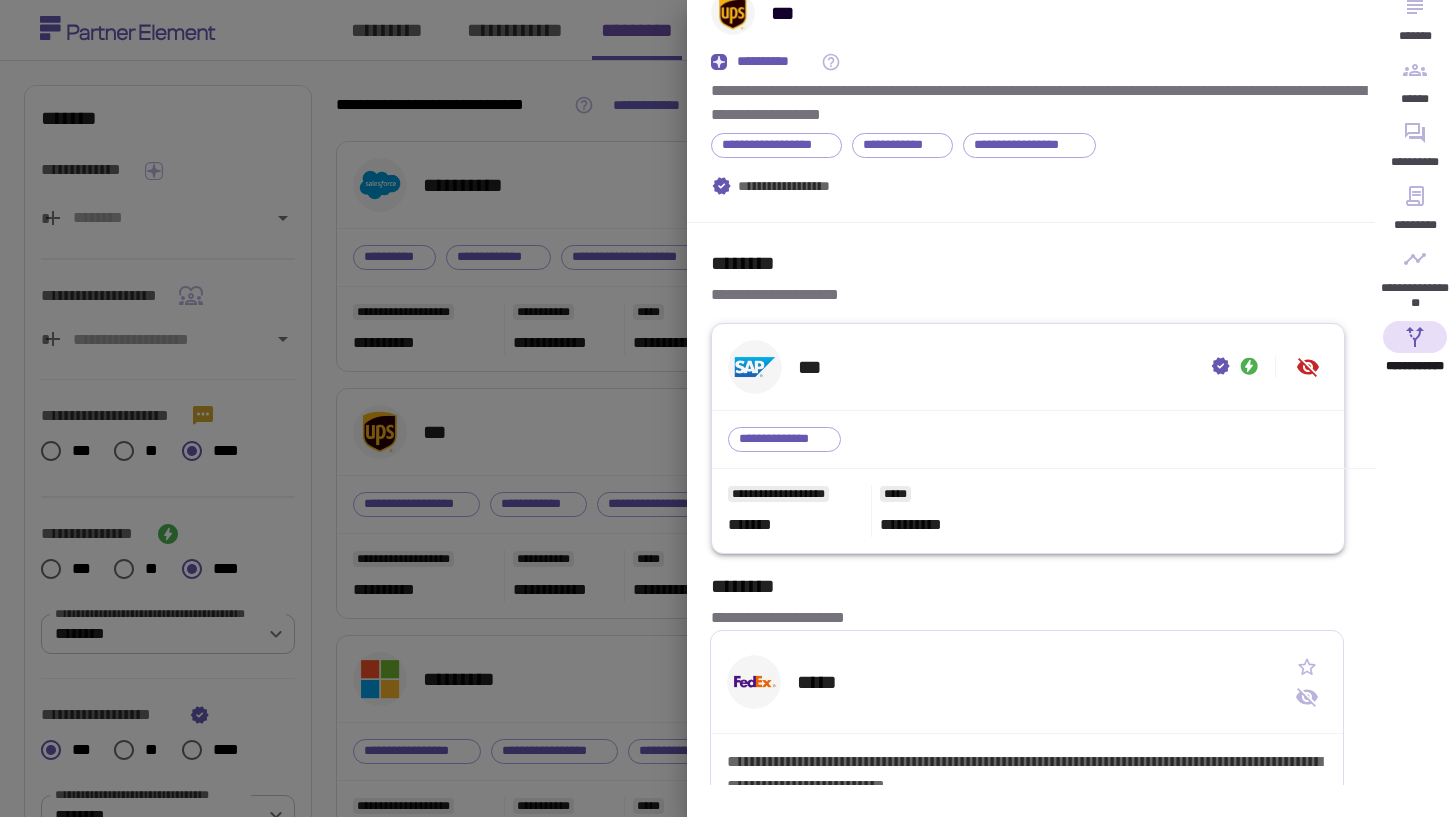 scroll, scrollTop: 89, scrollLeft: 0, axis: vertical 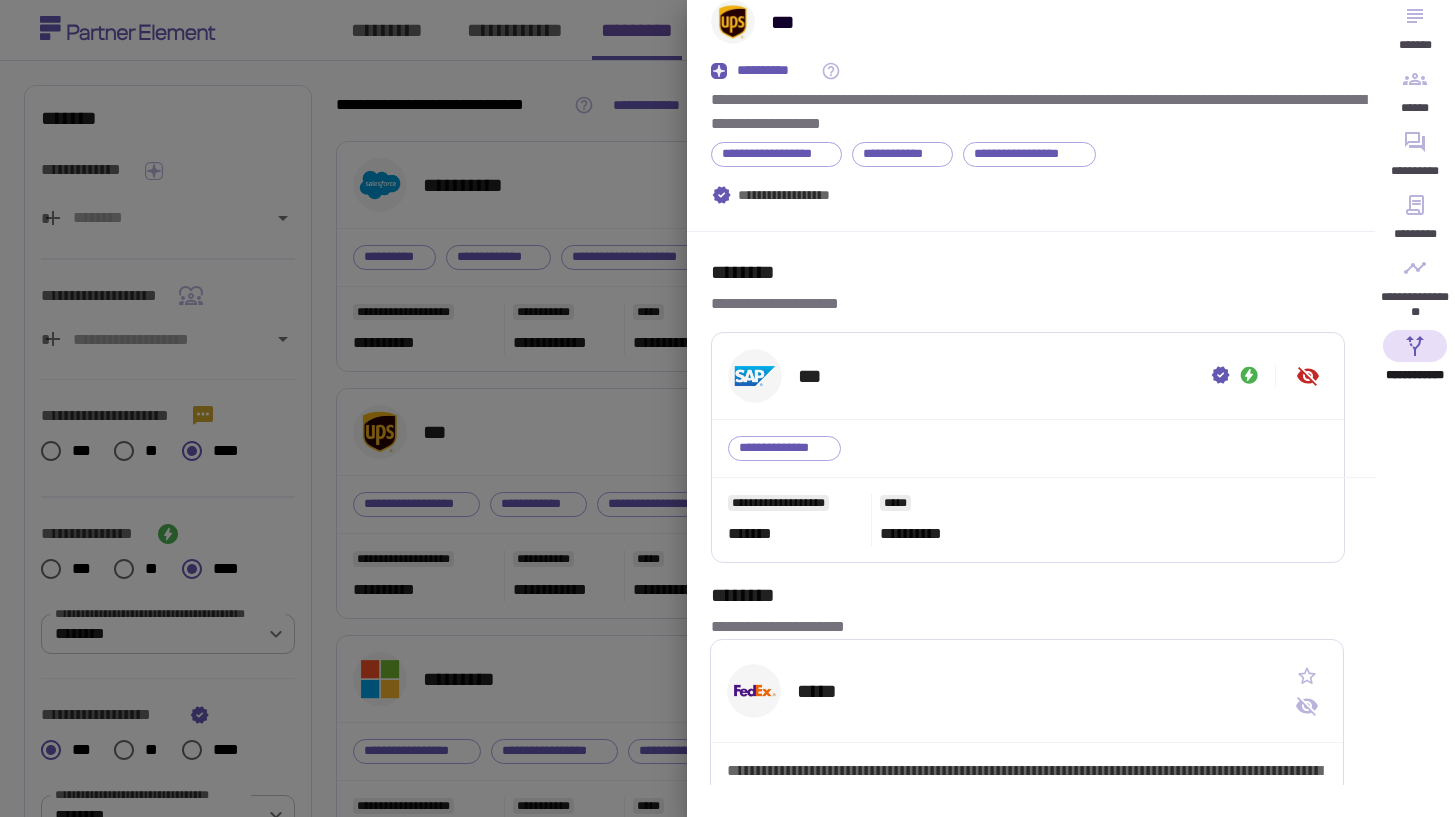 click at bounding box center (727, 408) 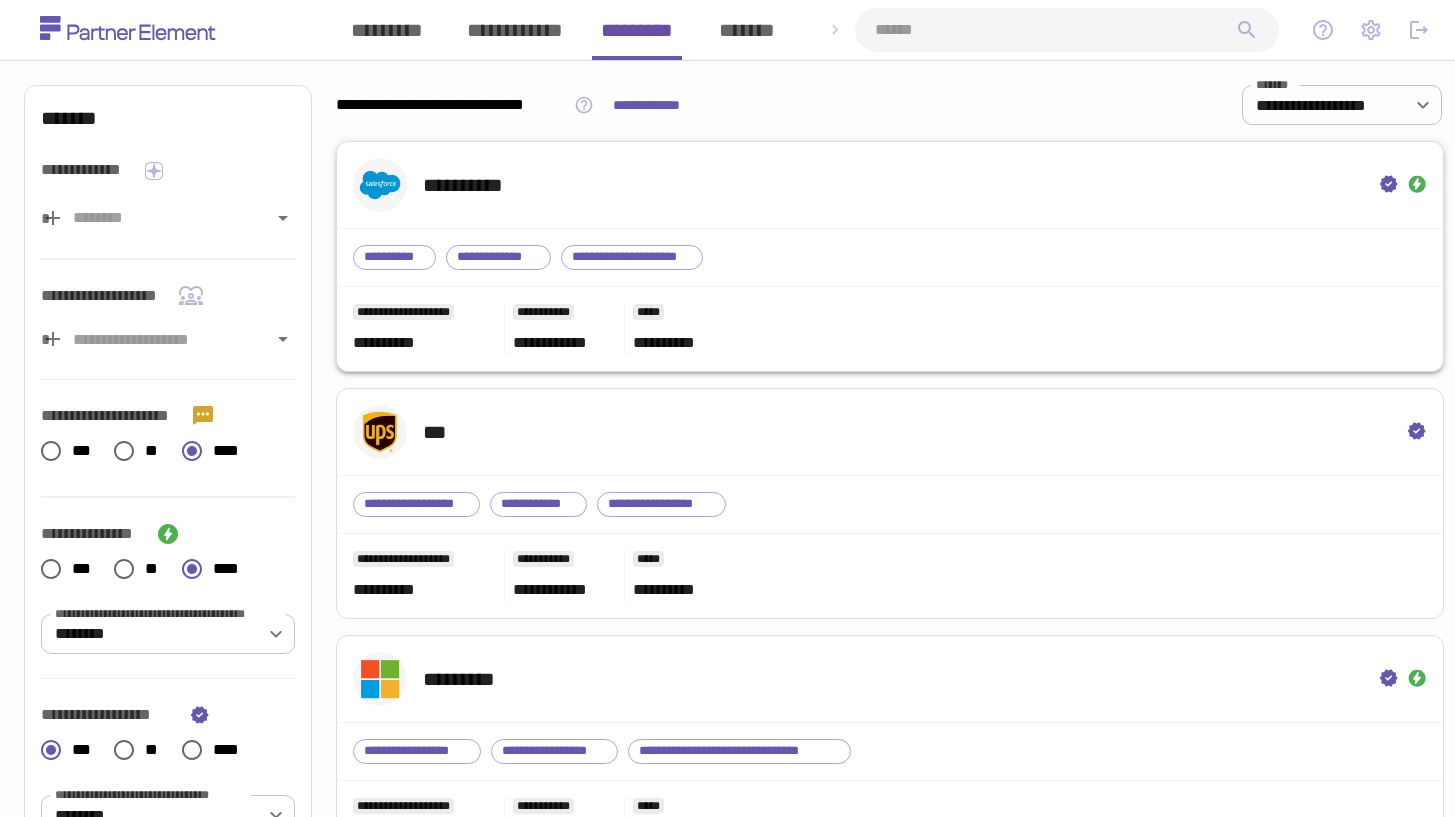 click on "**********" at bounding box center (890, 257) 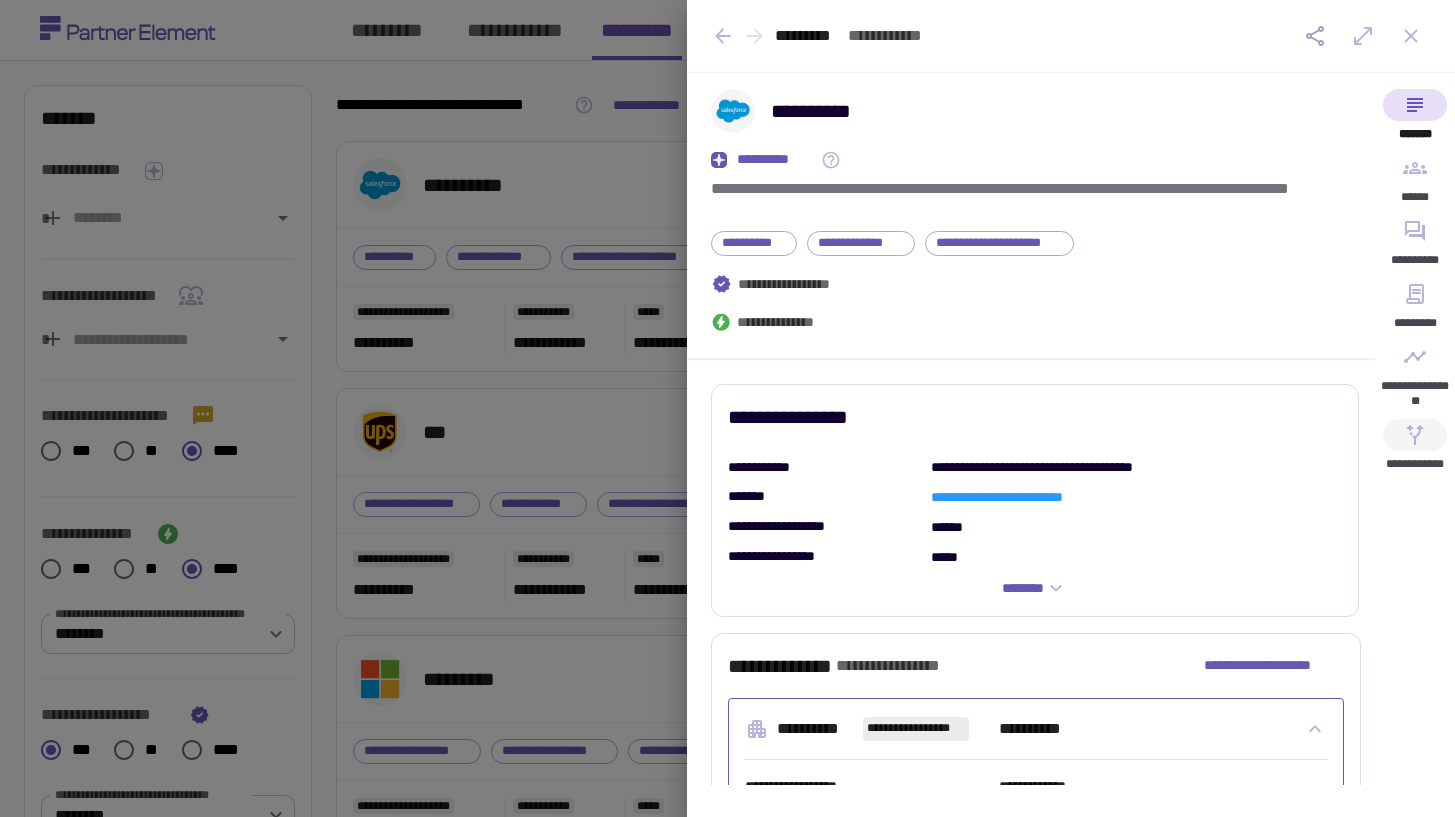 click 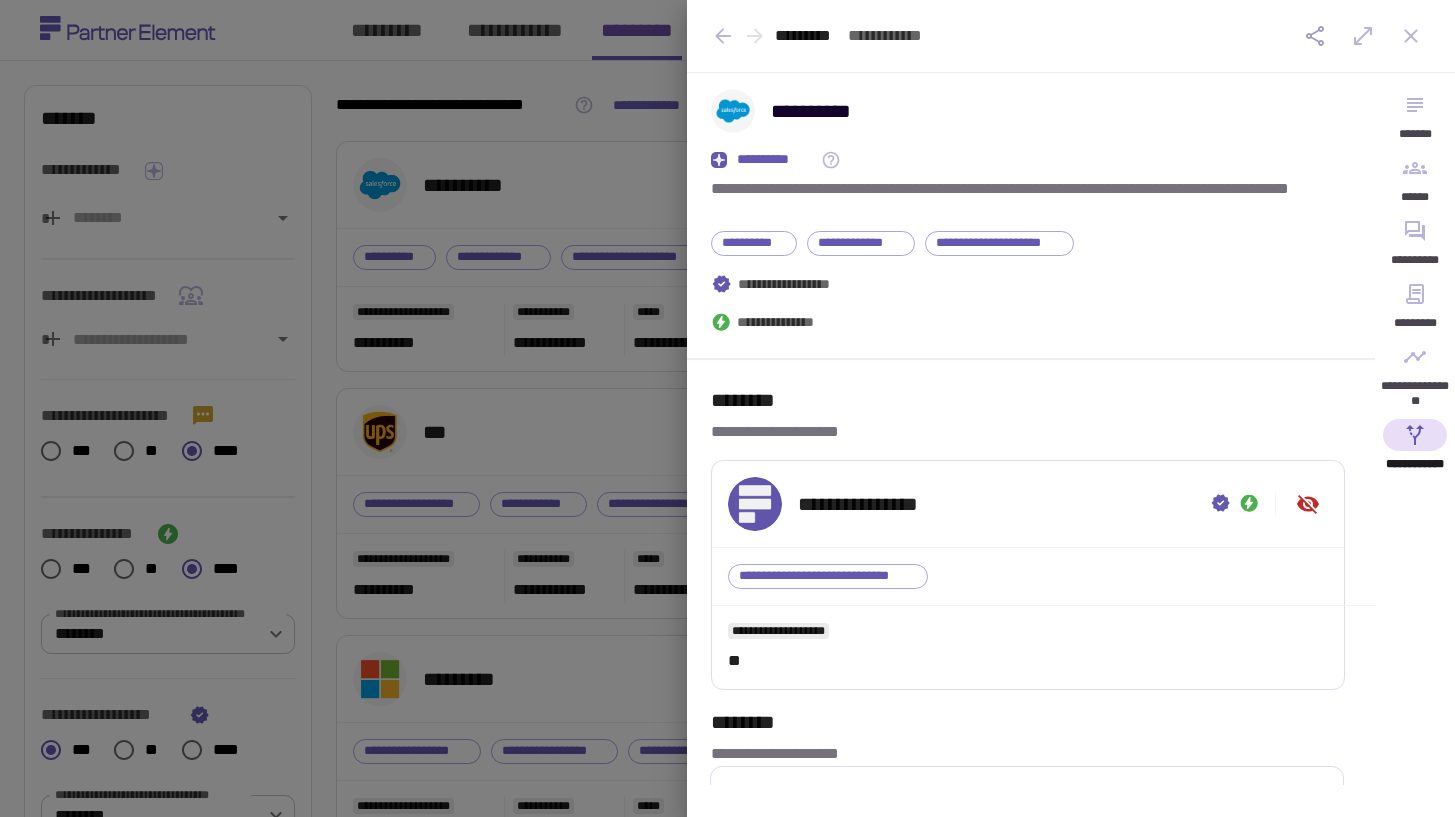 click at bounding box center (727, 408) 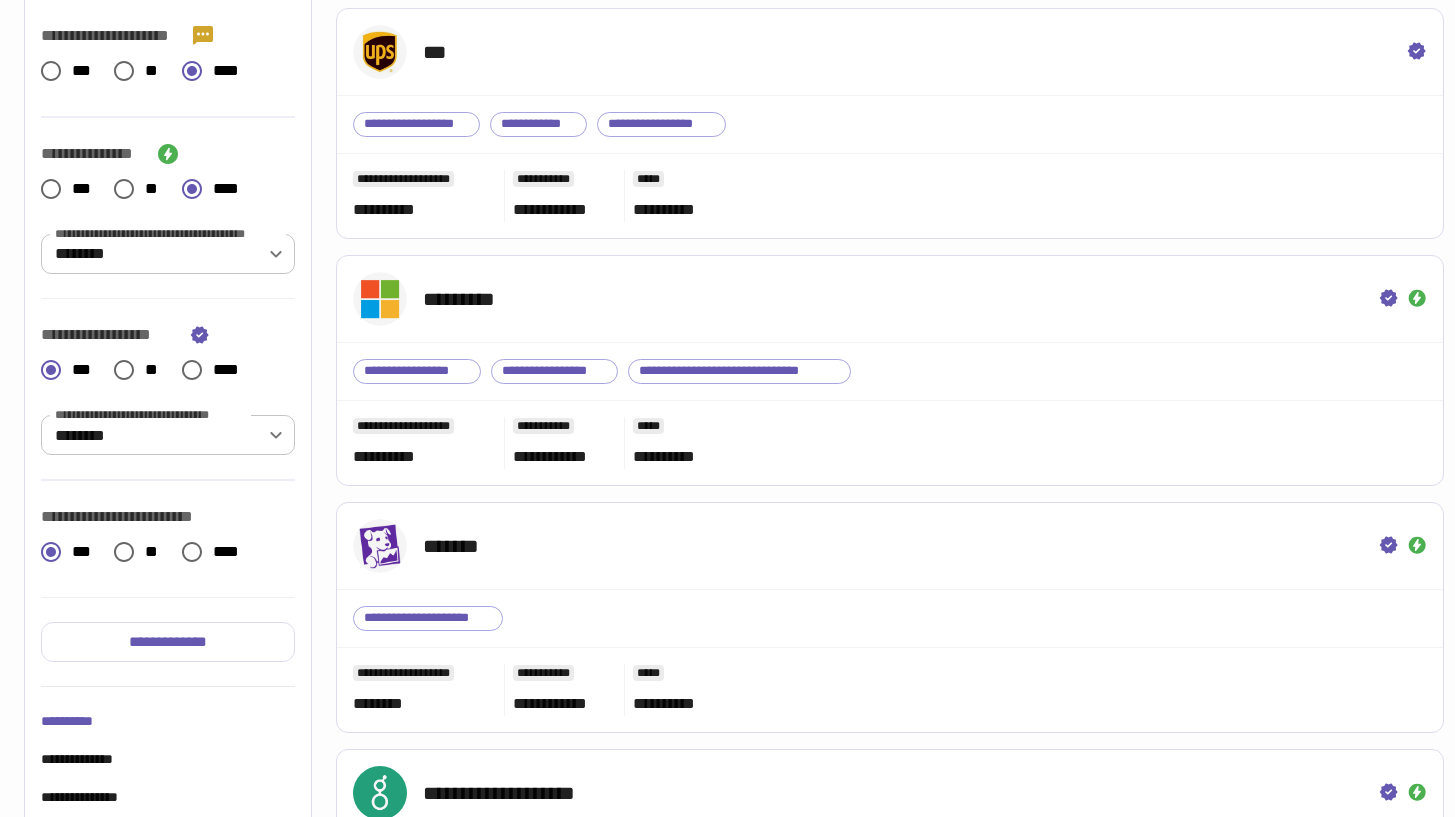 scroll, scrollTop: 452, scrollLeft: 0, axis: vertical 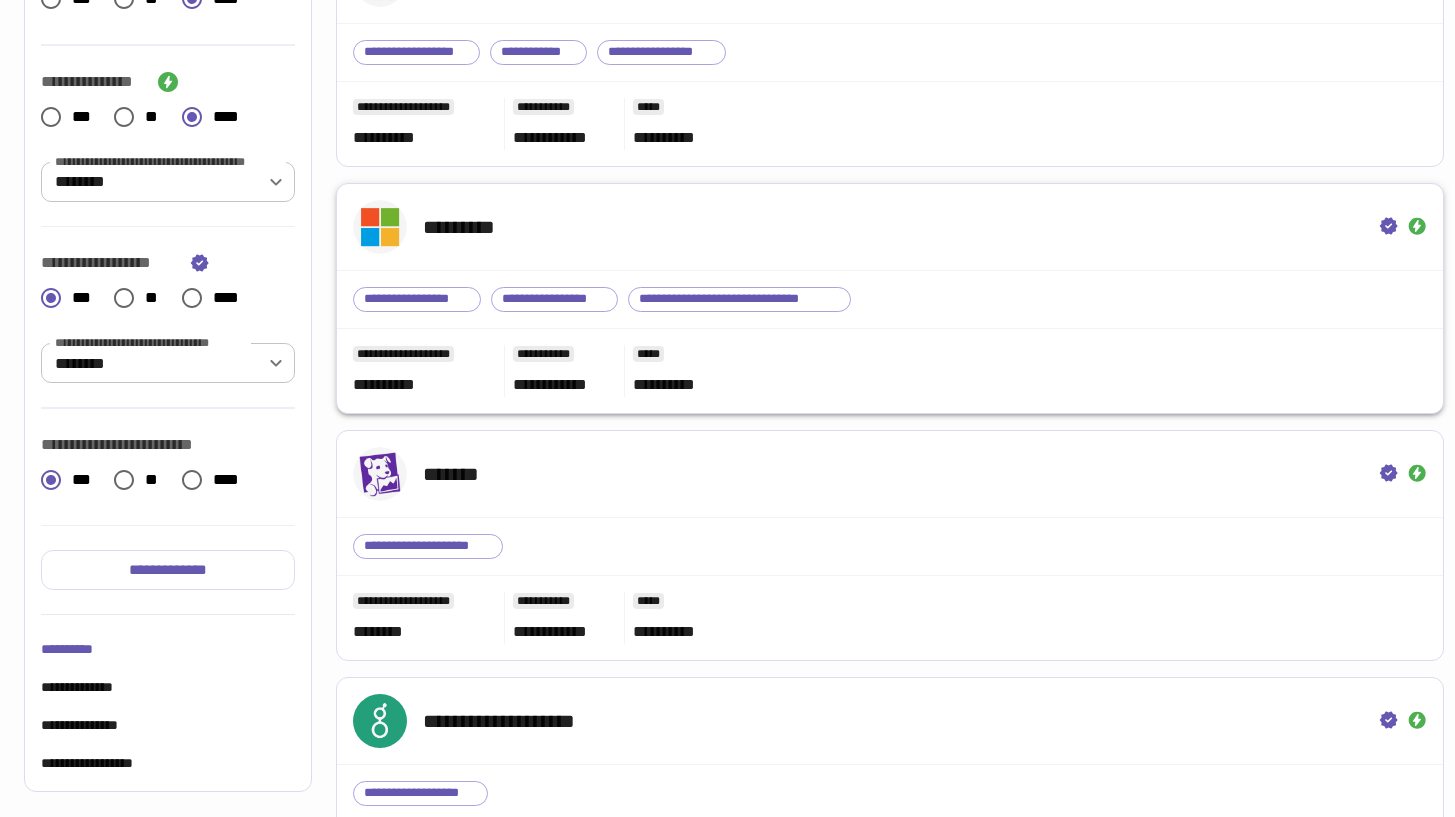 click on "*****" at bounding box center [1026, 355] 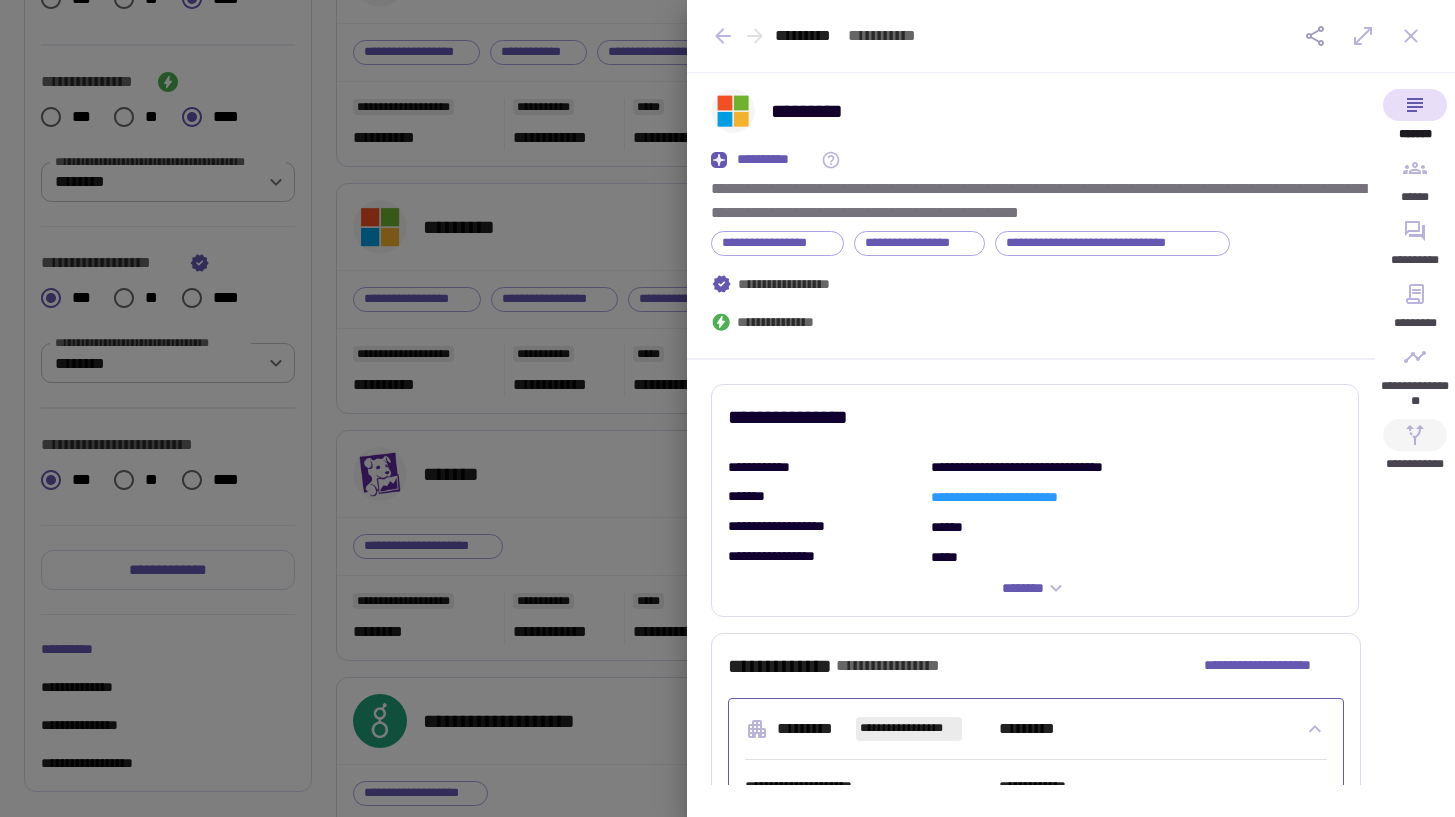 click 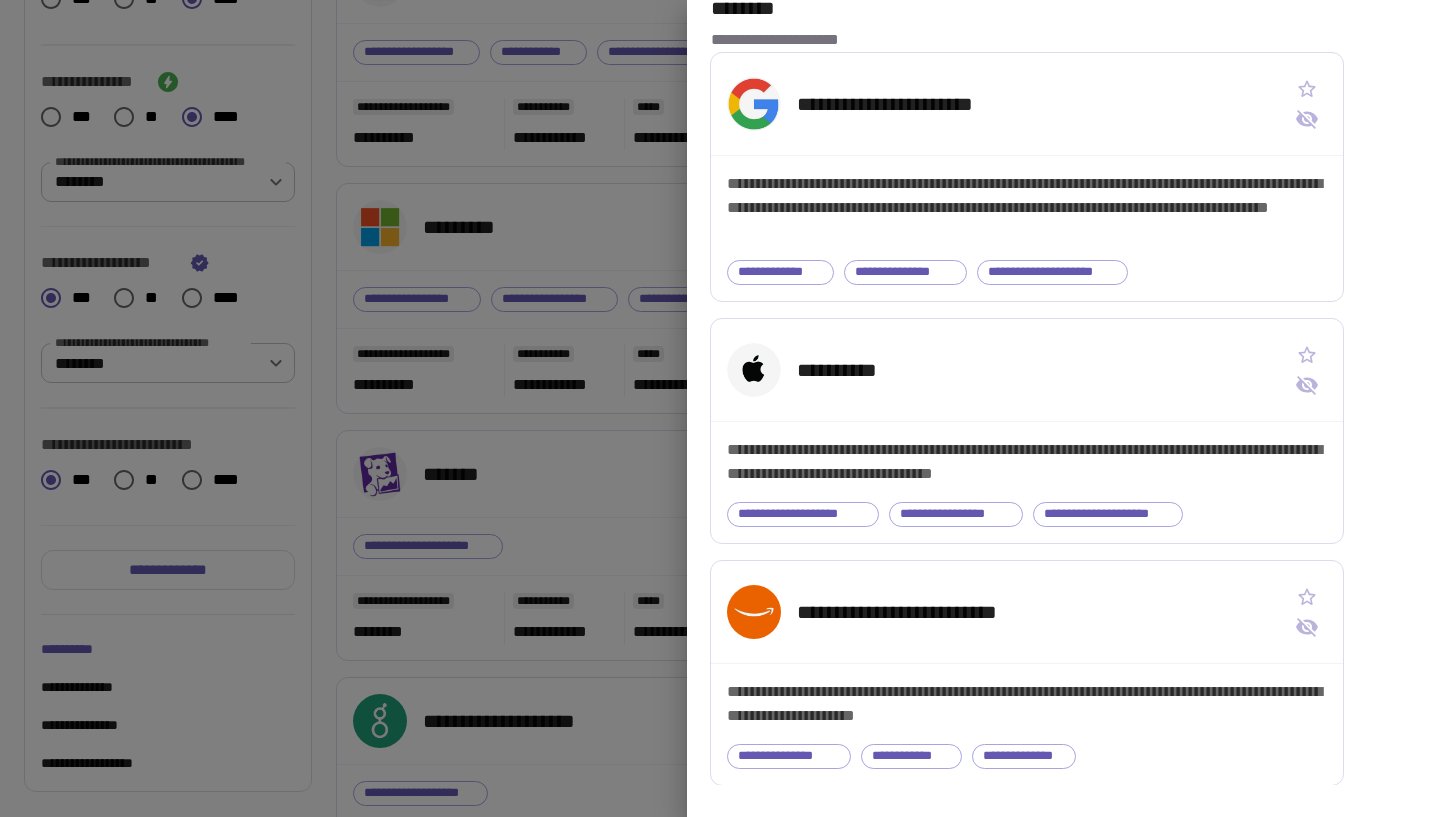scroll, scrollTop: 754, scrollLeft: 0, axis: vertical 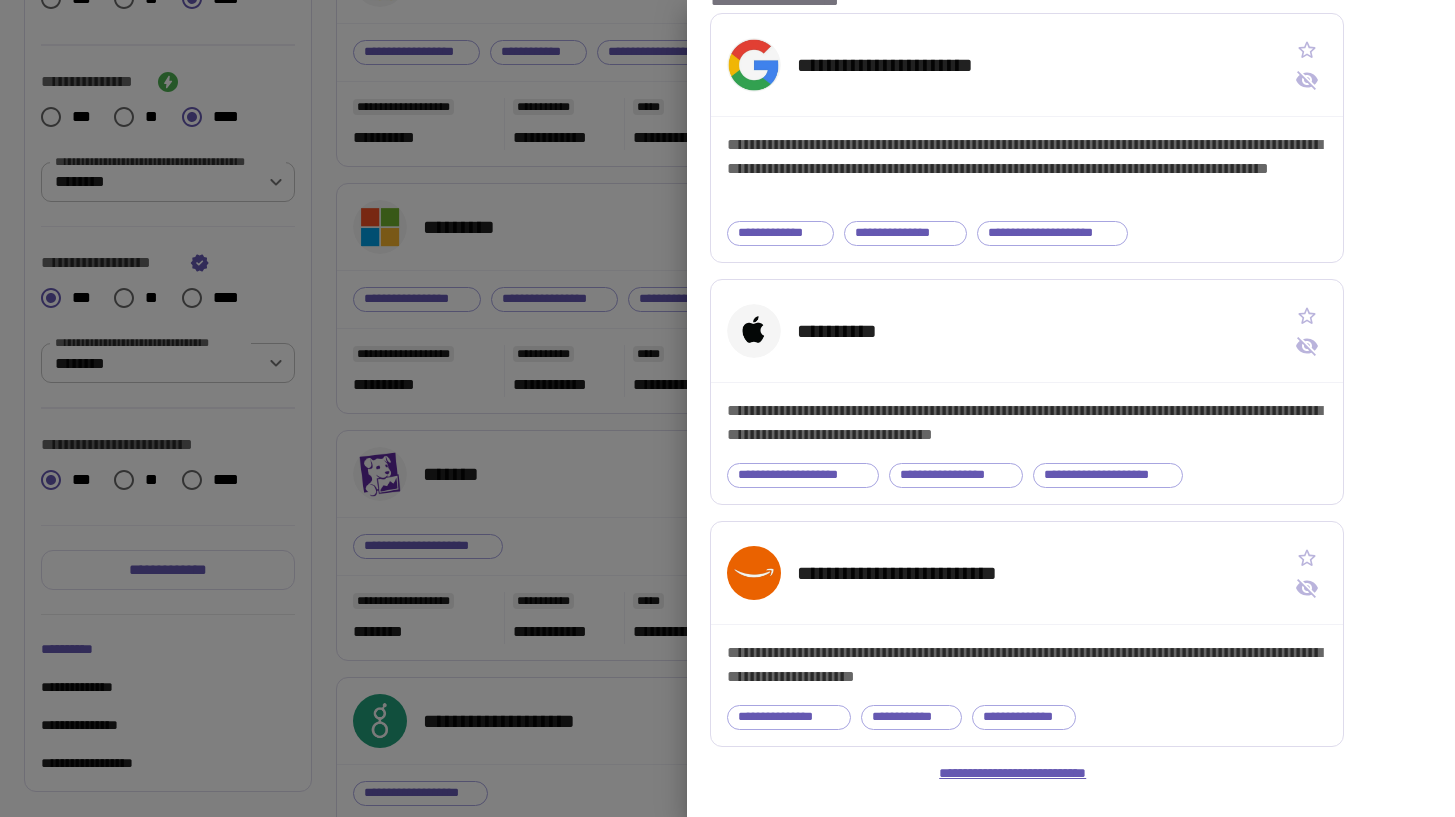 click on "**********" at bounding box center [1027, 774] 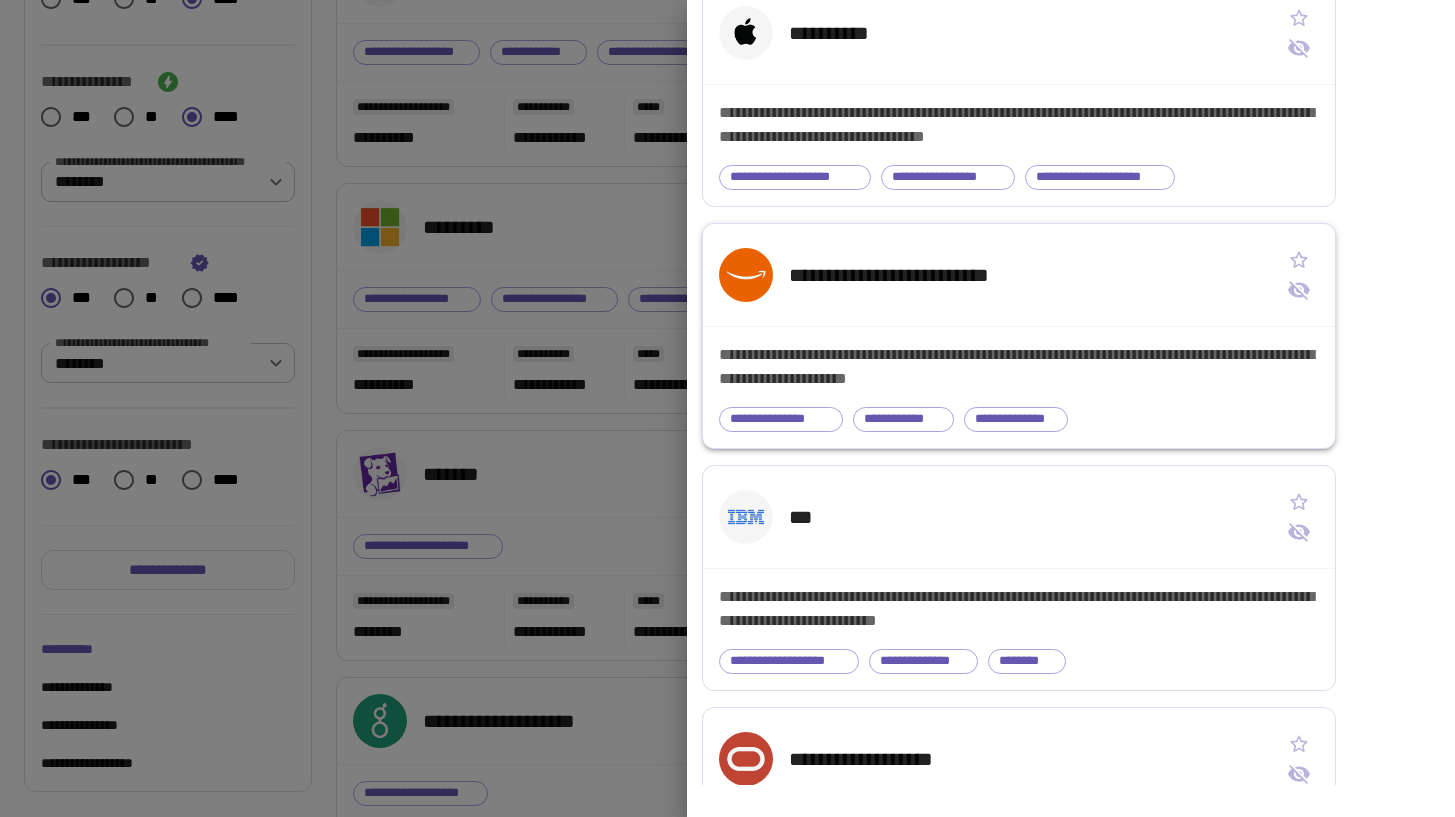scroll, scrollTop: 0, scrollLeft: 0, axis: both 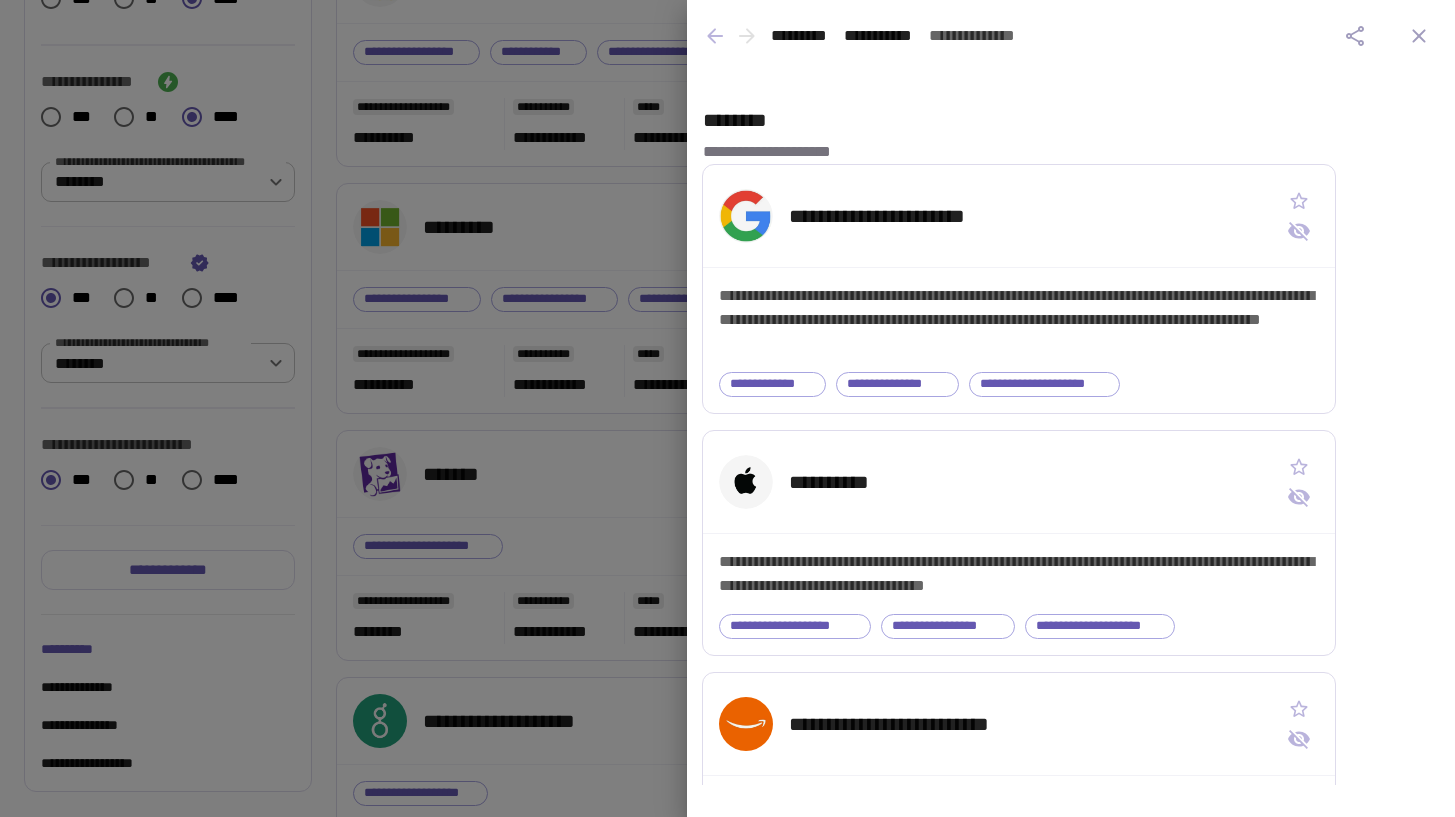 click at bounding box center (727, 408) 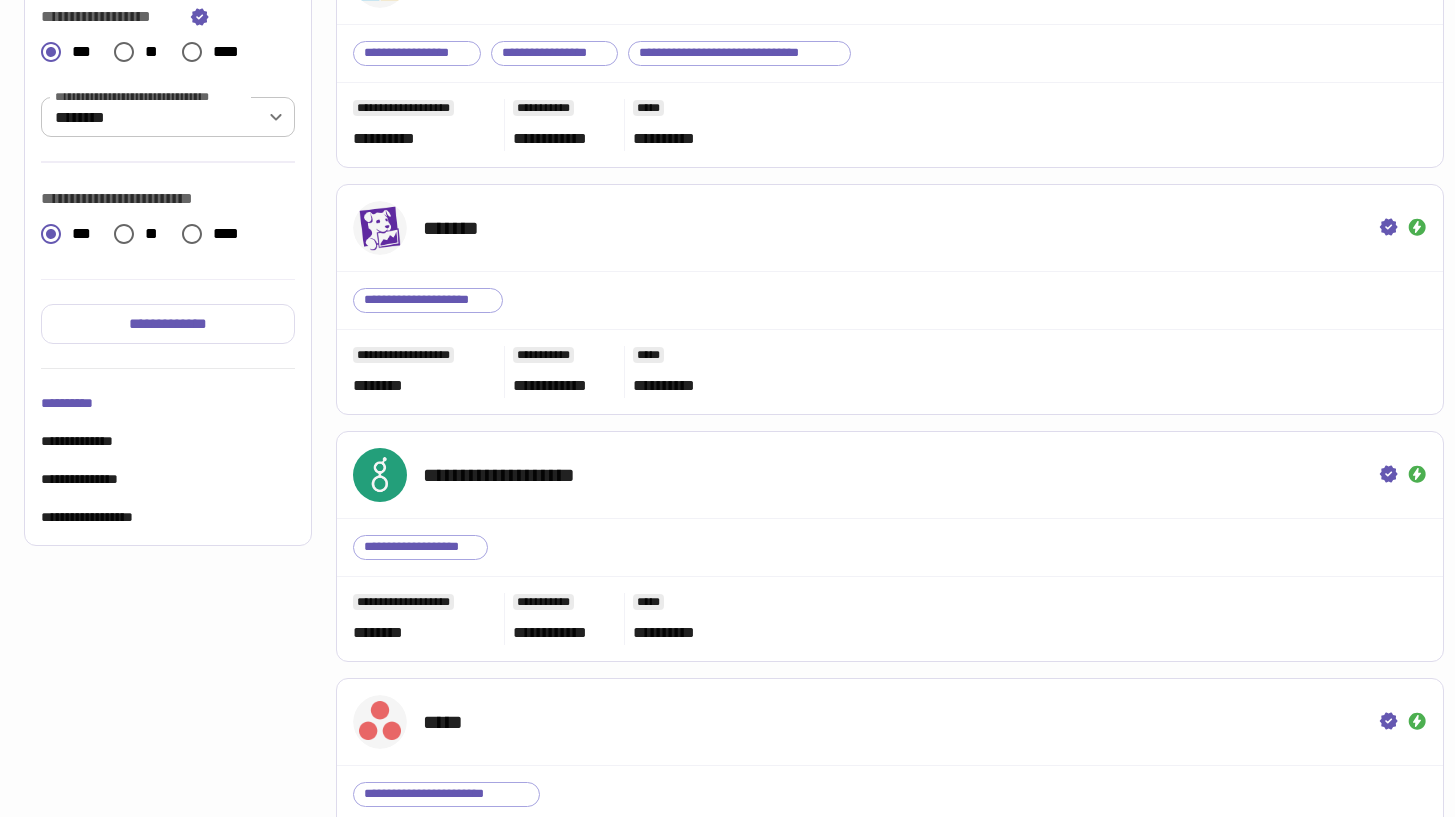 scroll, scrollTop: 723, scrollLeft: 0, axis: vertical 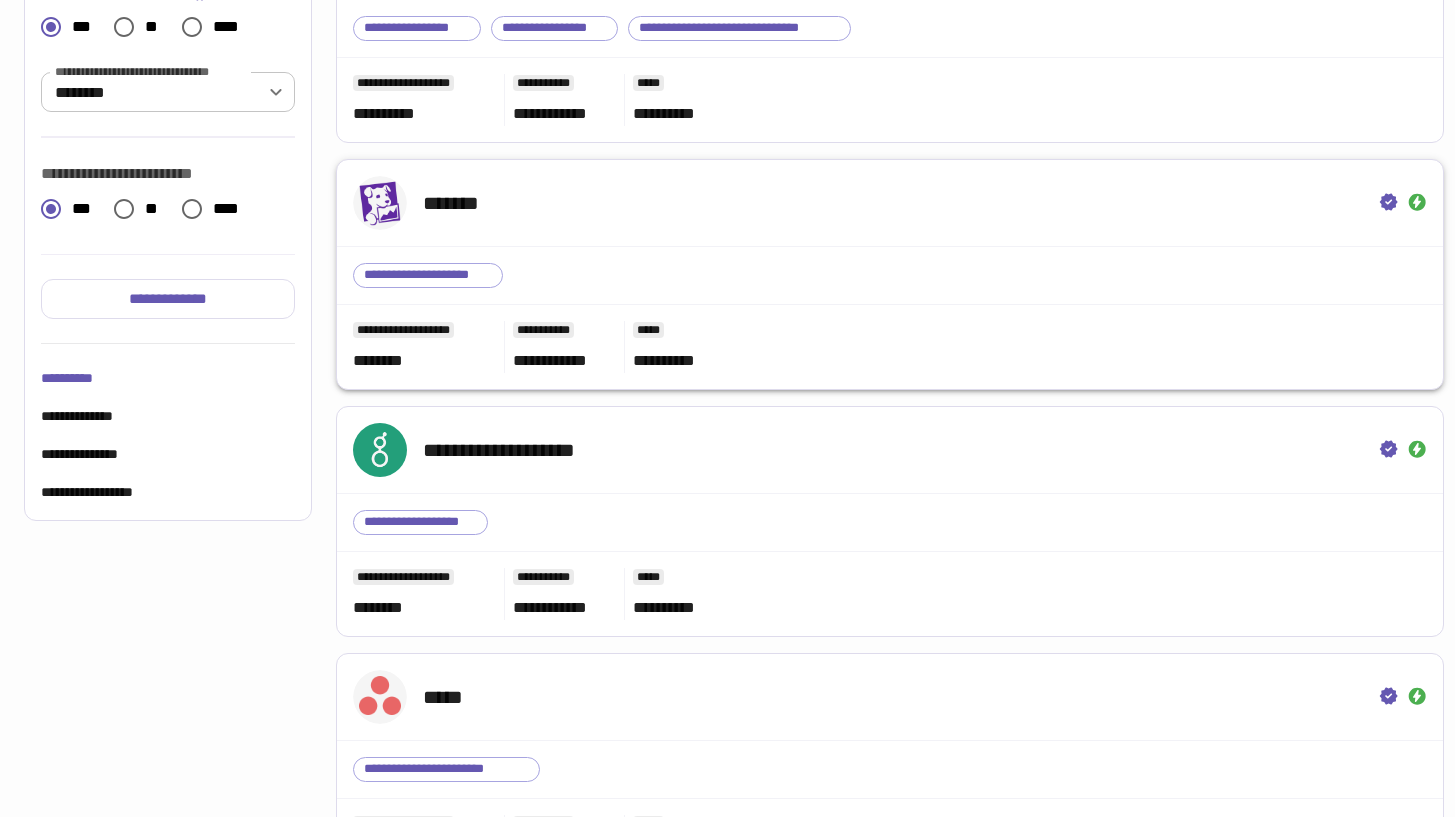 click on "**********" at bounding box center [890, 347] 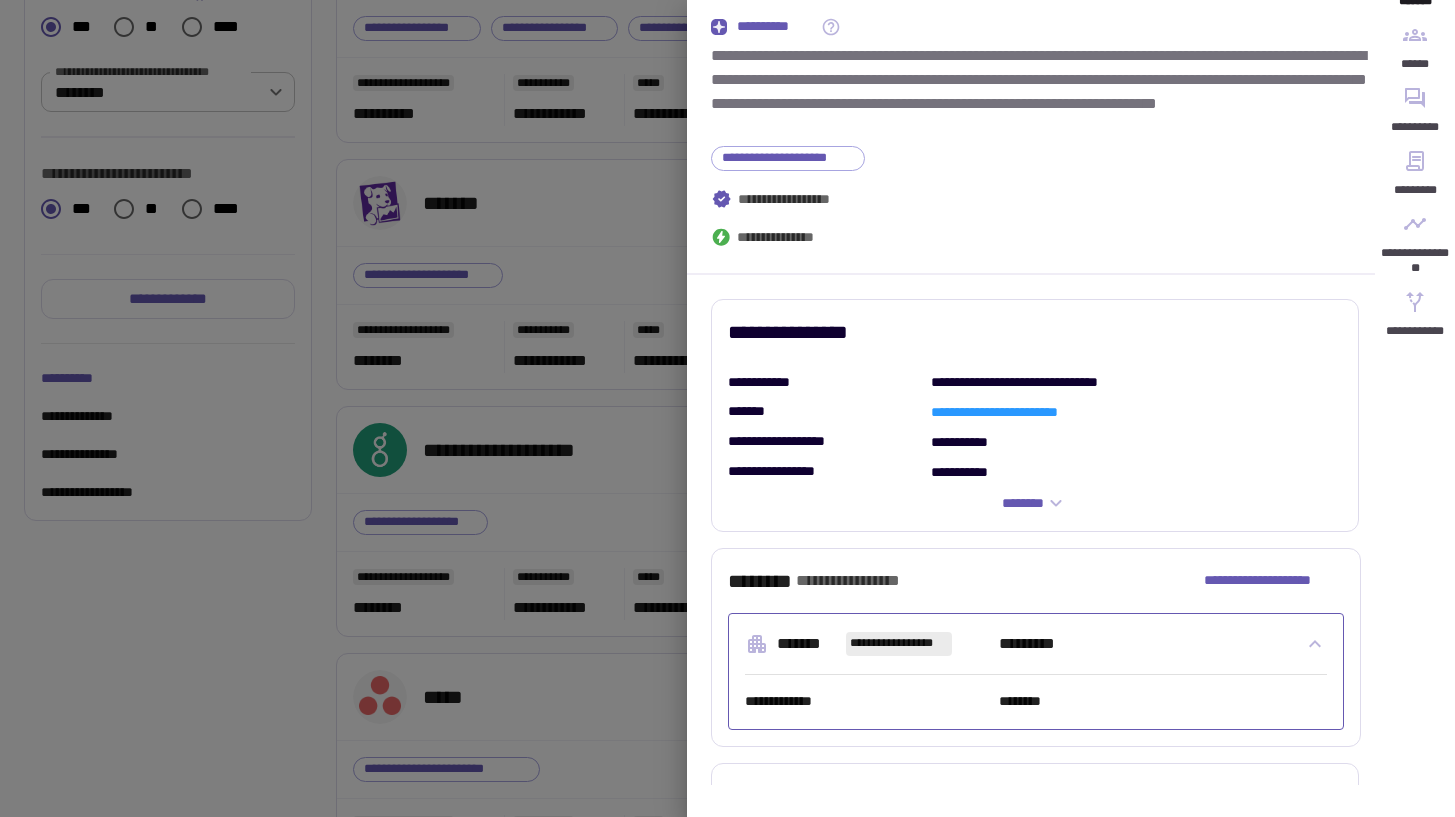 scroll, scrollTop: 0, scrollLeft: 0, axis: both 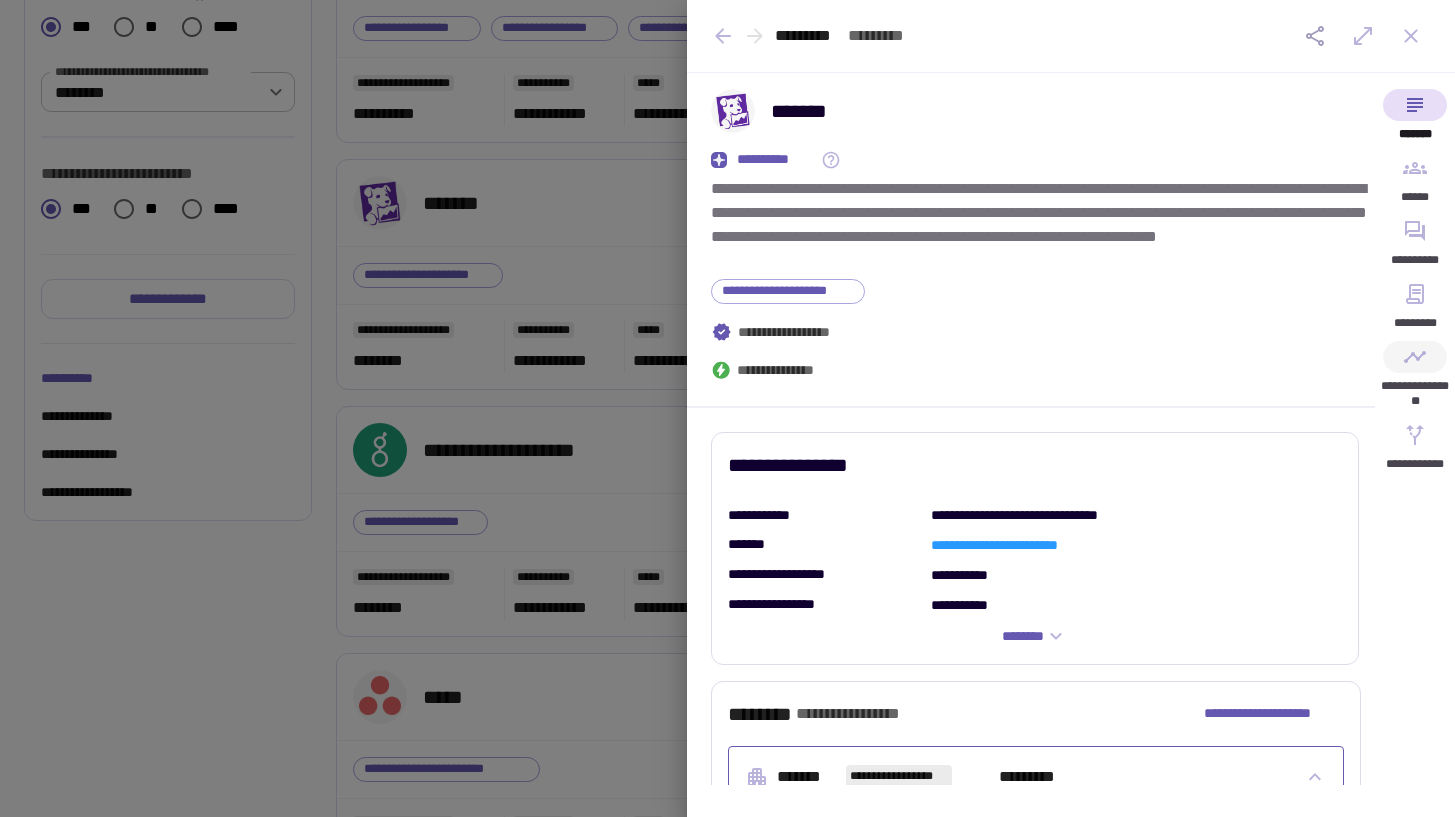 click 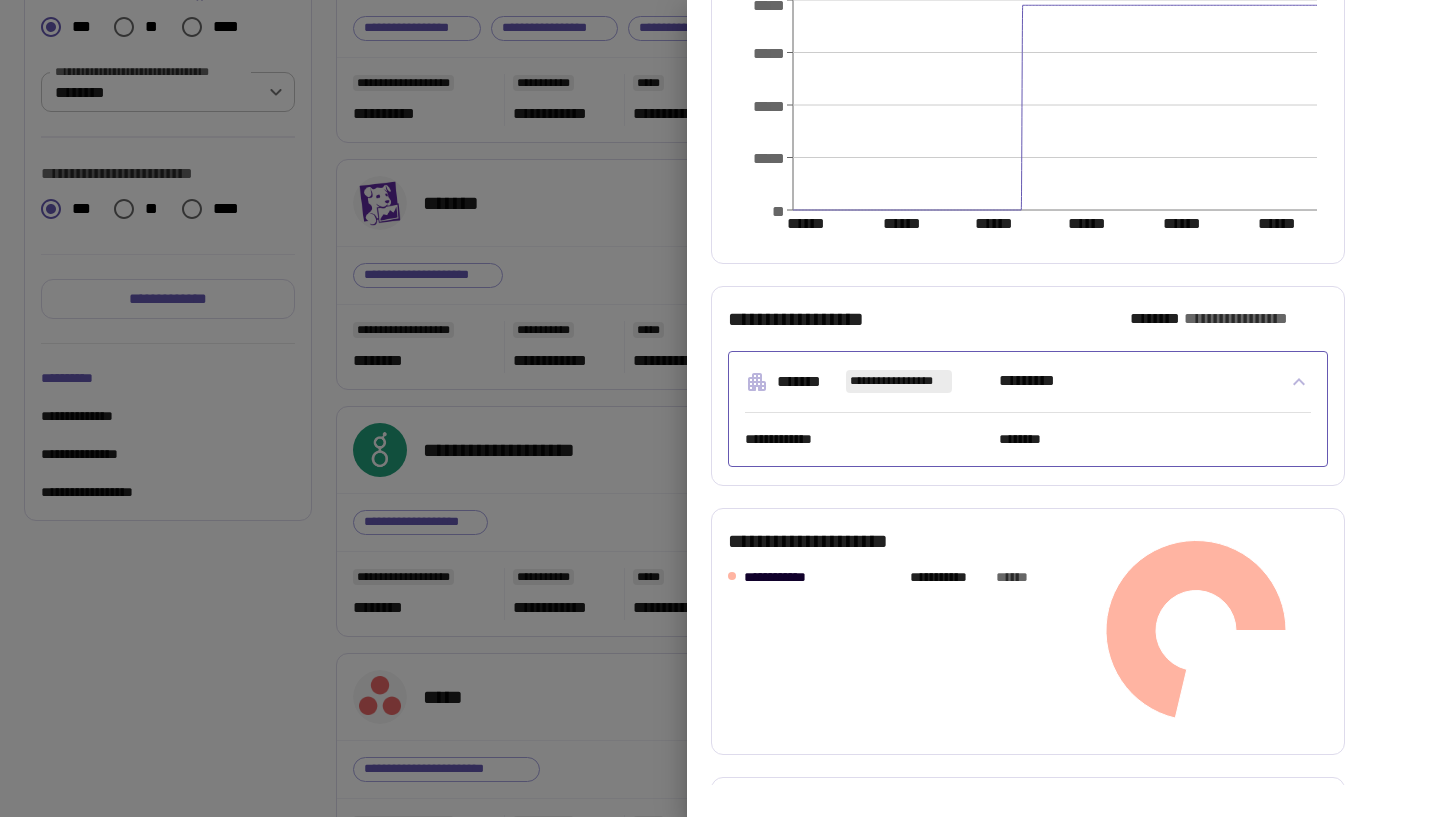 scroll, scrollTop: 579, scrollLeft: 0, axis: vertical 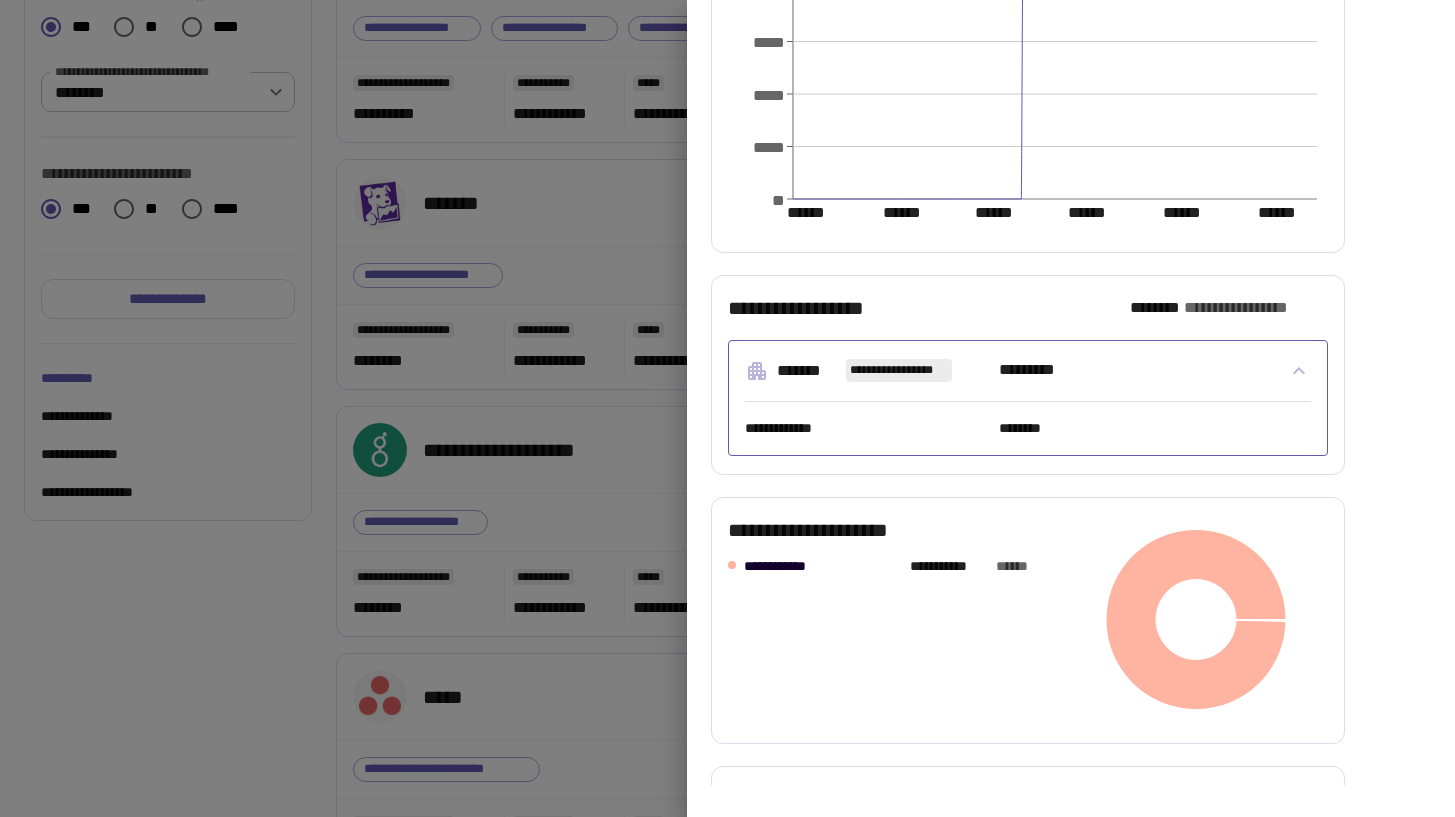 click on "**********" at bounding box center (1028, 429) 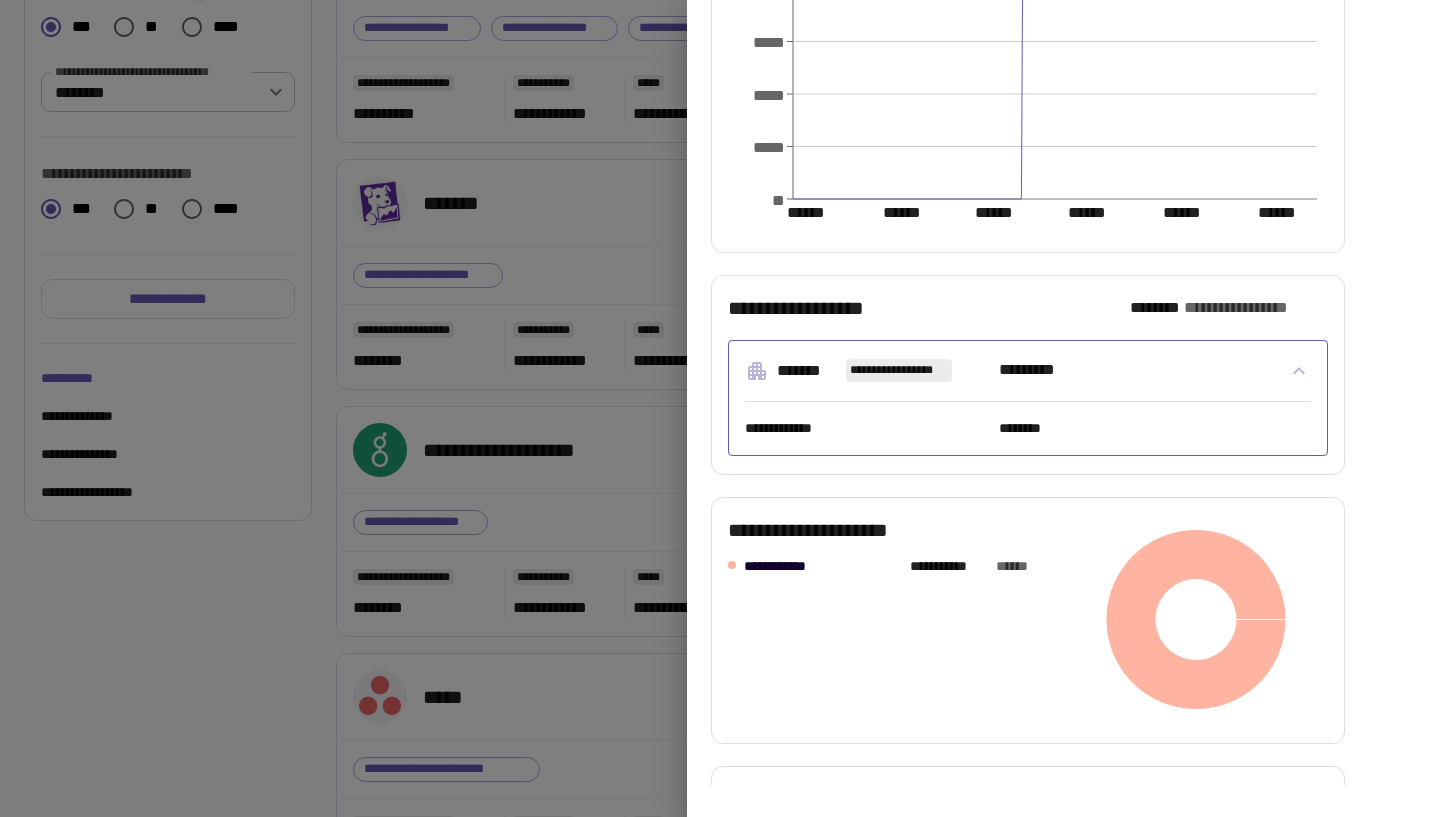 click at bounding box center (727, 408) 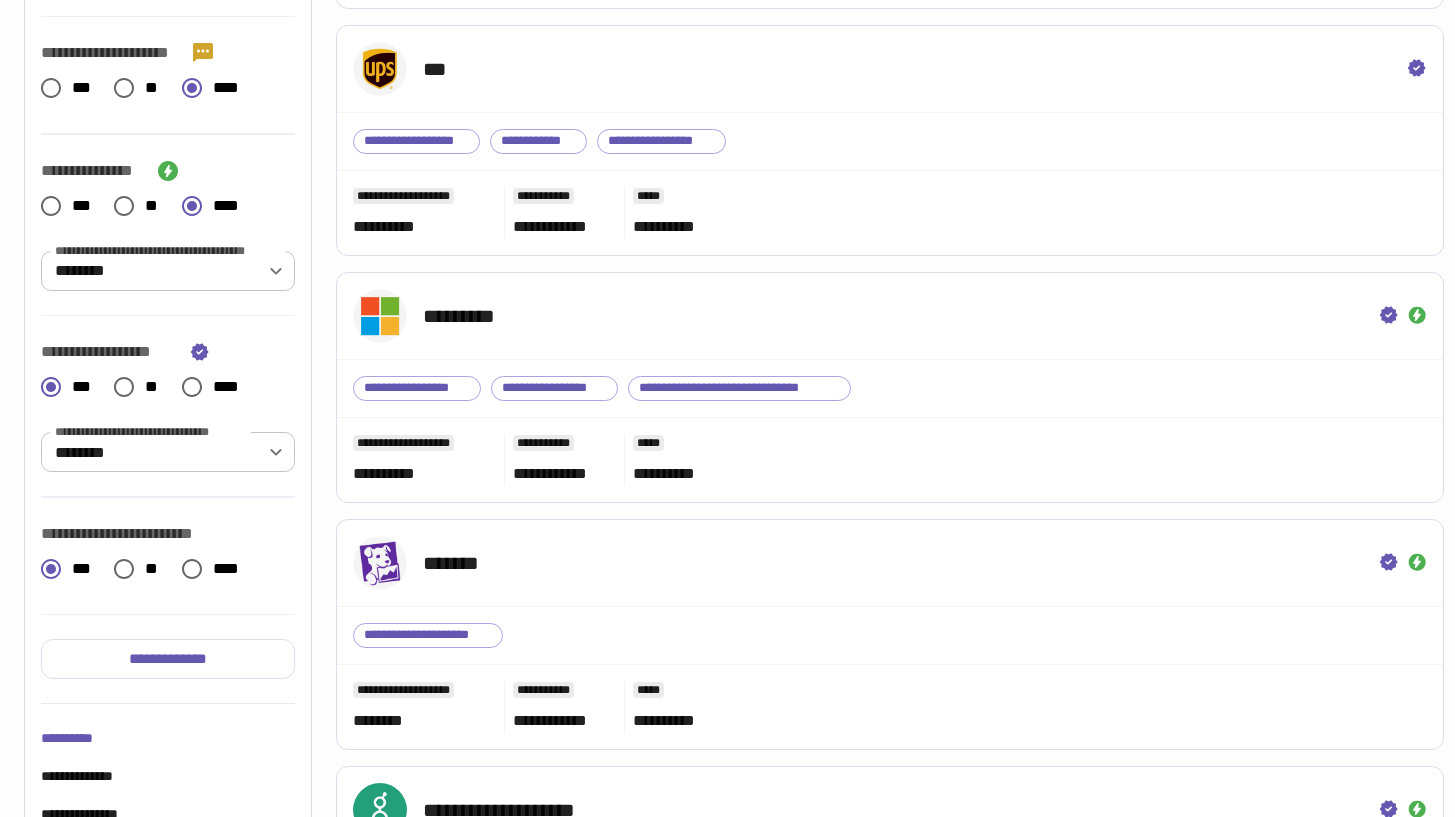scroll, scrollTop: 372, scrollLeft: 0, axis: vertical 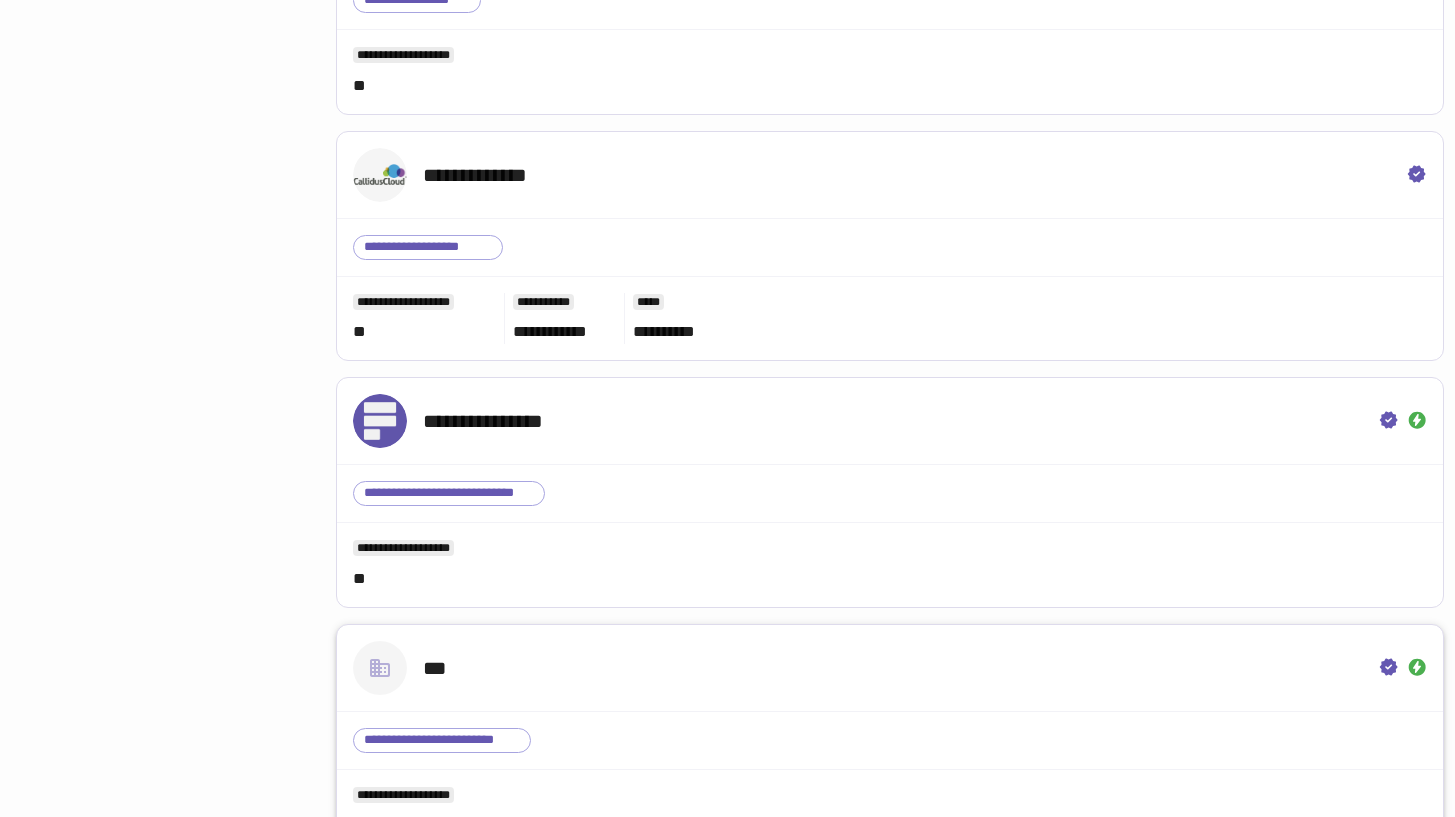 click on "***" at bounding box center (890, 668) 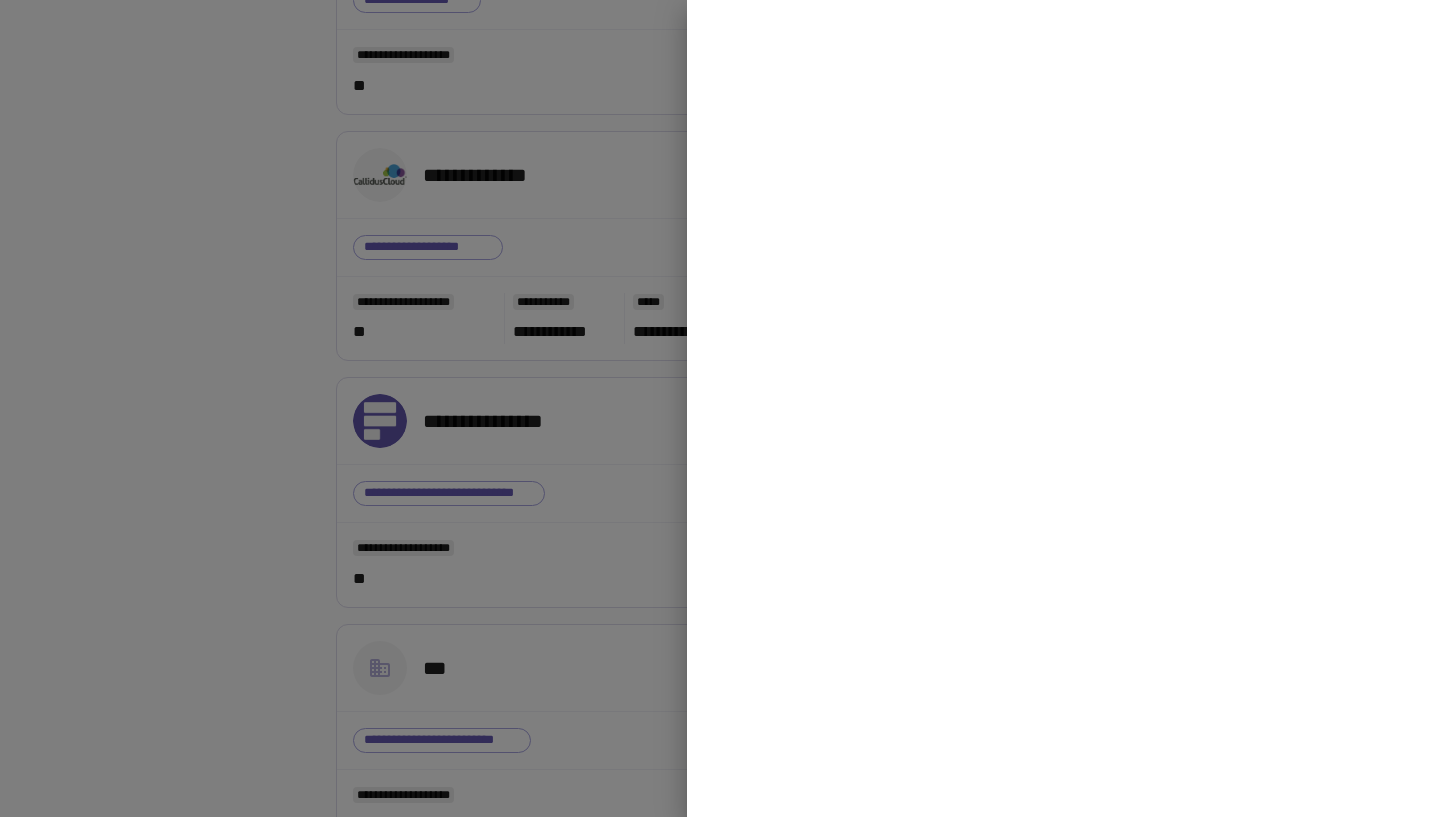 click on "**********" at bounding box center (1080, 392) 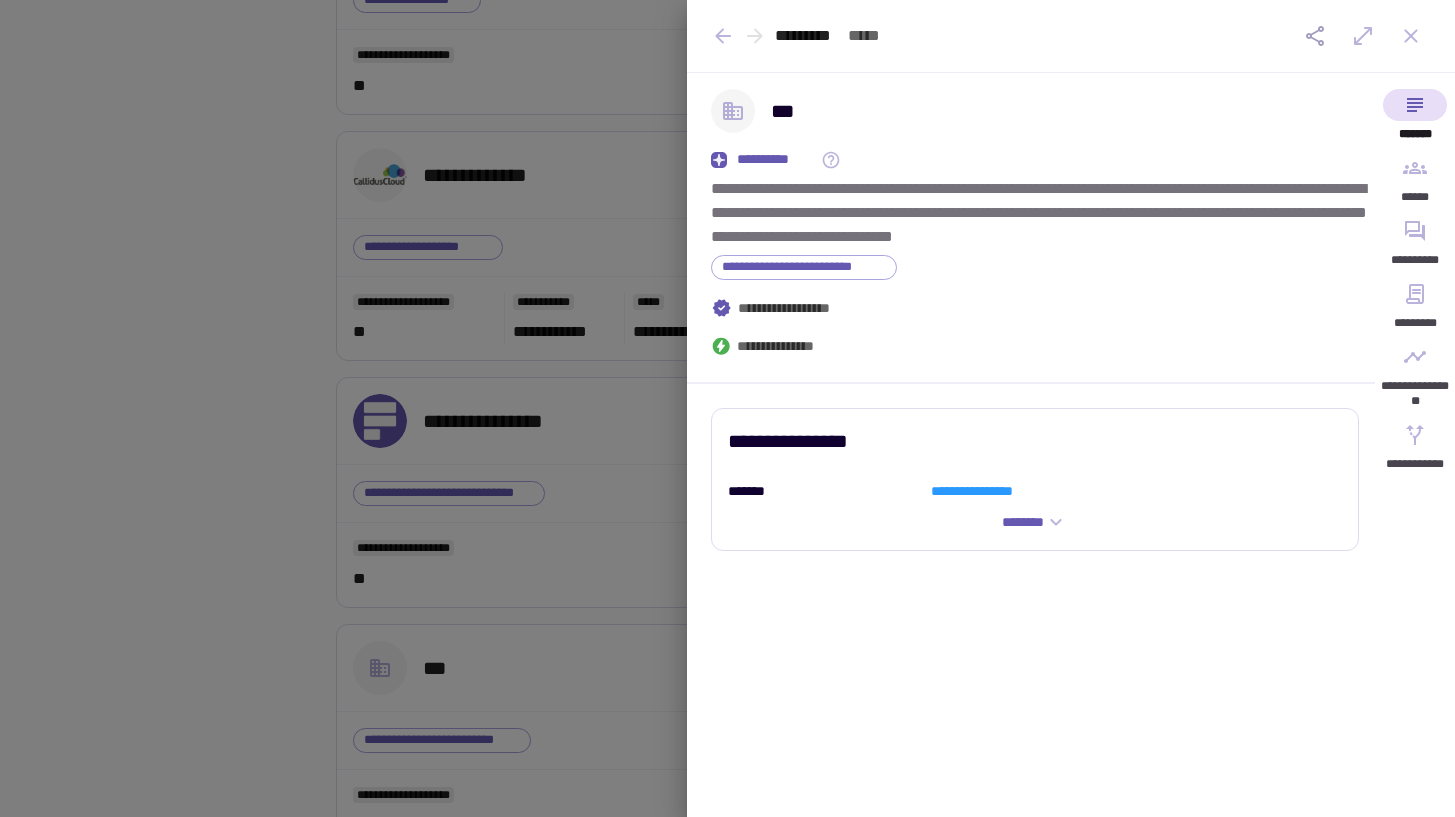 click at bounding box center [727, 408] 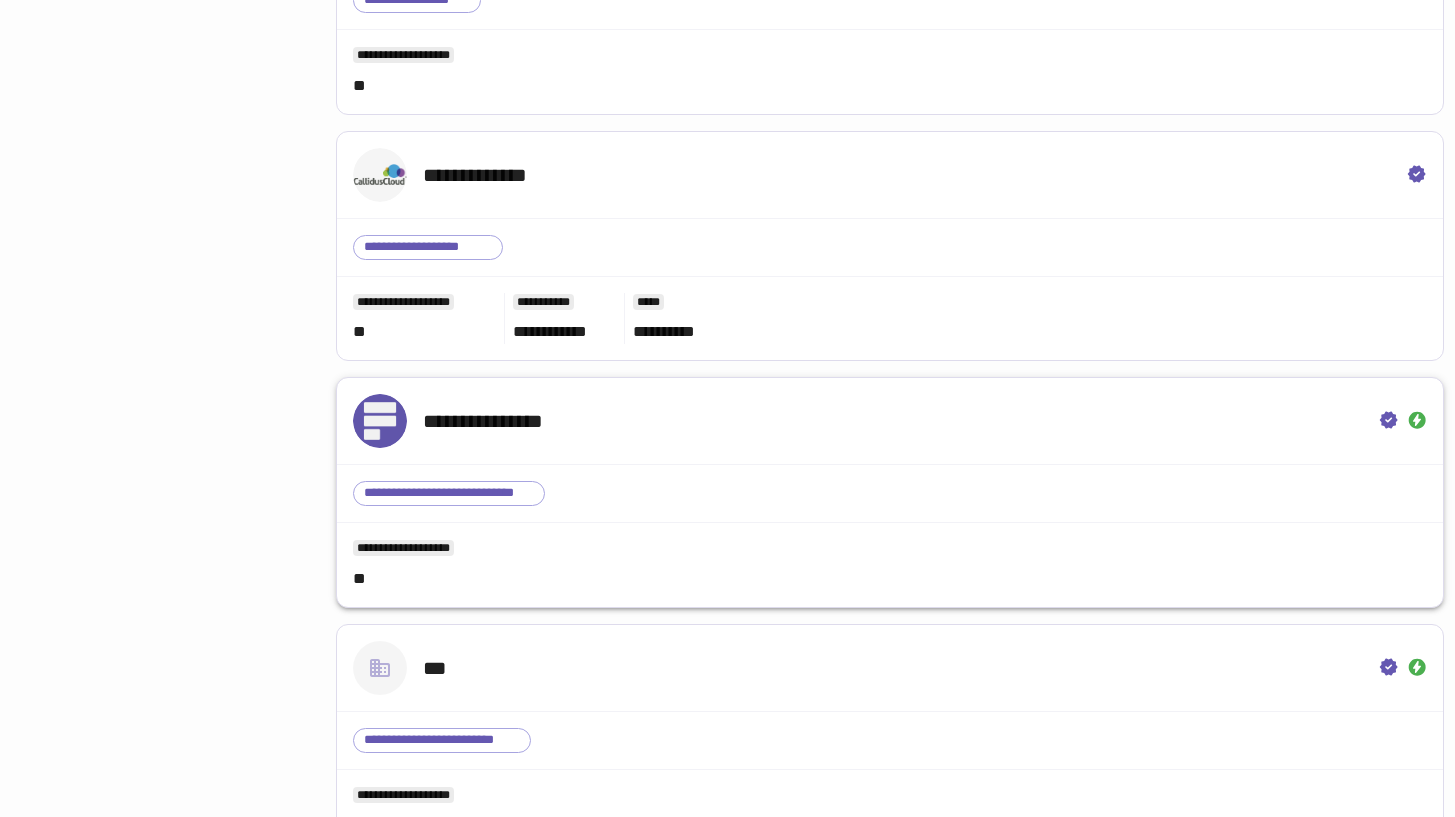 click on "**********" at bounding box center (890, 565) 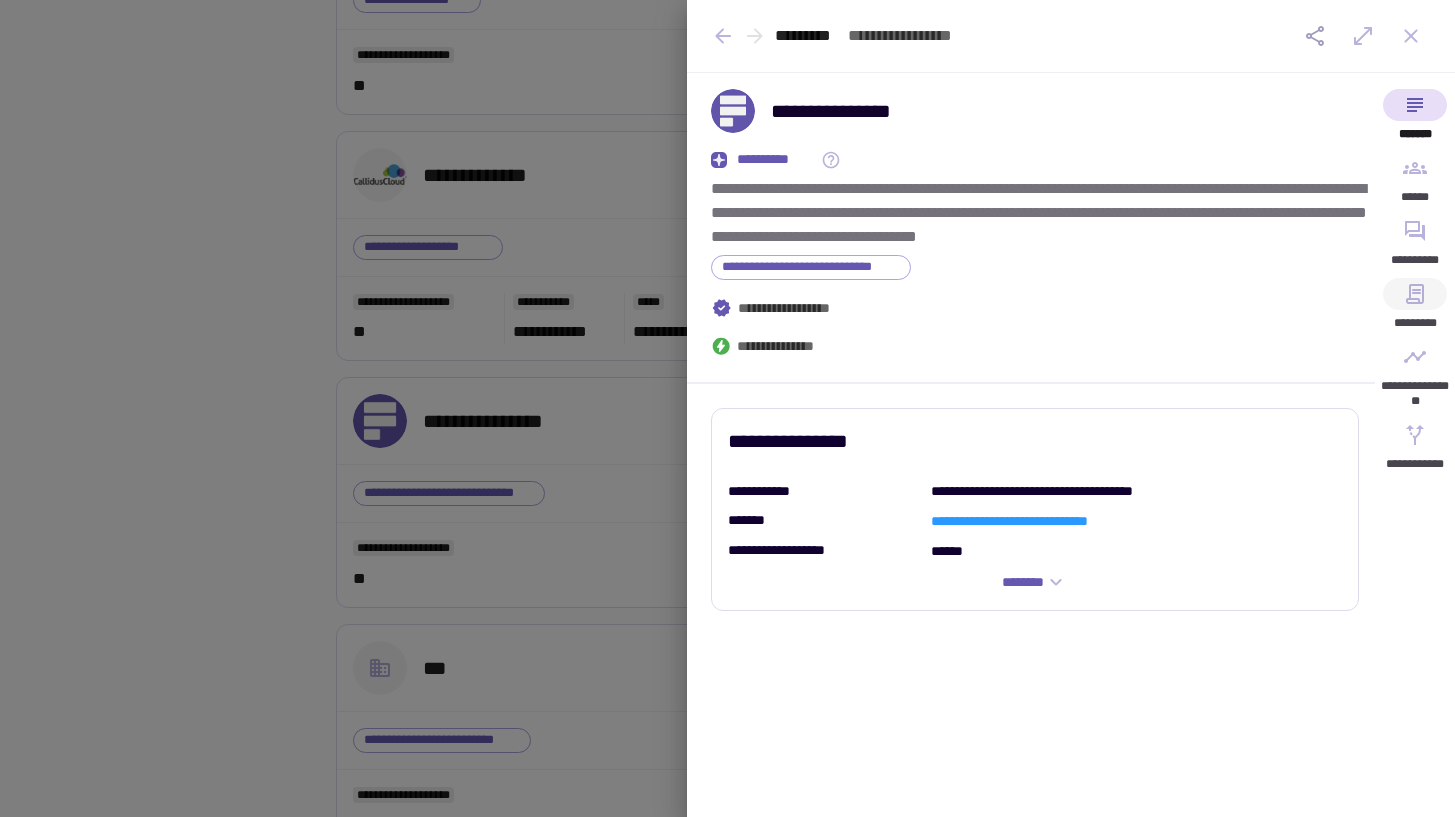 click 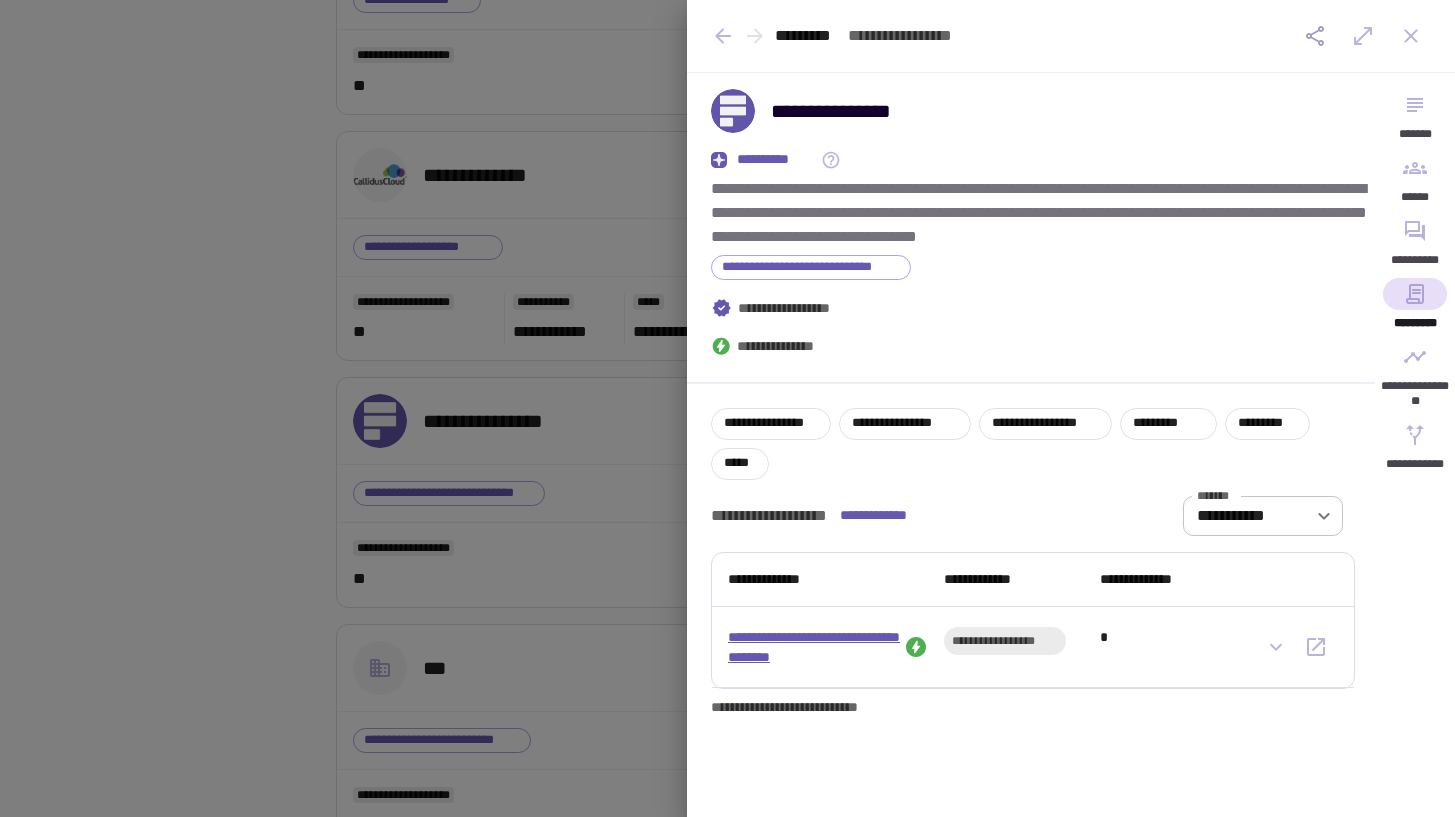 click on "**********" at bounding box center [814, 647] 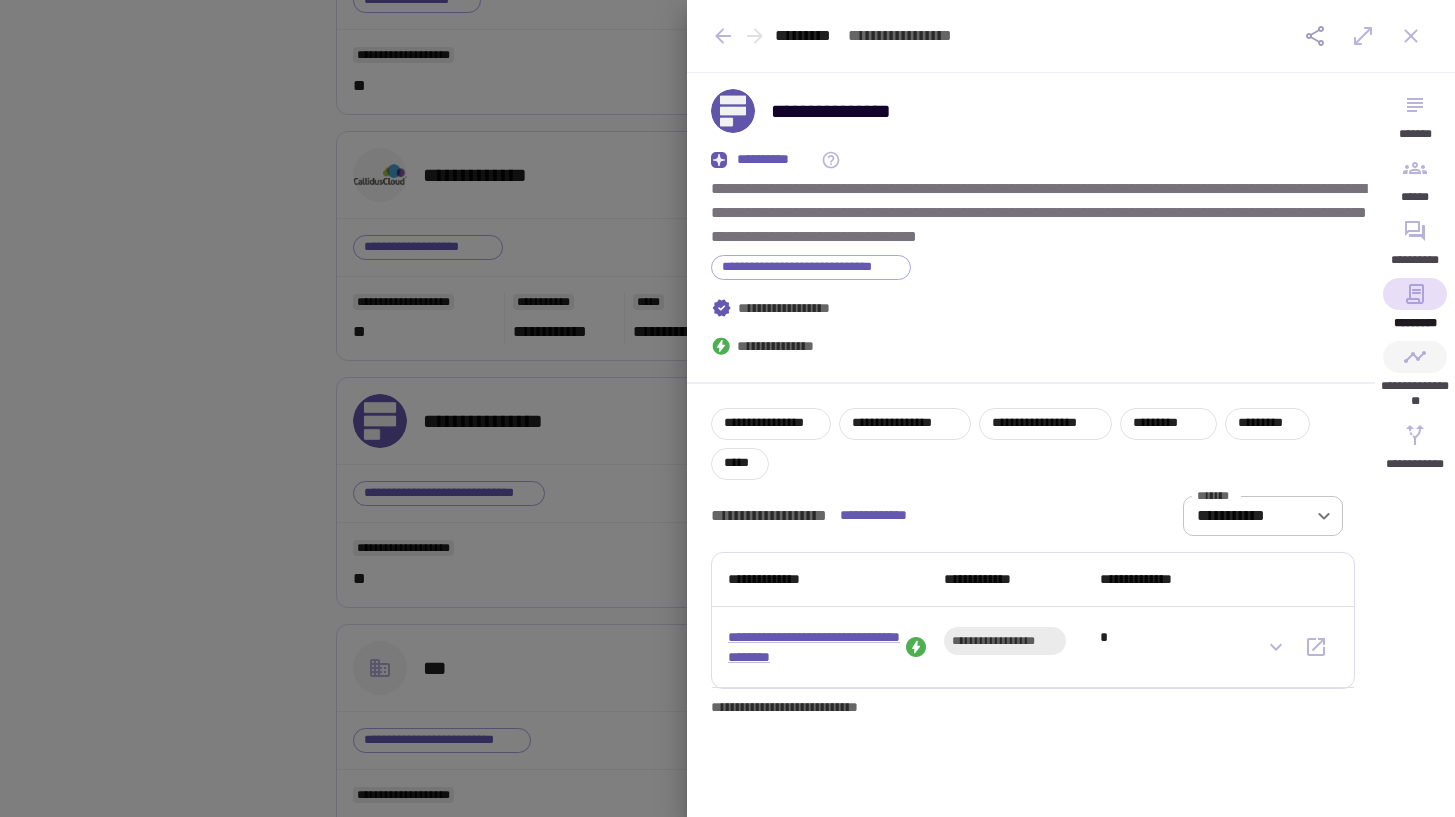 click 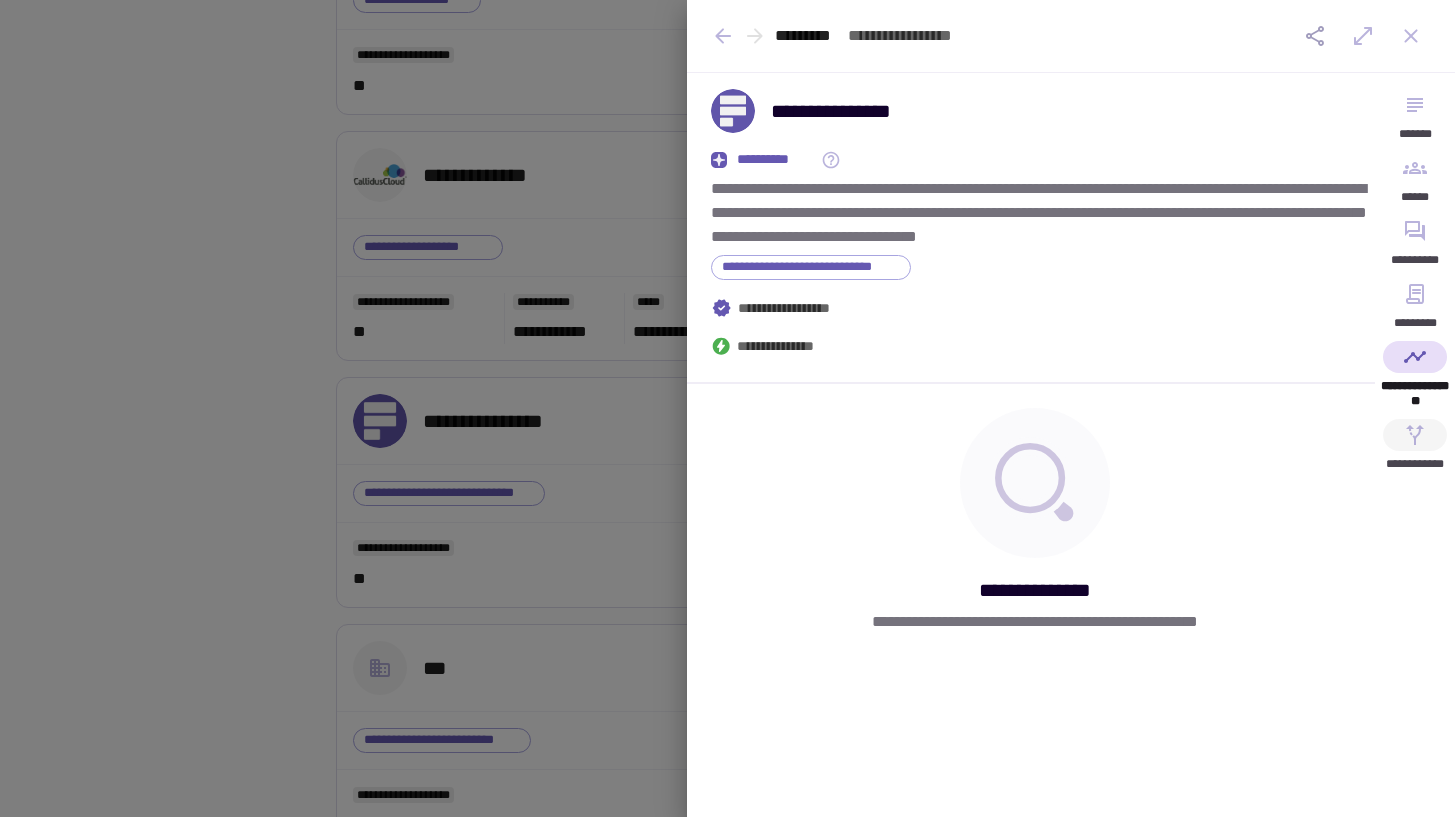 click 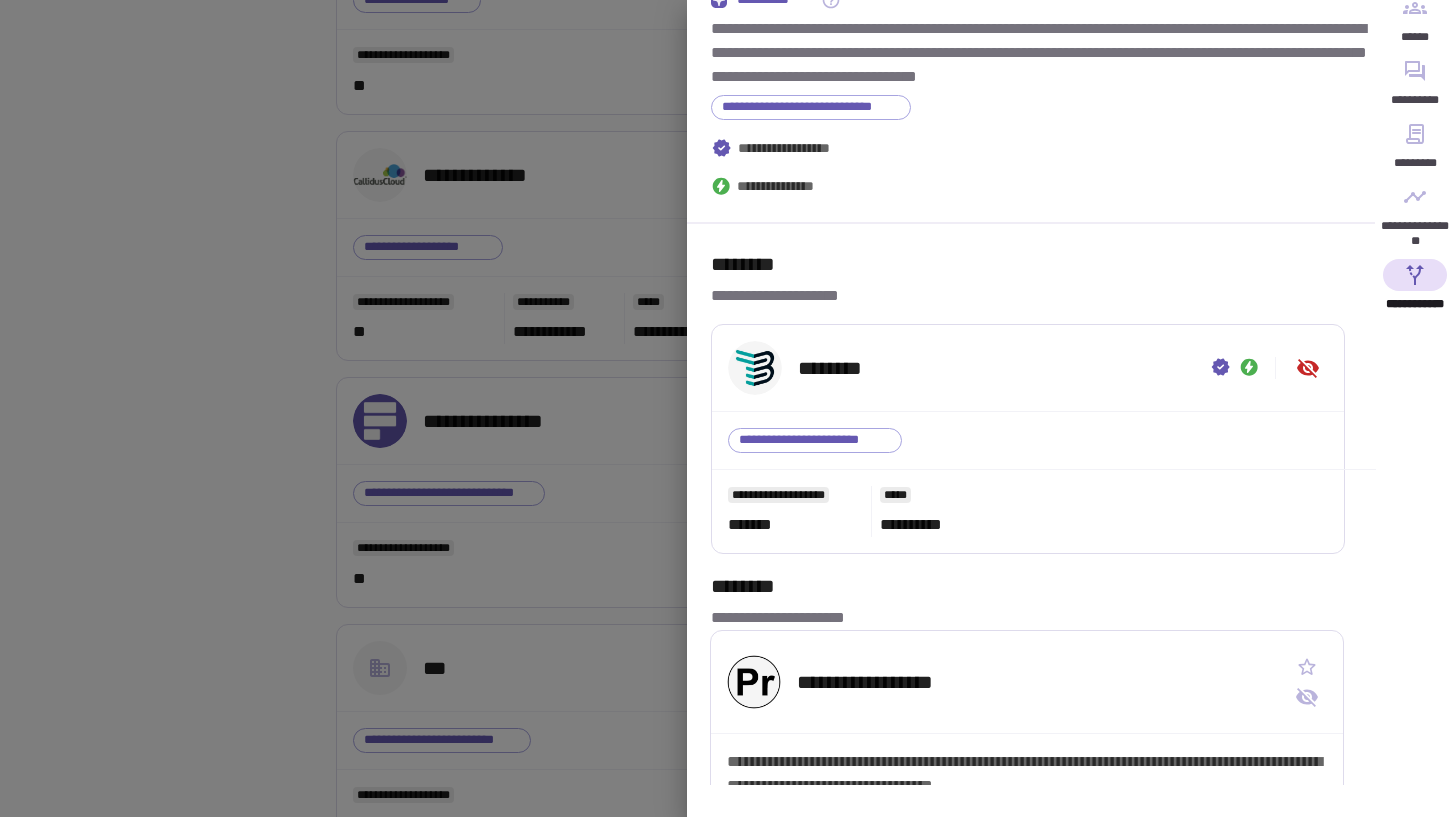 scroll, scrollTop: 0, scrollLeft: 0, axis: both 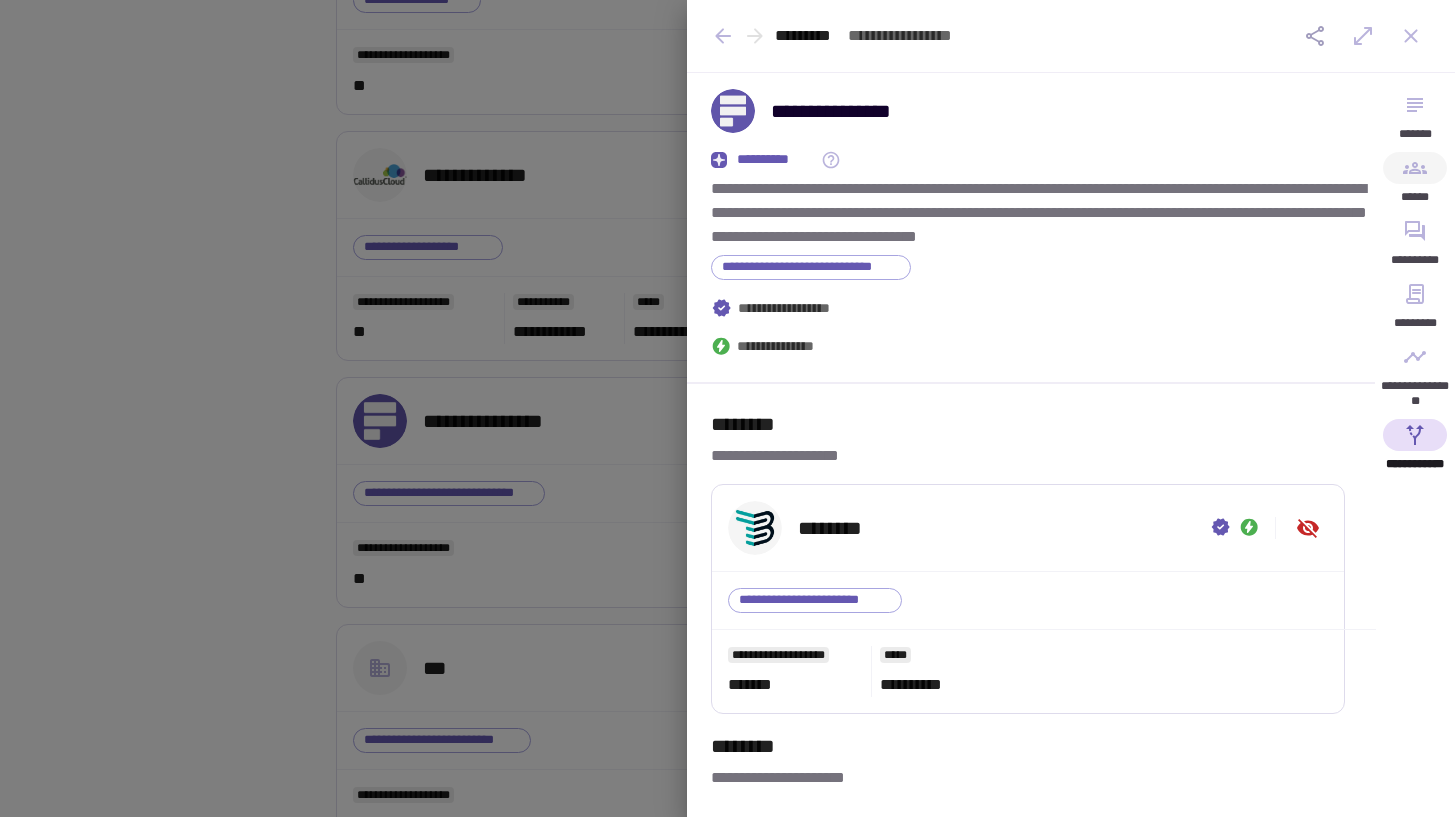 click on "******" at bounding box center (1415, 183) 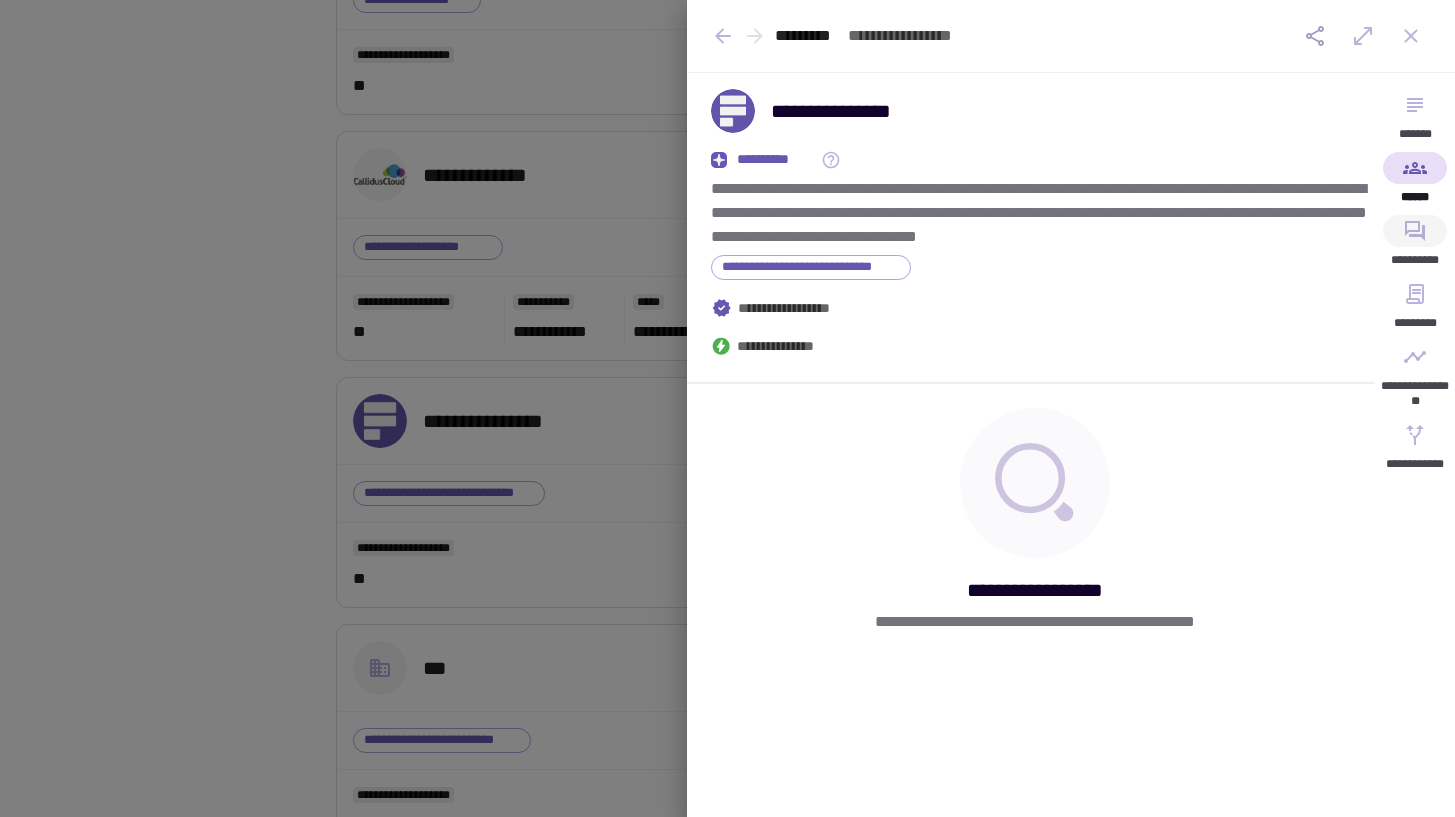 click on "**********" at bounding box center (1415, 246) 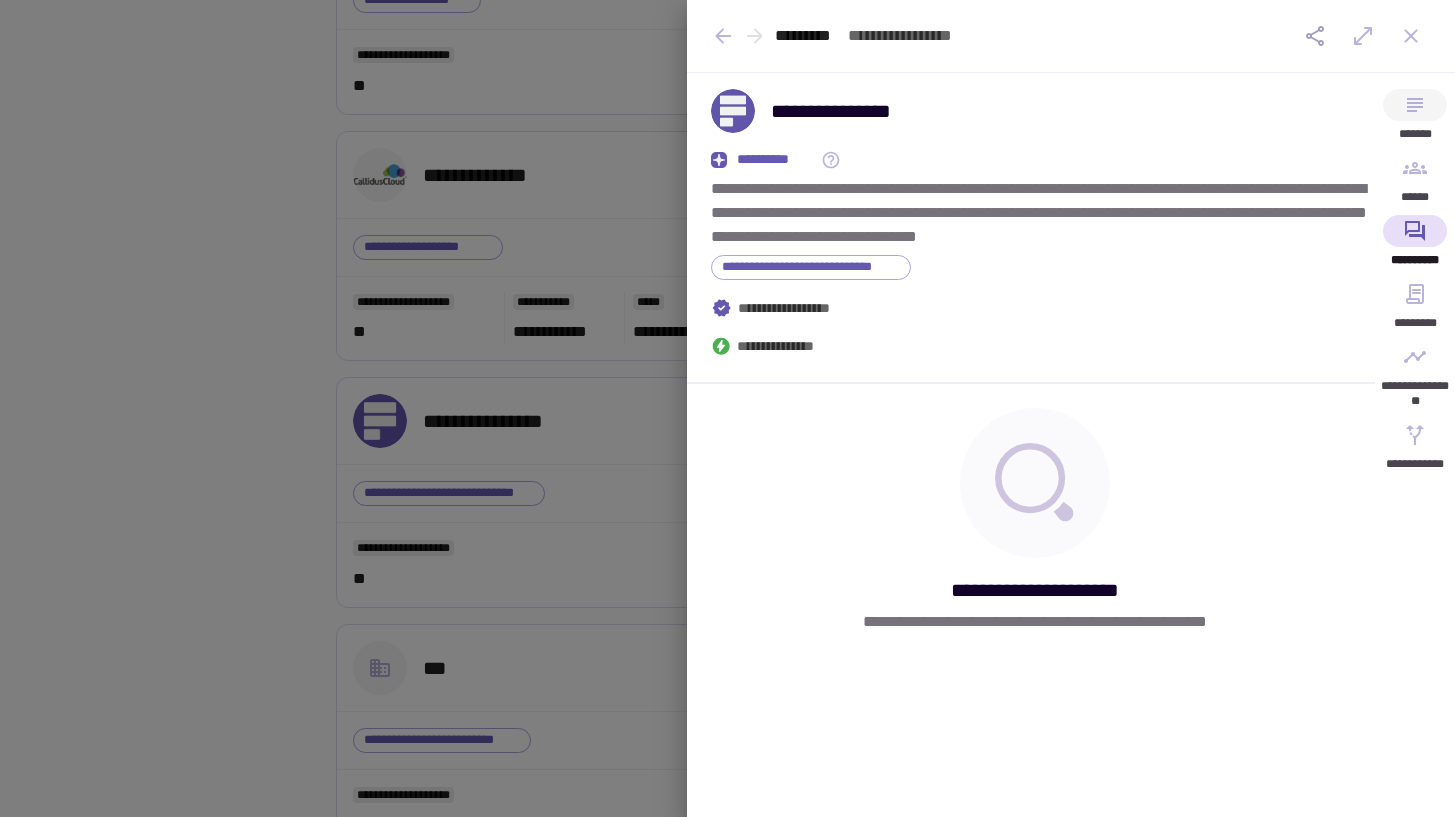 click on "*******" at bounding box center [1415, 120] 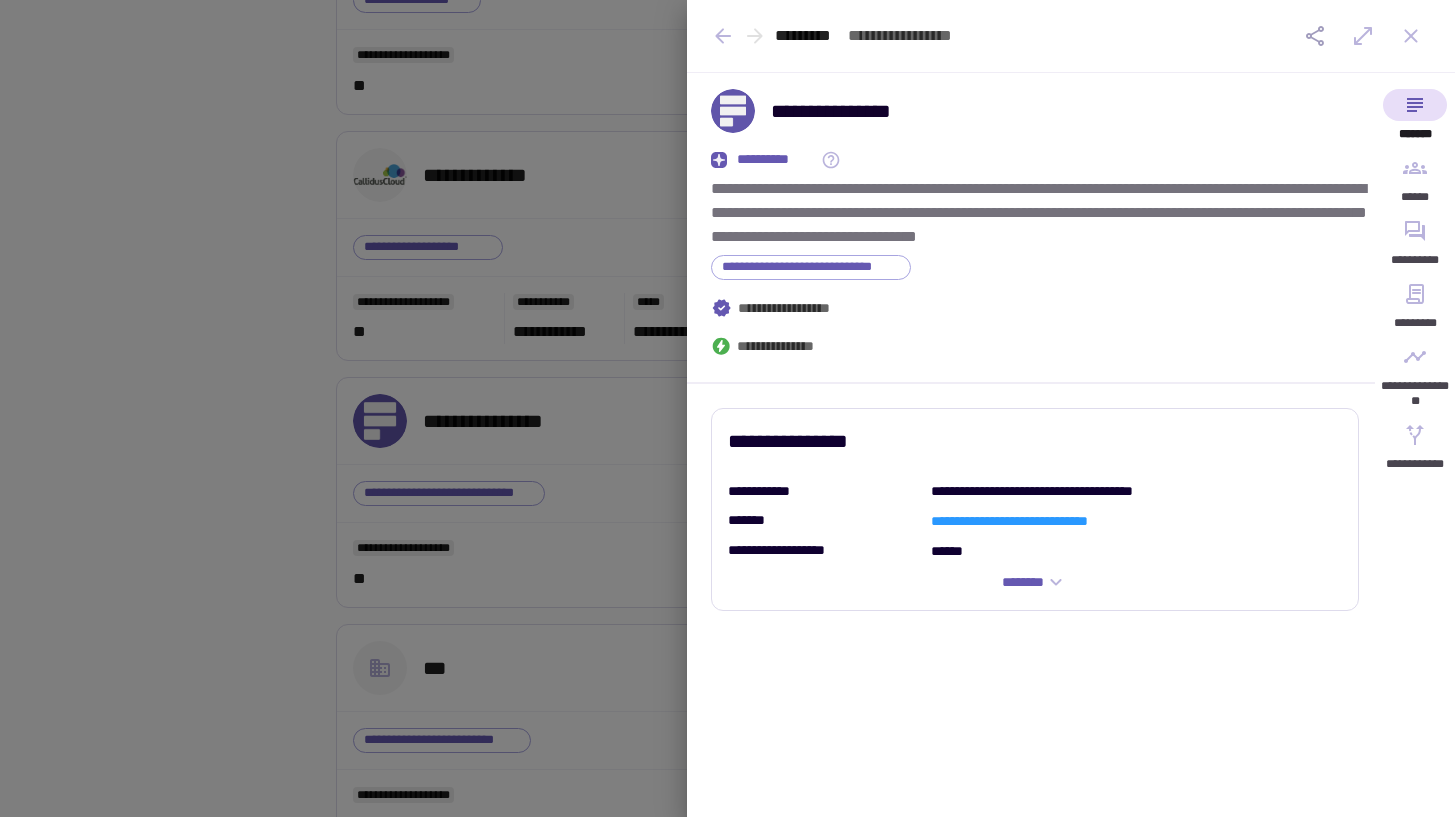 click at bounding box center (727, 408) 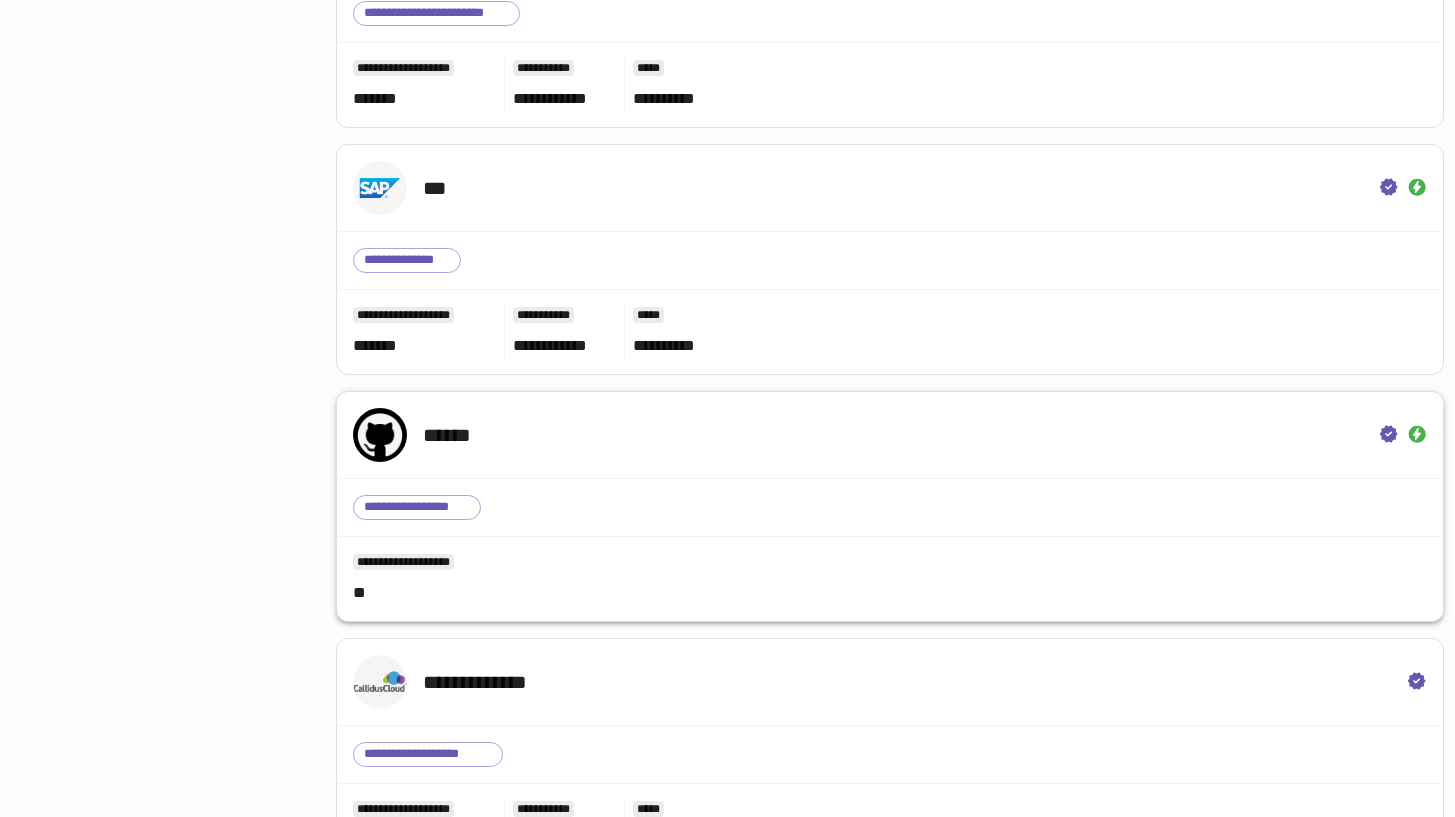 scroll, scrollTop: 3422, scrollLeft: 0, axis: vertical 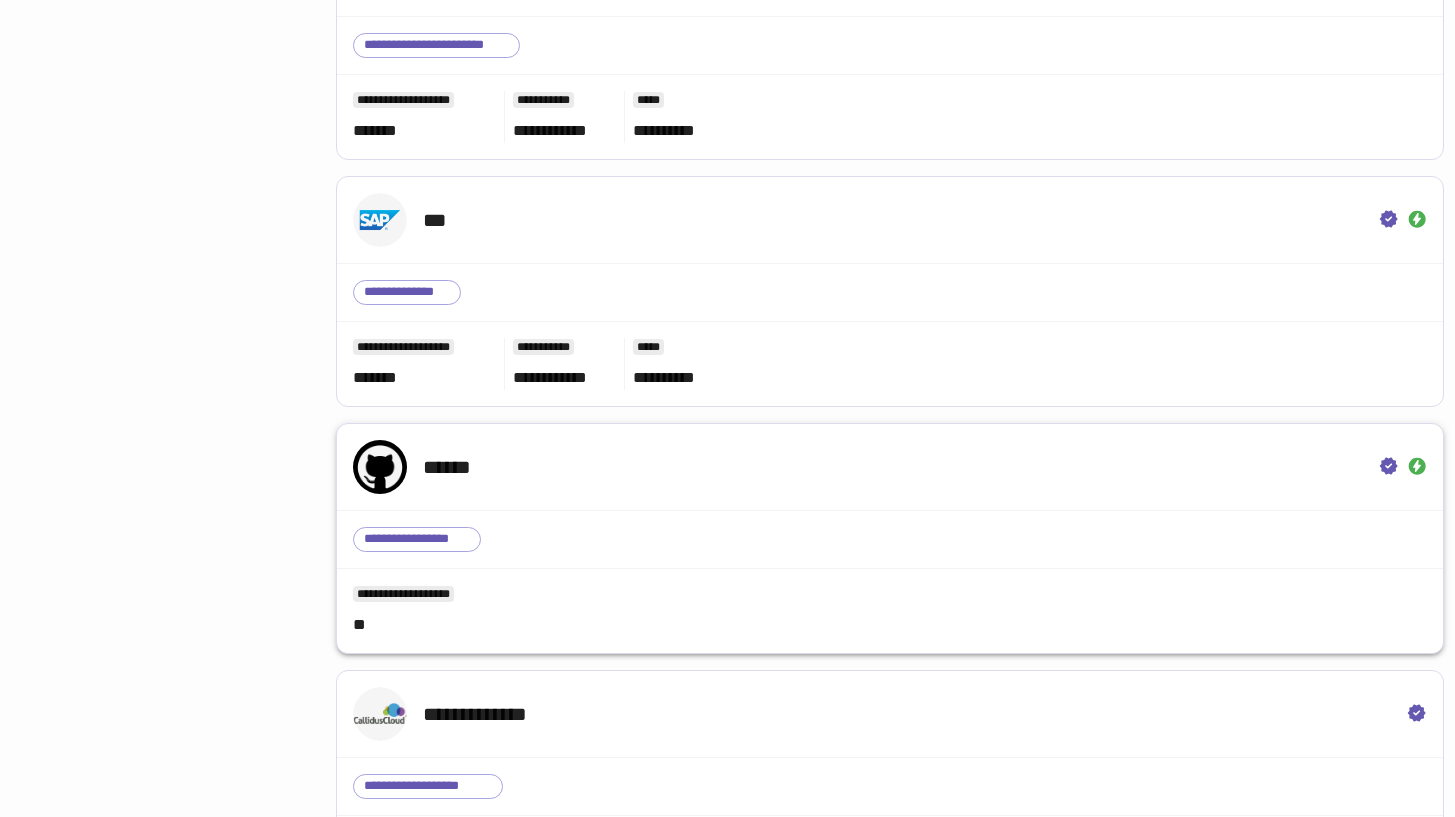 click on "******" at bounding box center [890, 467] 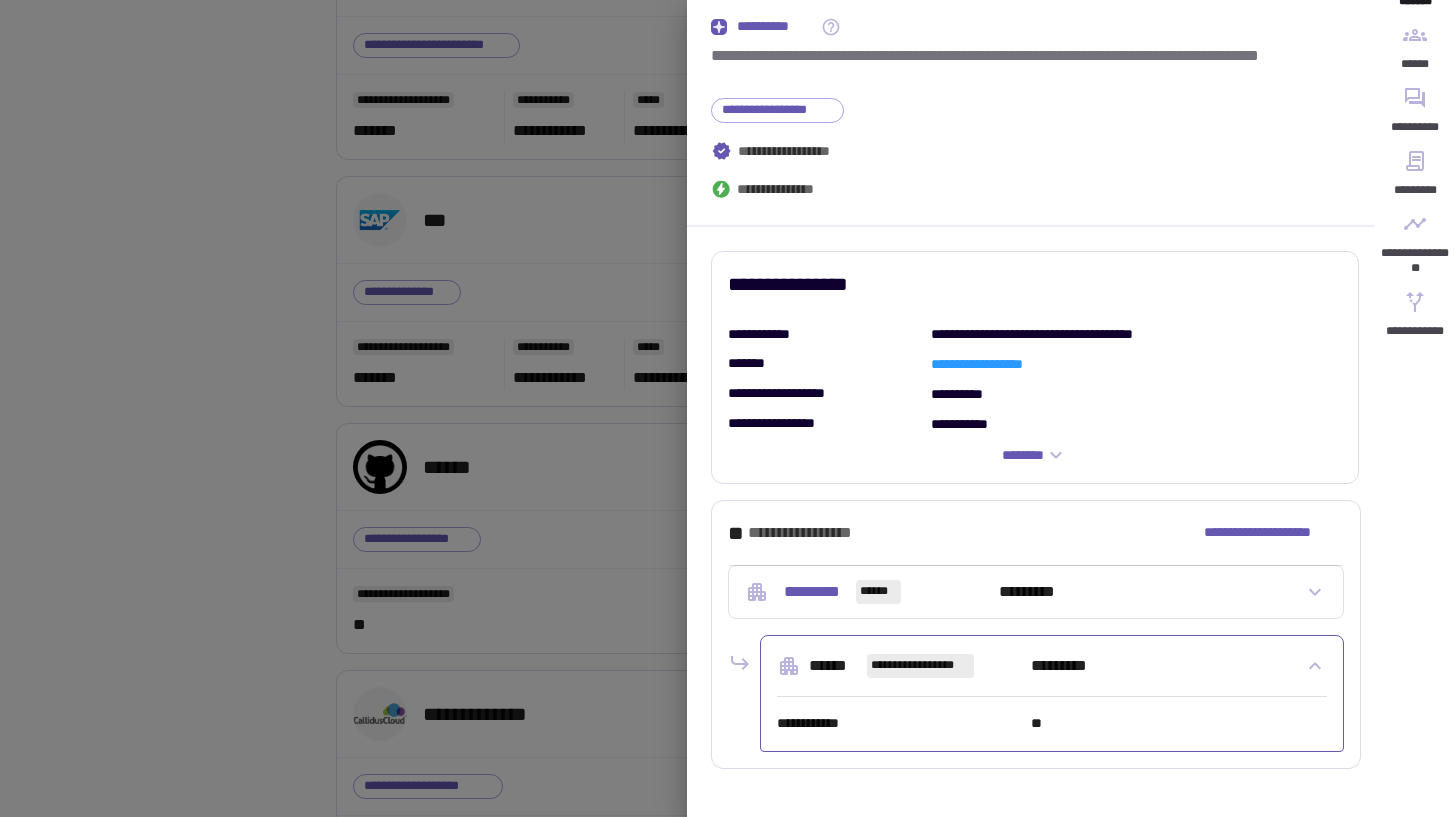 scroll, scrollTop: 136, scrollLeft: 0, axis: vertical 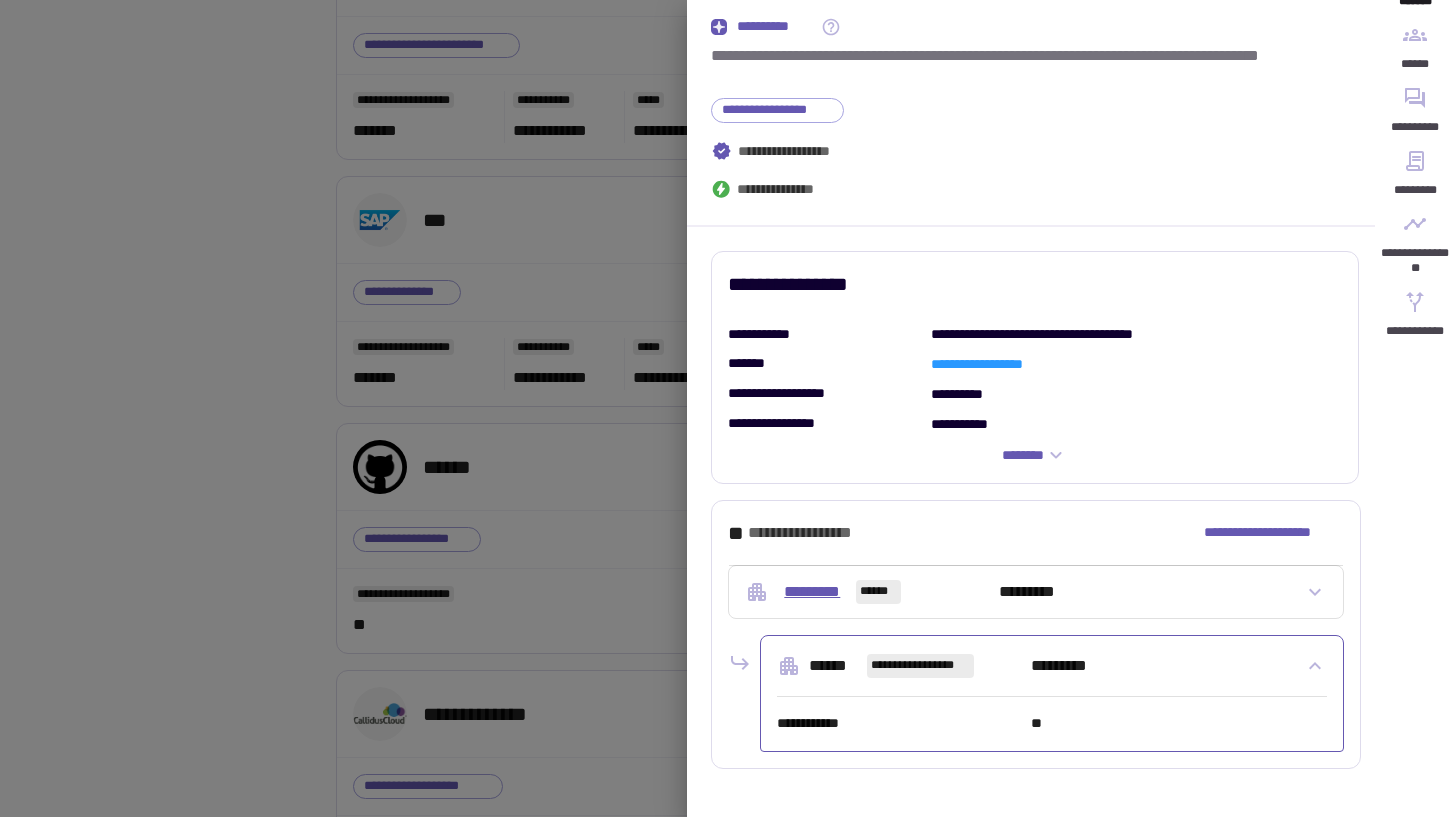 click on "*********" at bounding box center (812, 592) 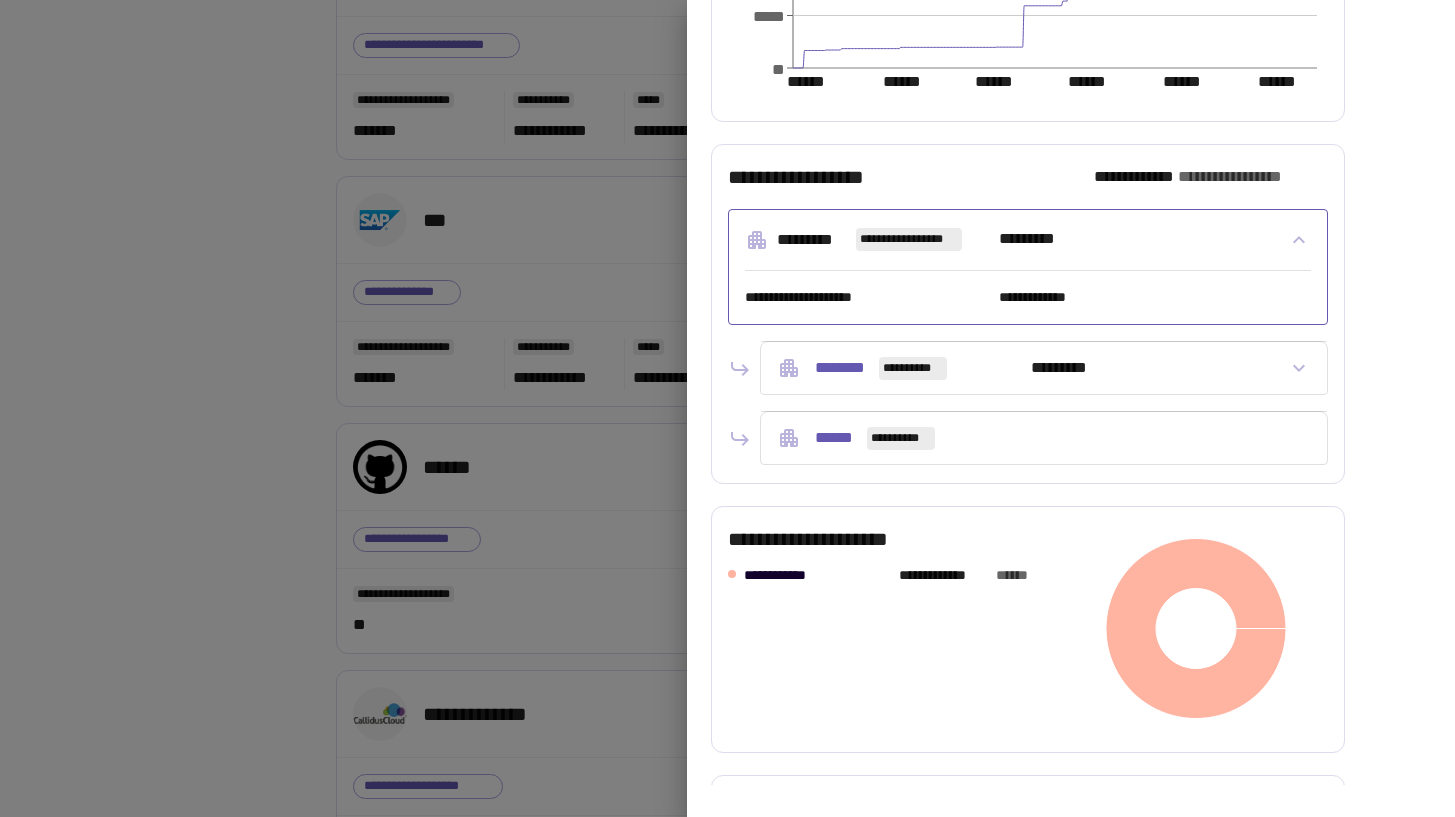 scroll, scrollTop: 638, scrollLeft: 0, axis: vertical 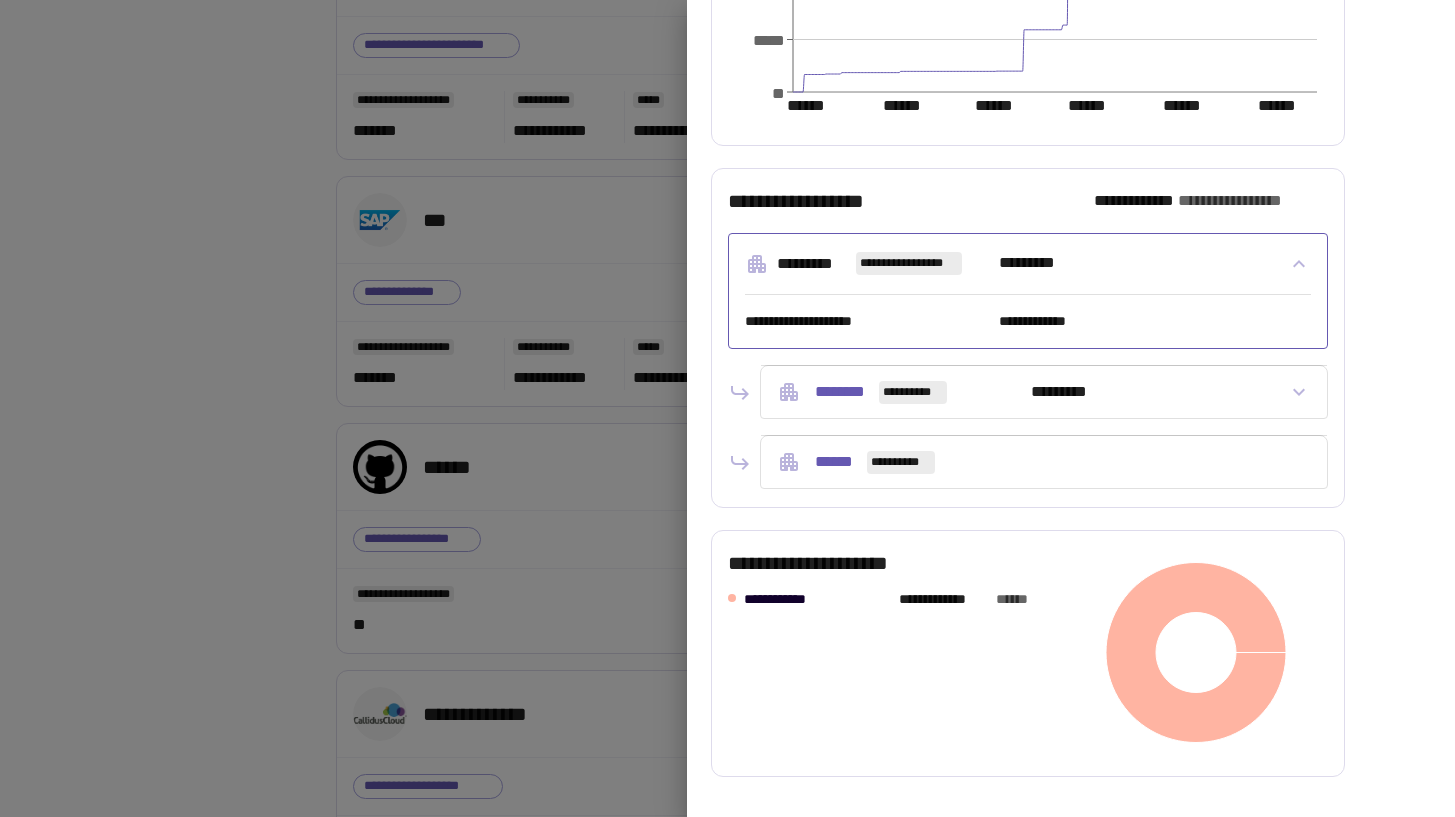 click on "**********" at bounding box center [902, 392] 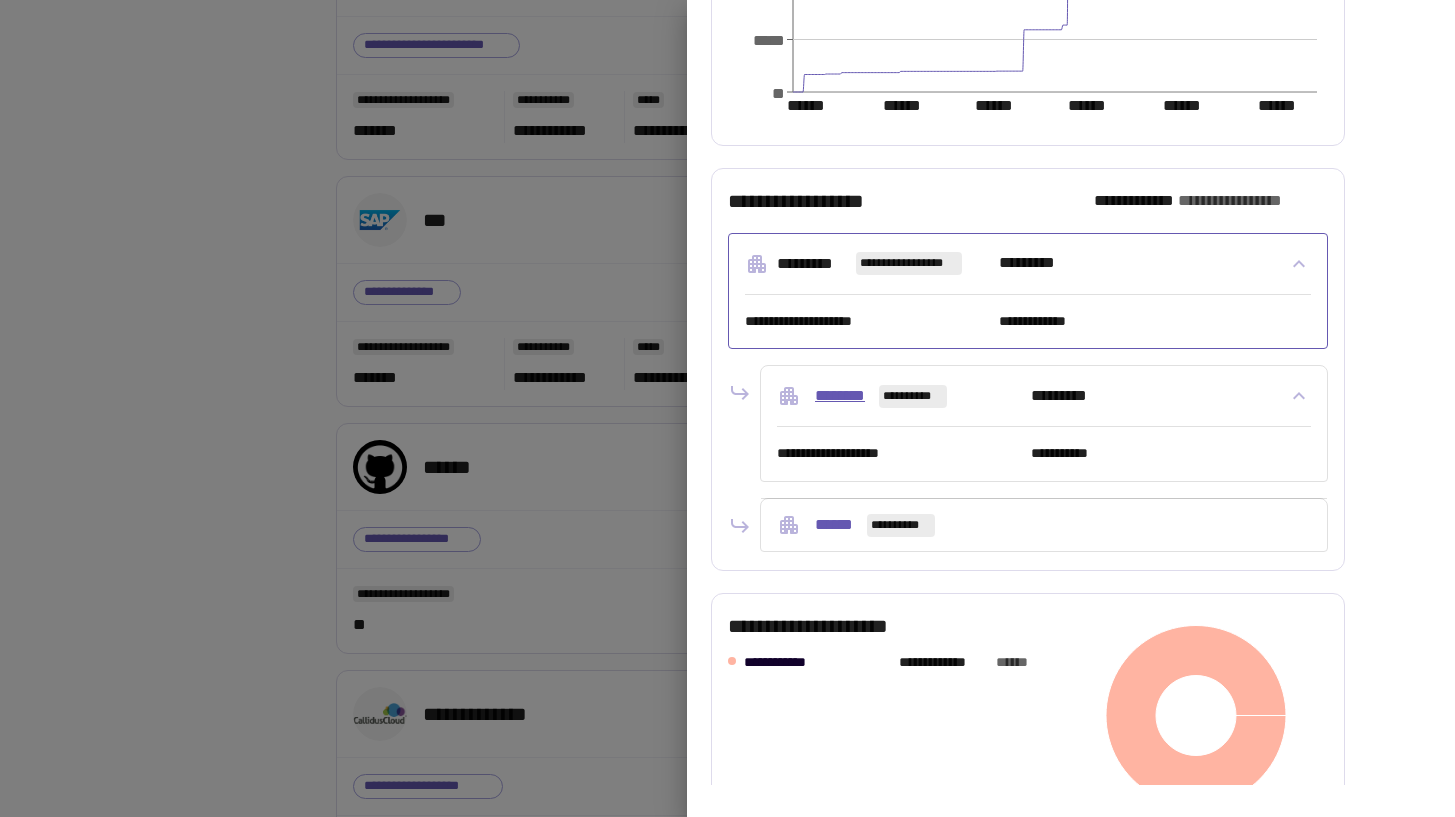 click on "********" at bounding box center (840, 396) 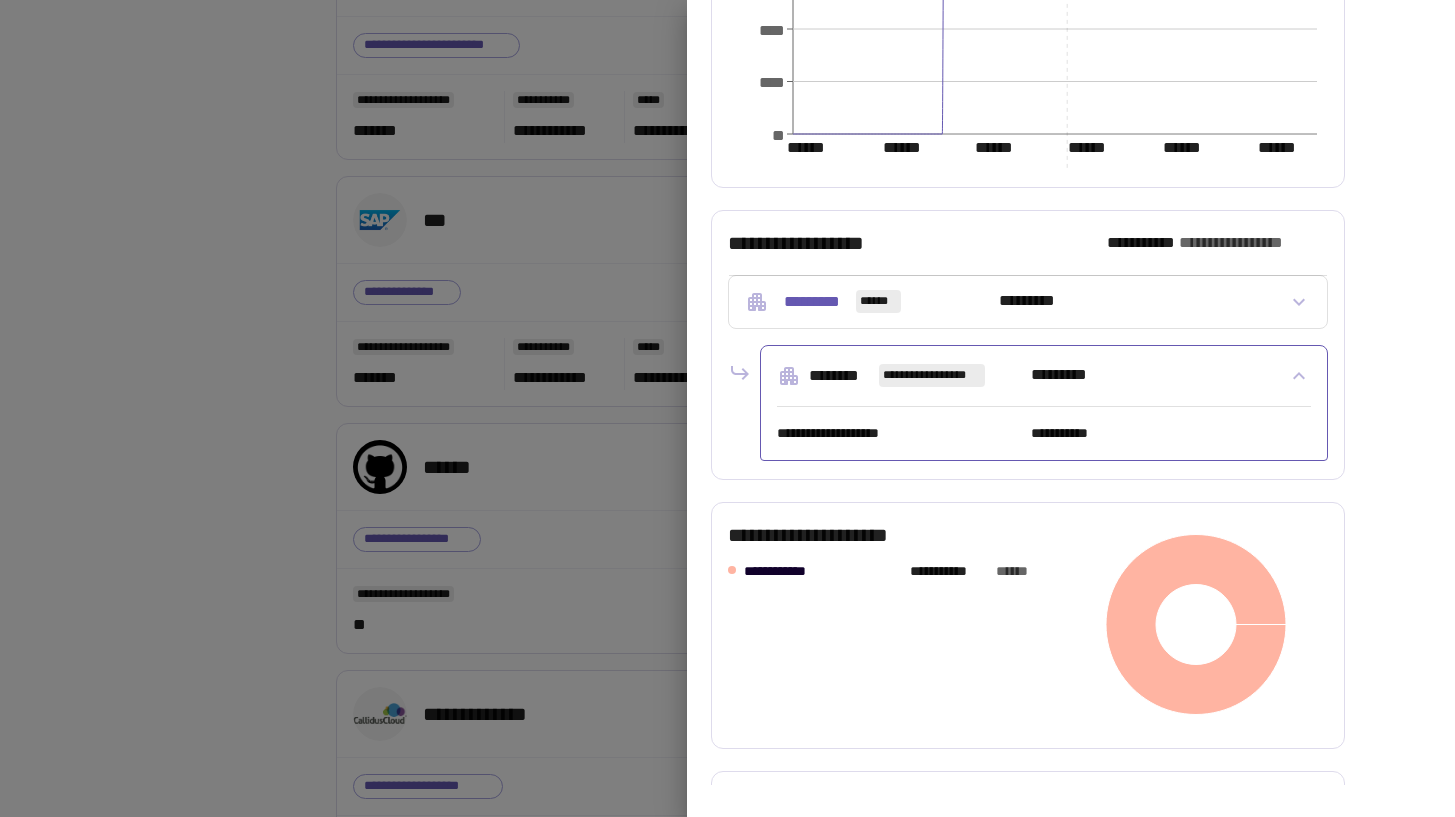 scroll, scrollTop: 708, scrollLeft: 0, axis: vertical 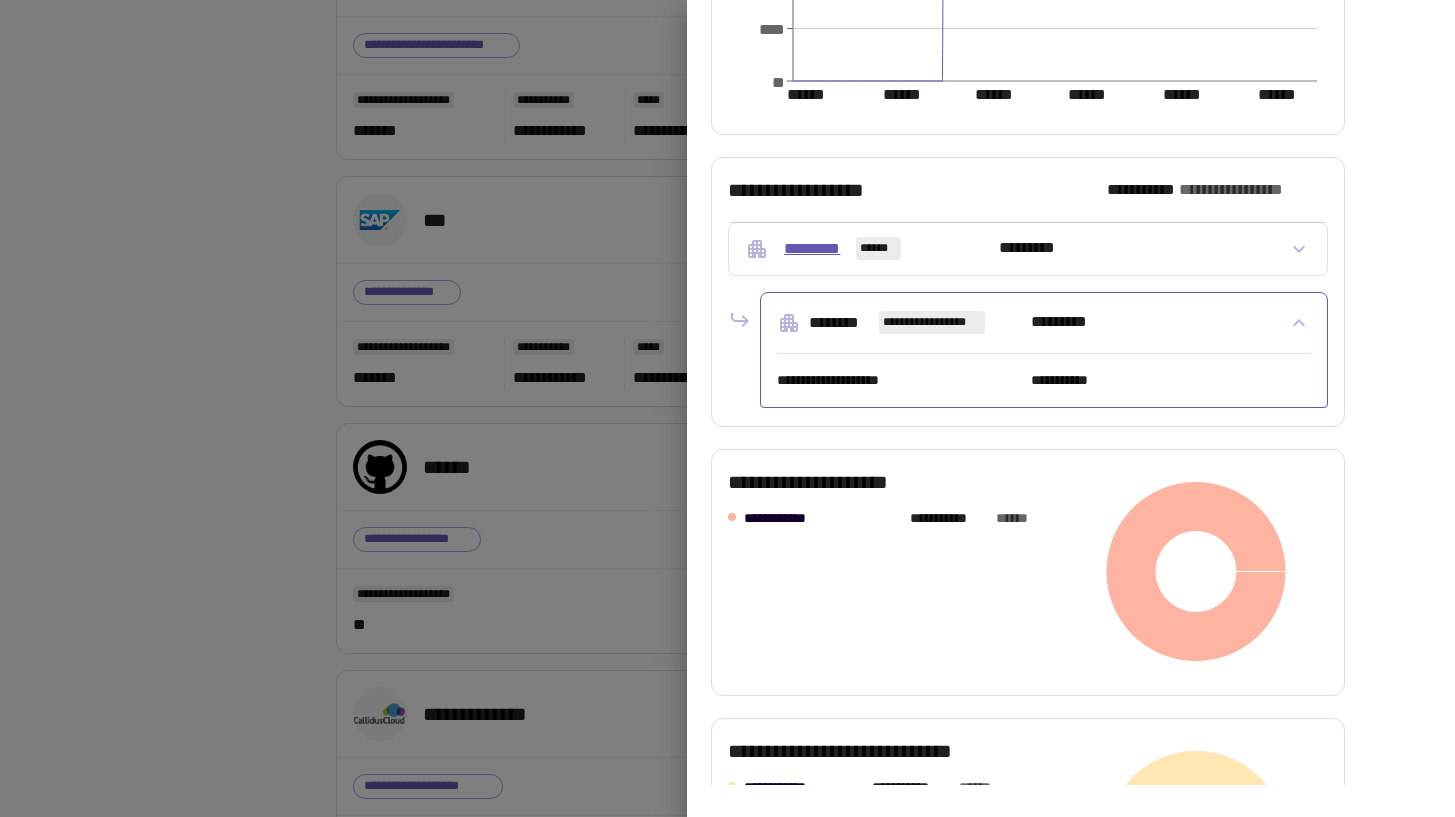click on "*********" at bounding box center [812, 249] 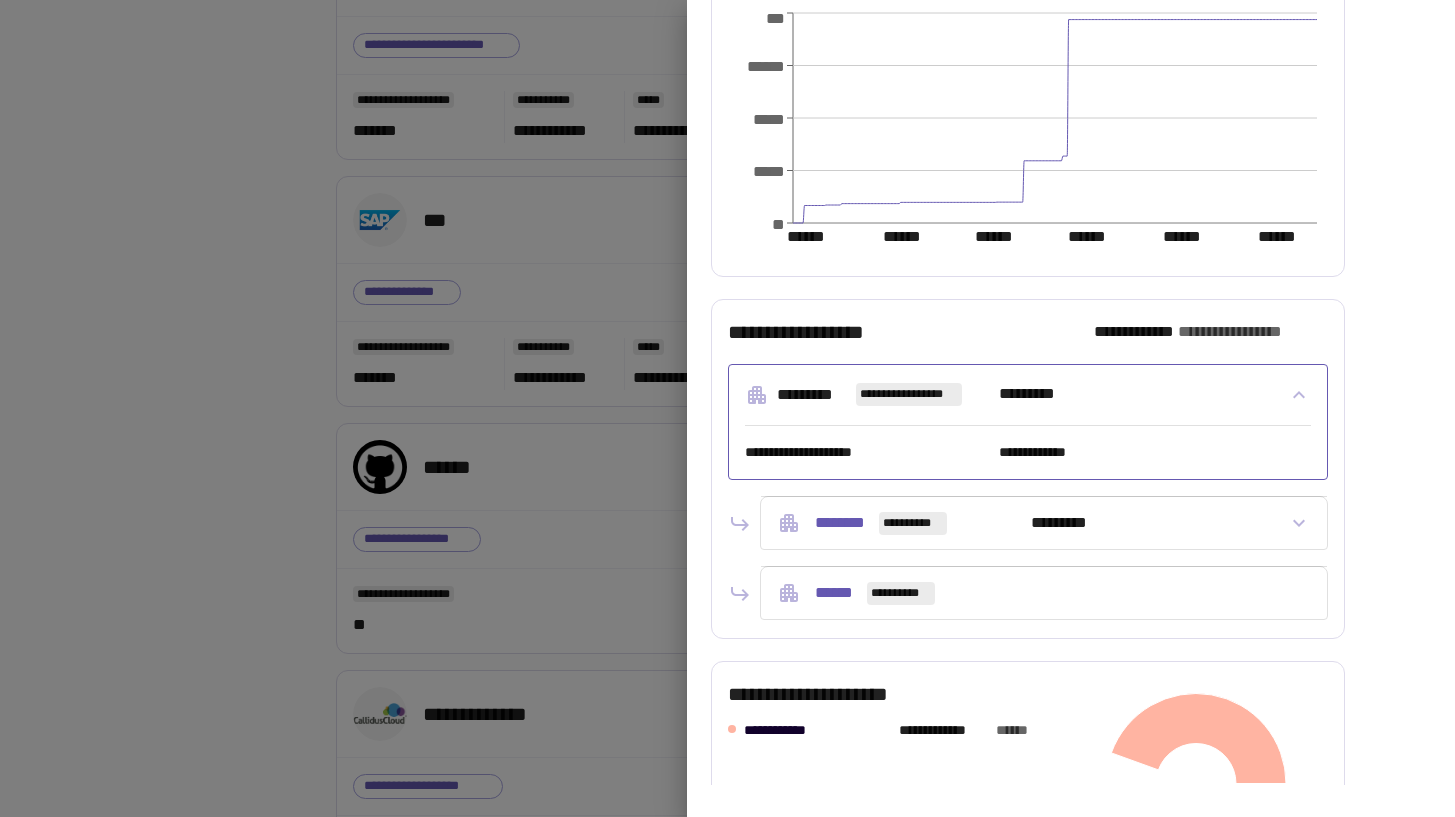 scroll, scrollTop: 583, scrollLeft: 0, axis: vertical 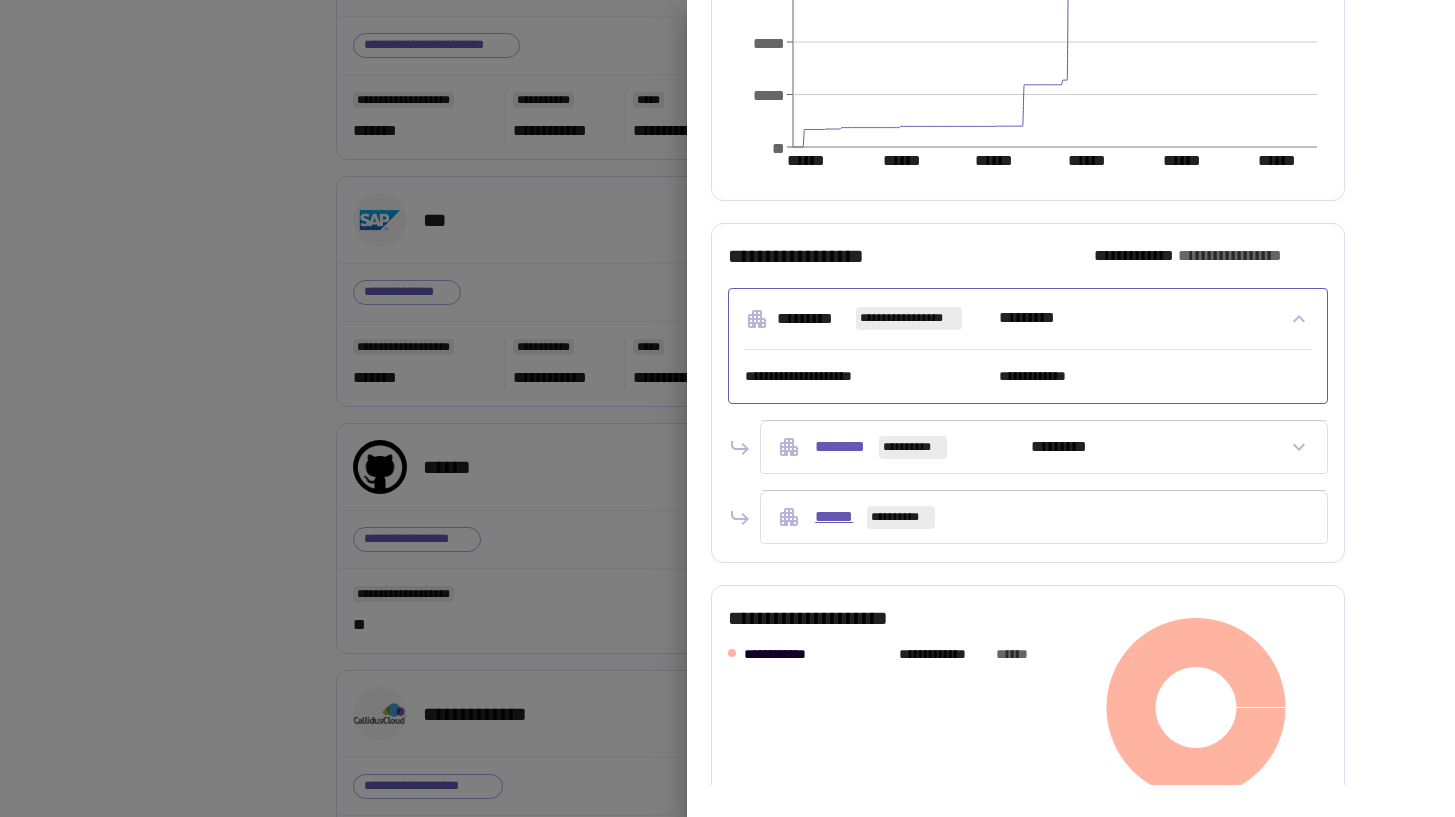 click on "******" at bounding box center [834, 517] 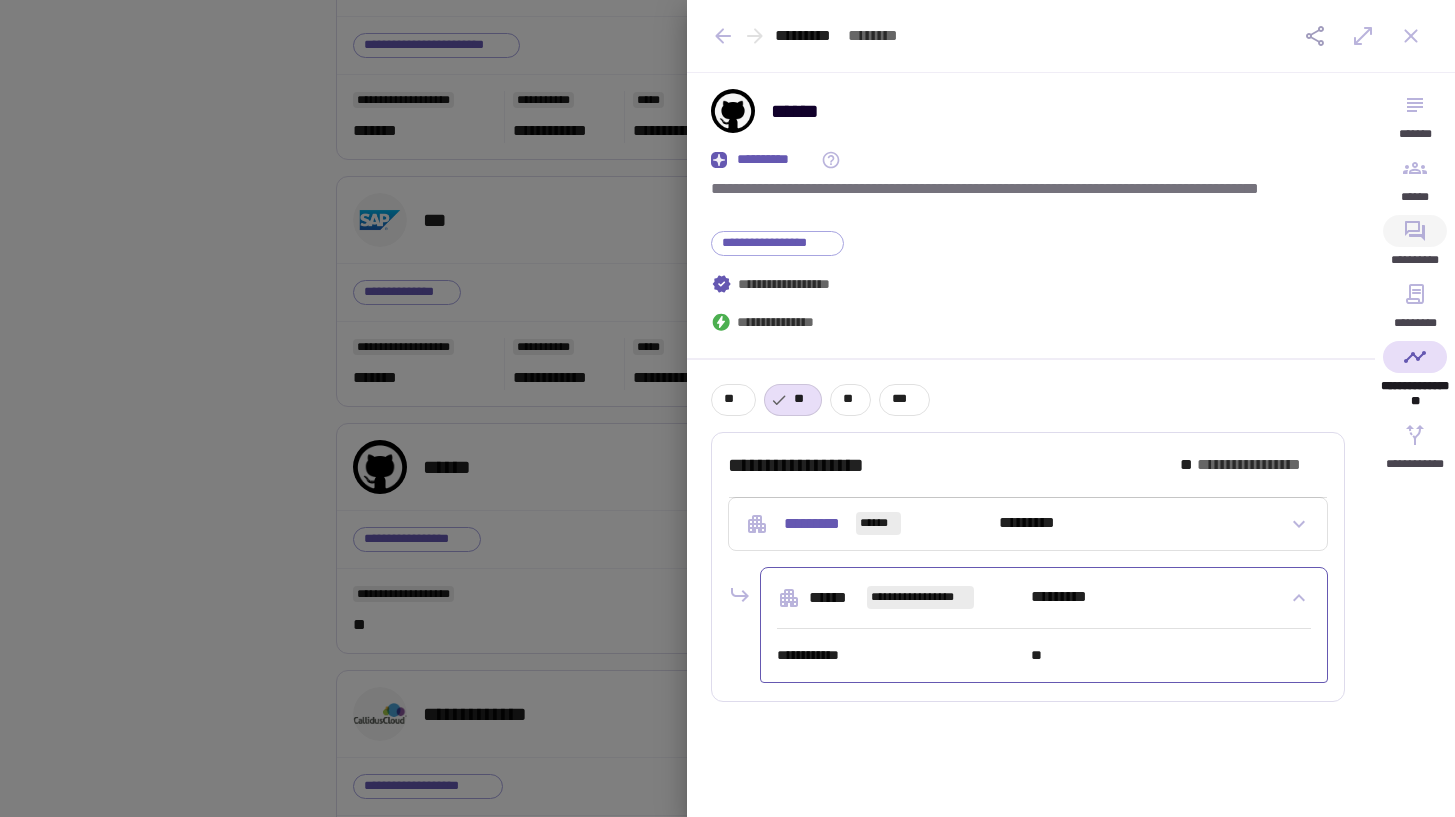 click on "**********" at bounding box center [1415, 246] 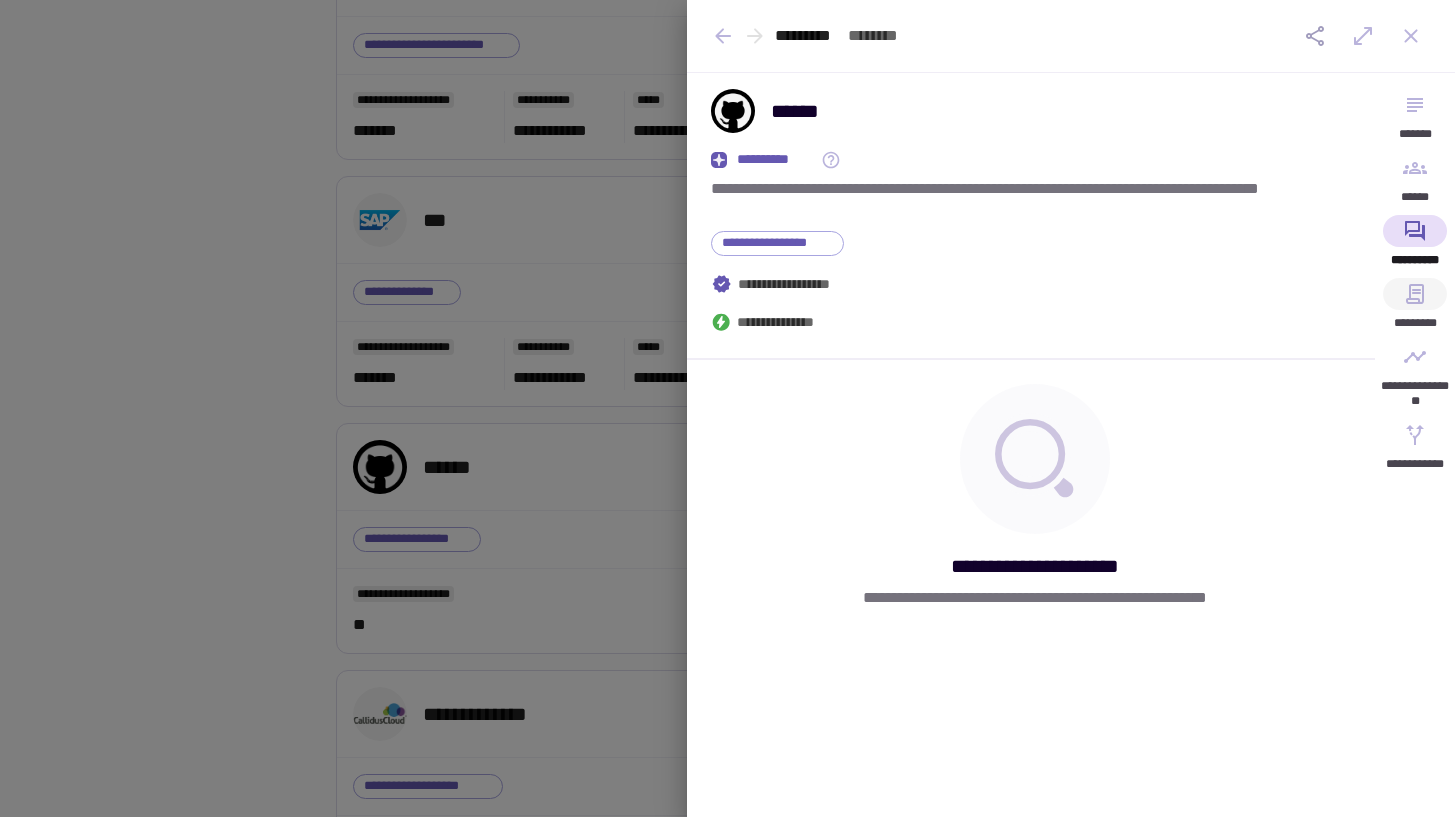 click 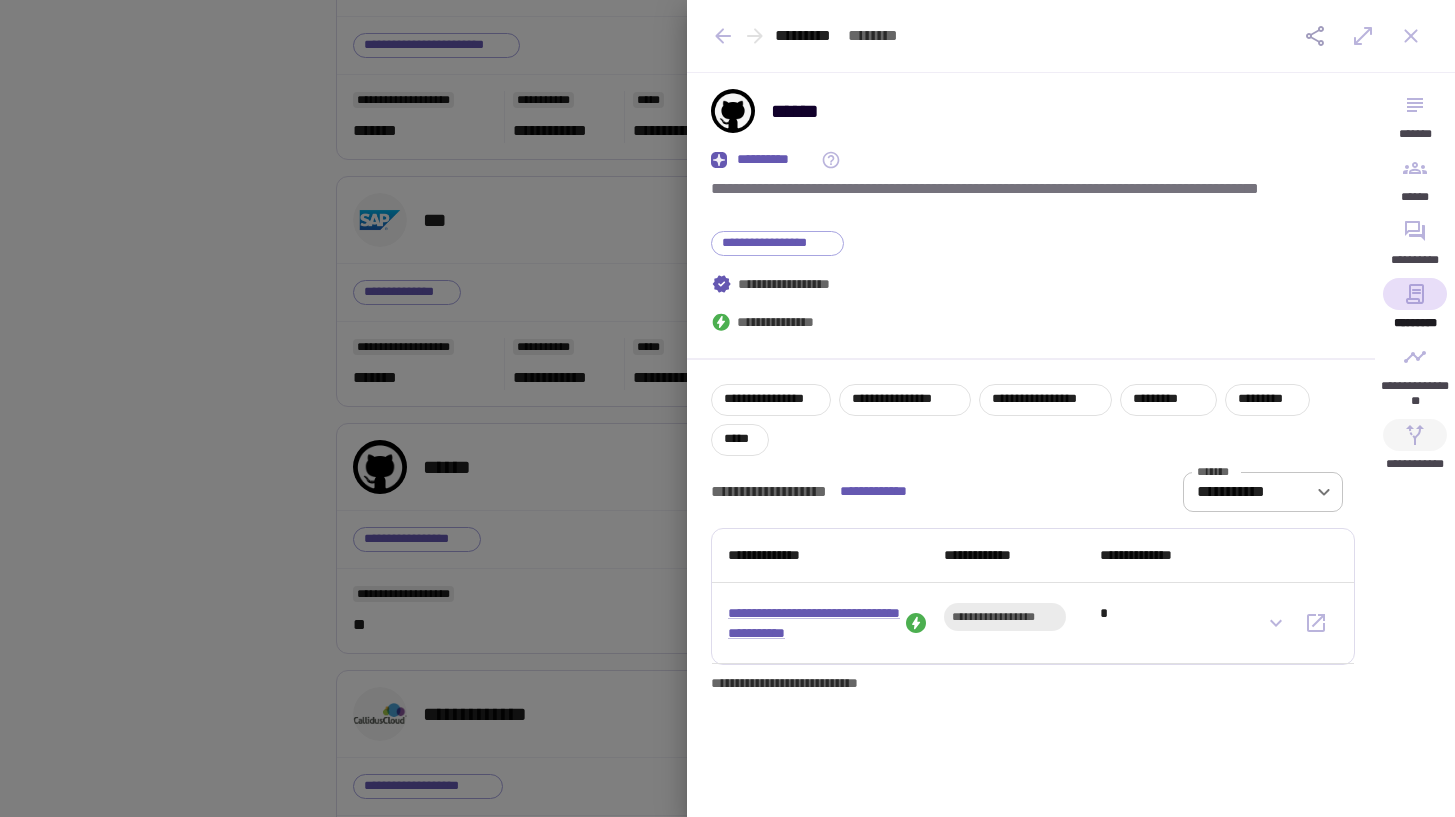 click 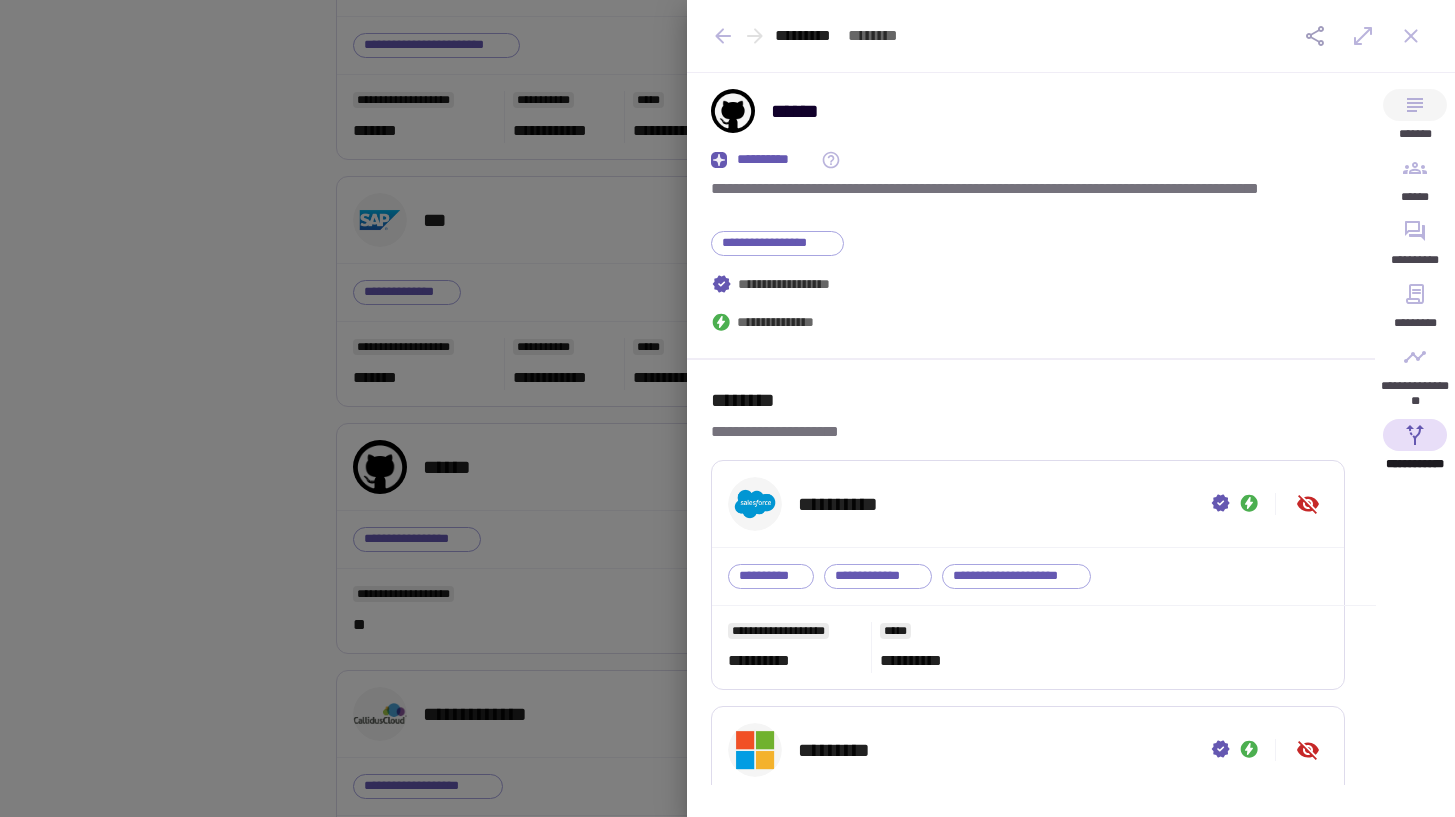 click on "*******" at bounding box center [1415, 120] 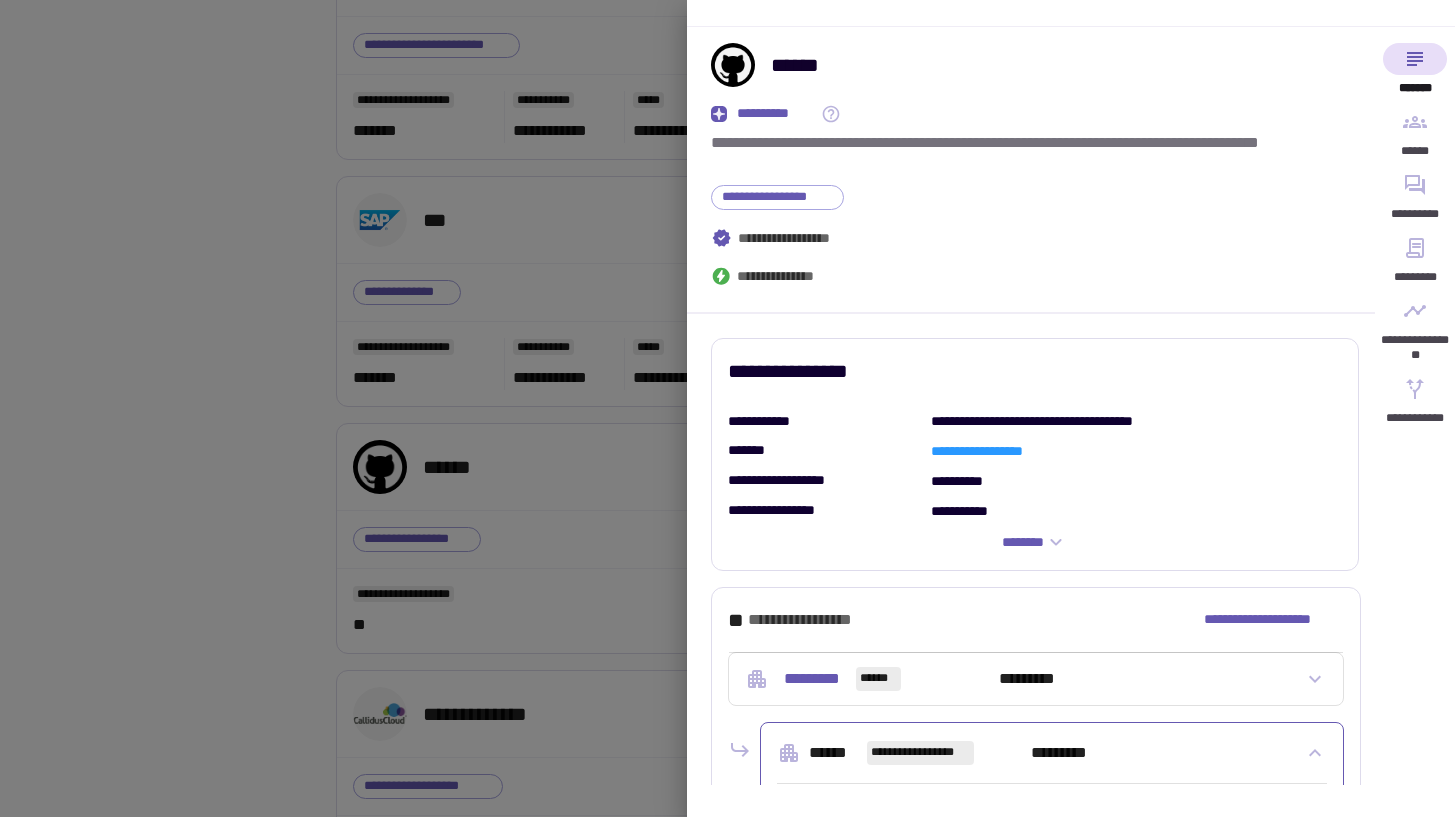 scroll, scrollTop: 0, scrollLeft: 0, axis: both 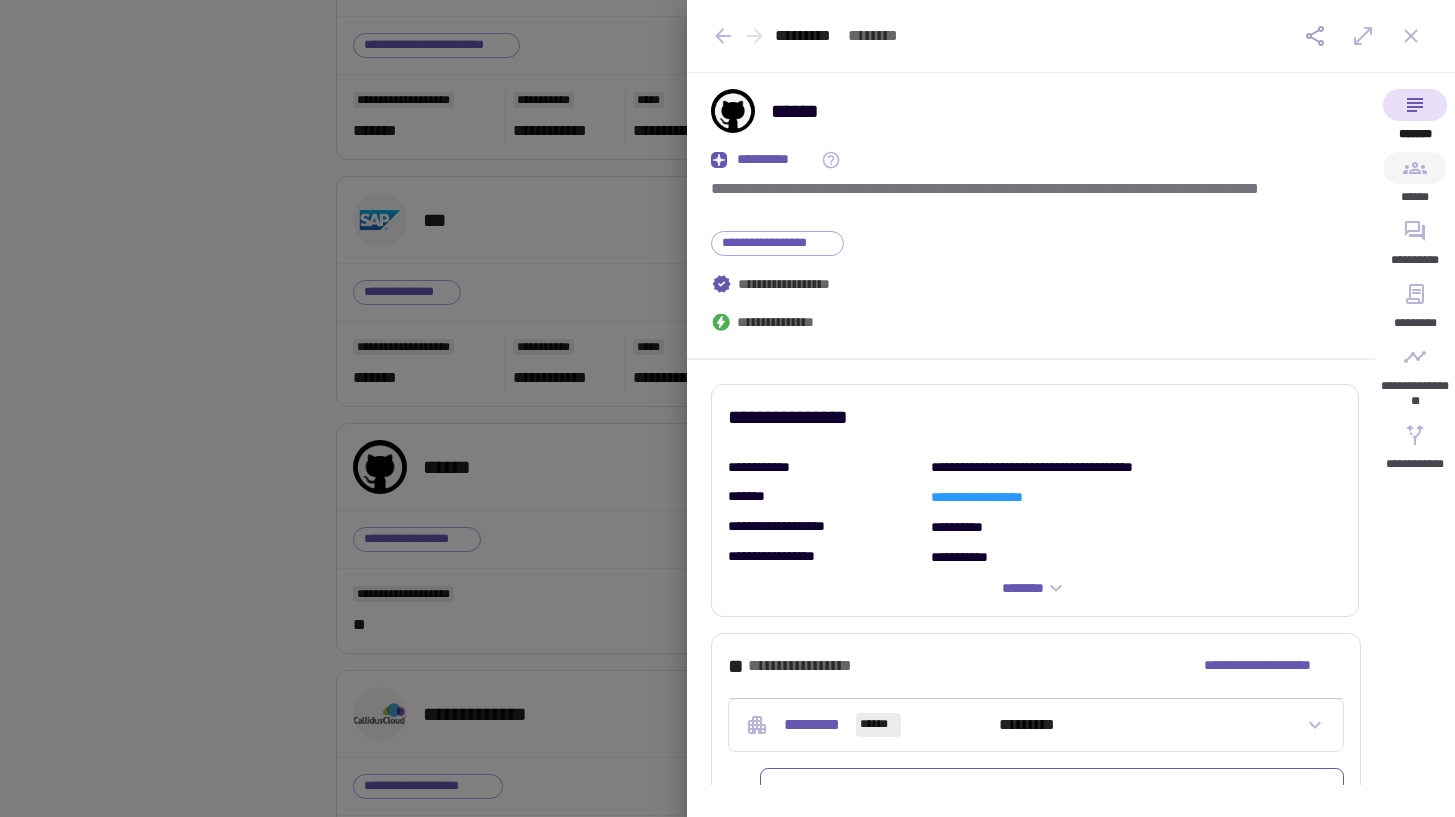 click on "******" at bounding box center [1415, 183] 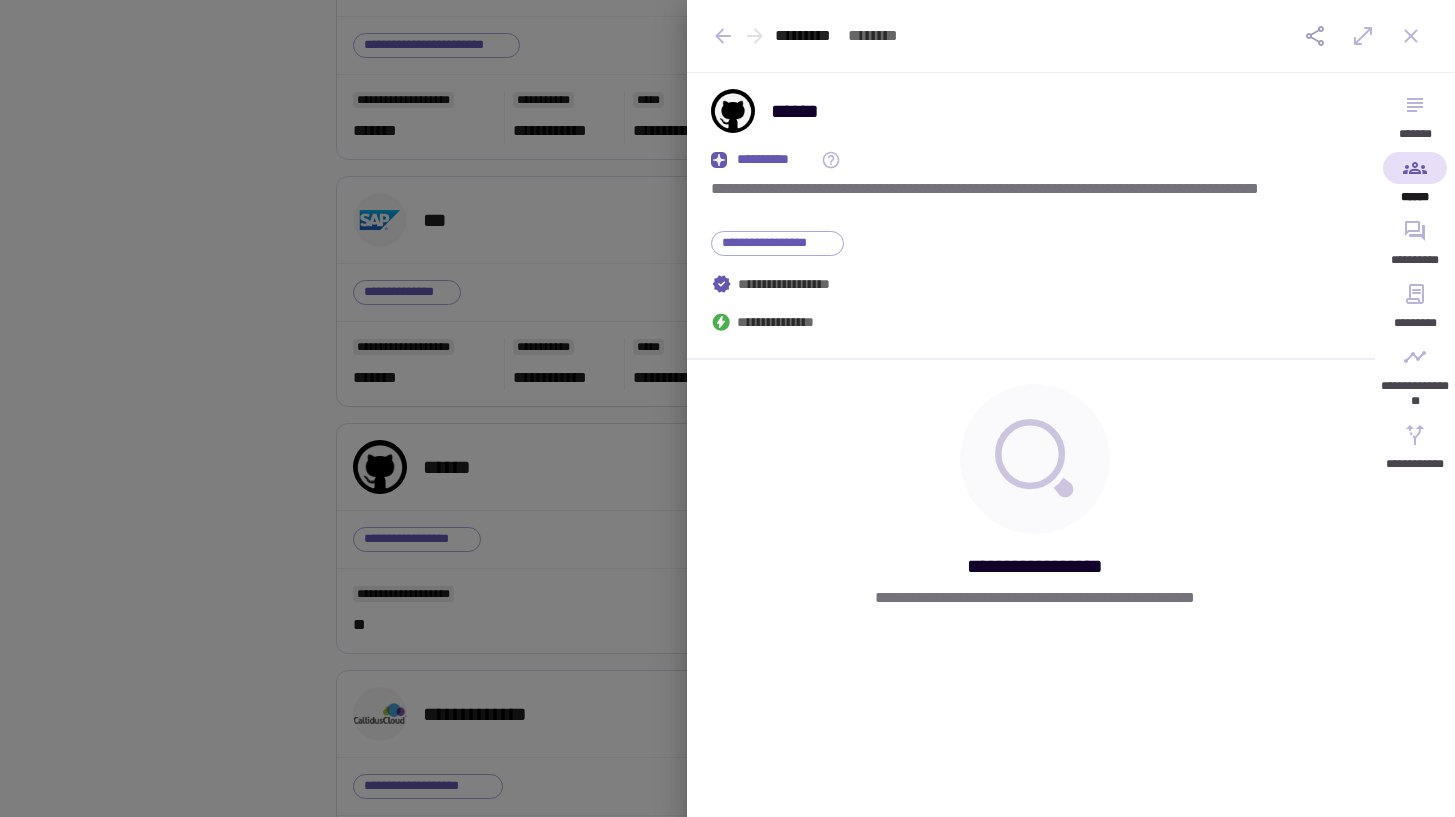 click at bounding box center (727, 408) 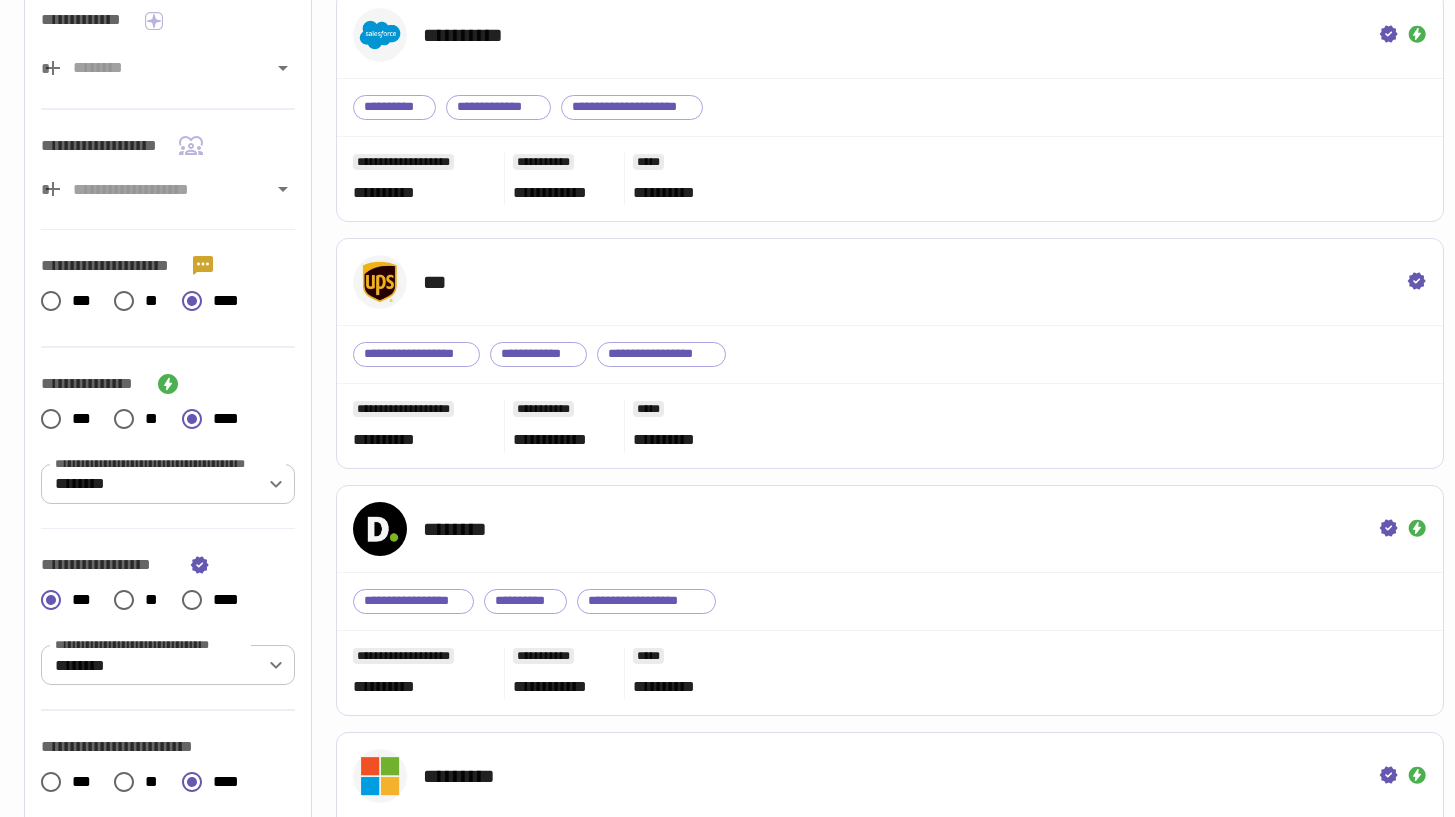 scroll, scrollTop: 0, scrollLeft: 0, axis: both 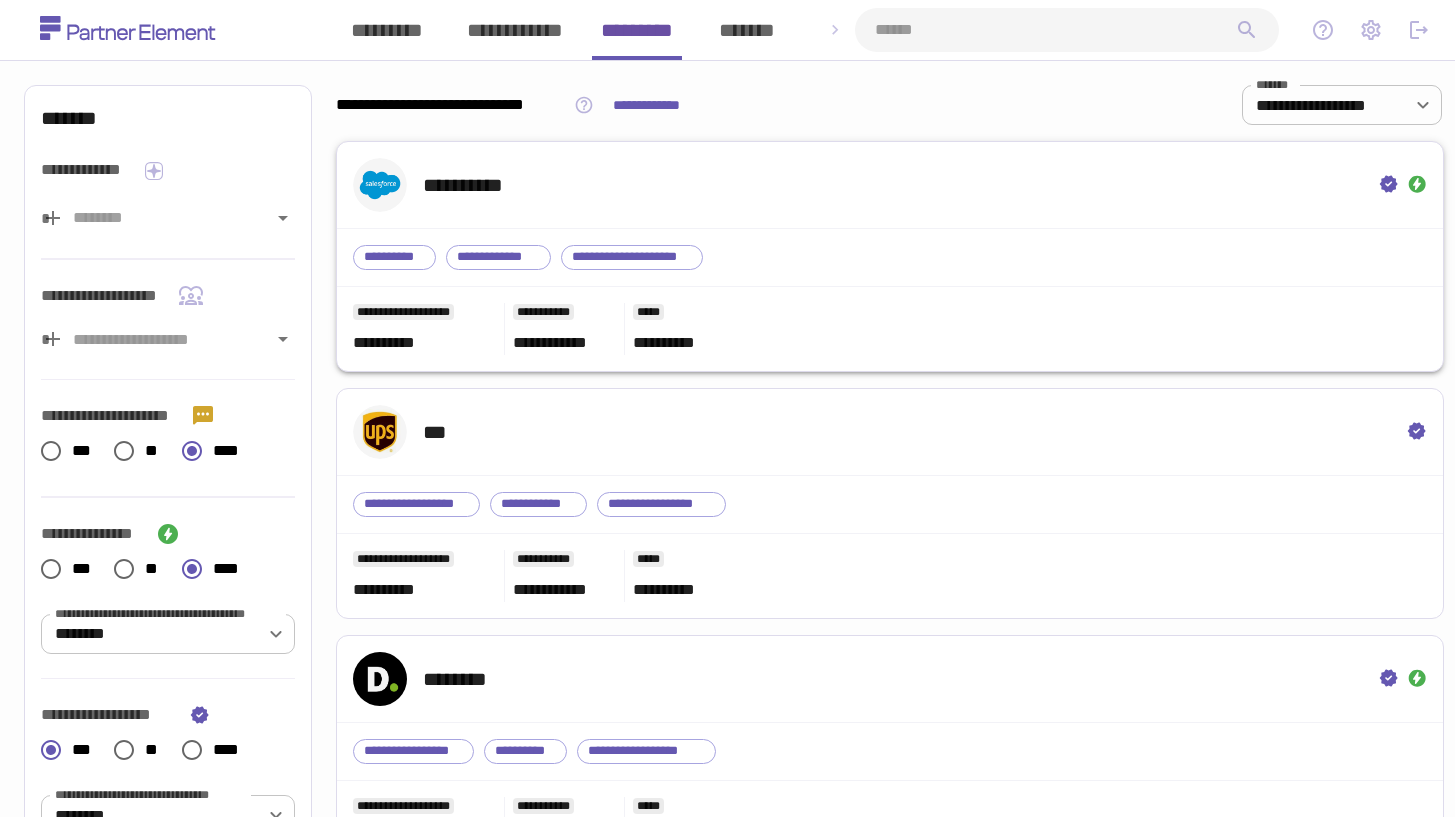 click on "**********" at bounding box center (1026, 343) 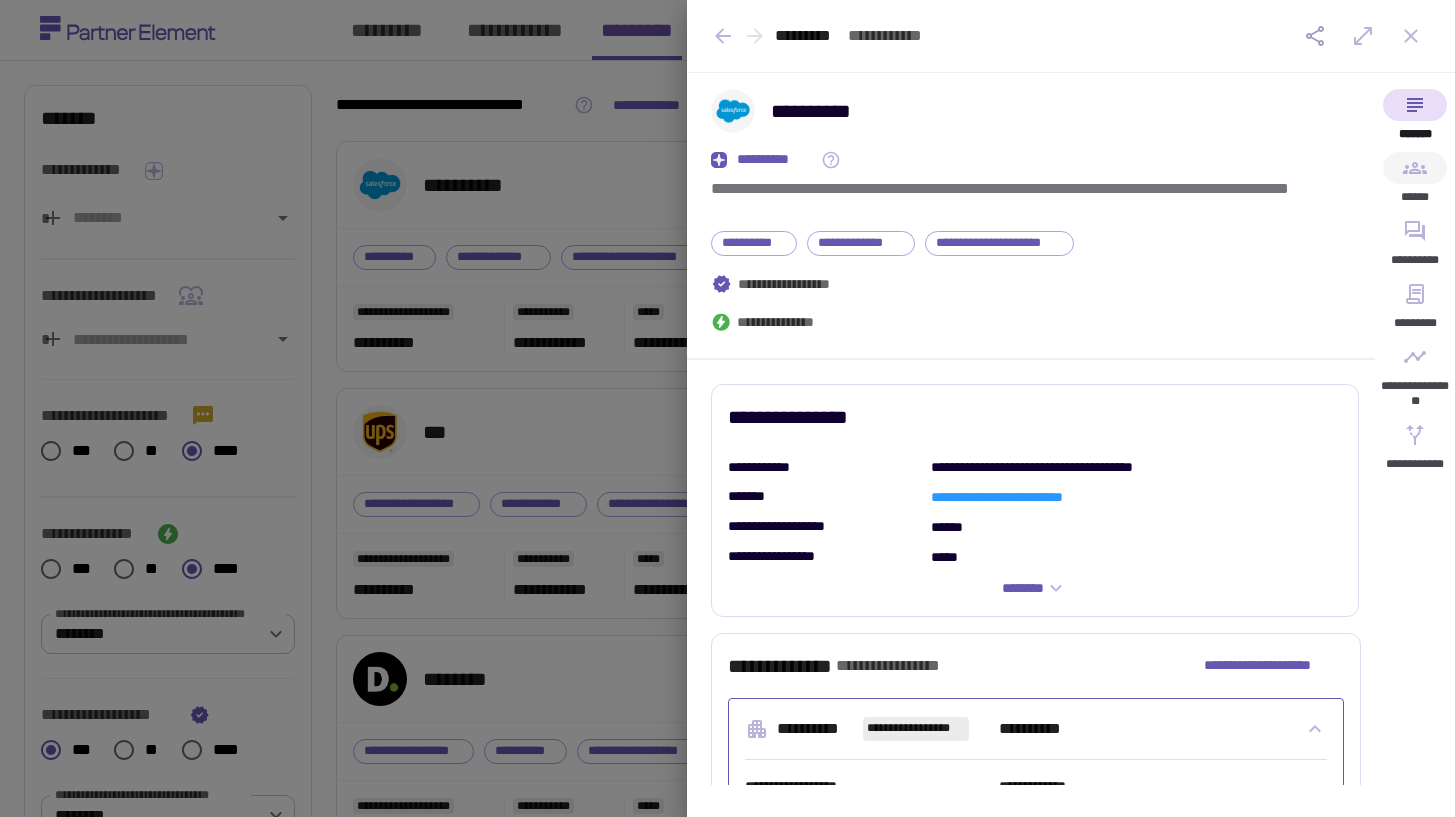 click 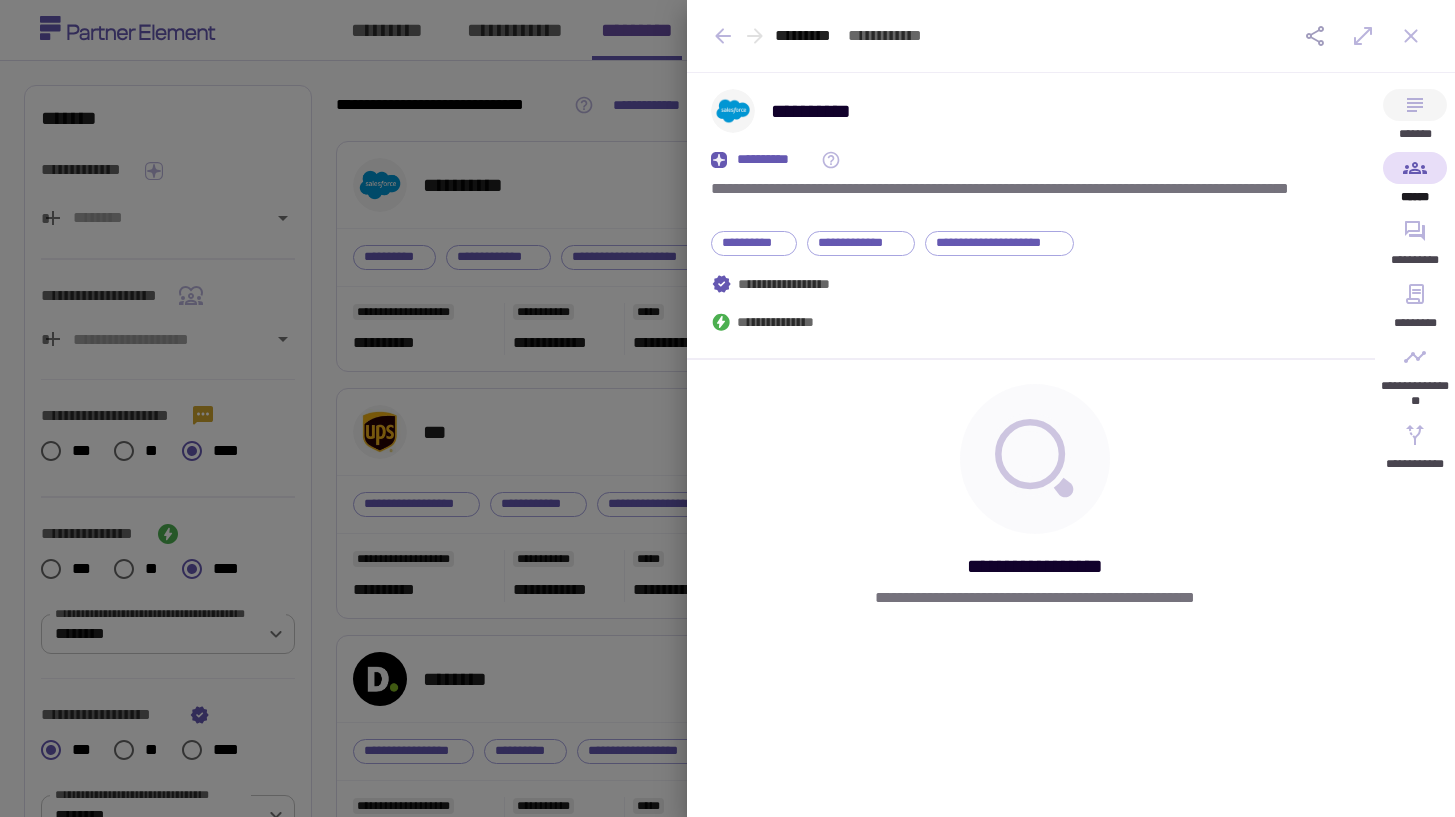 click on "*******" at bounding box center (1415, 120) 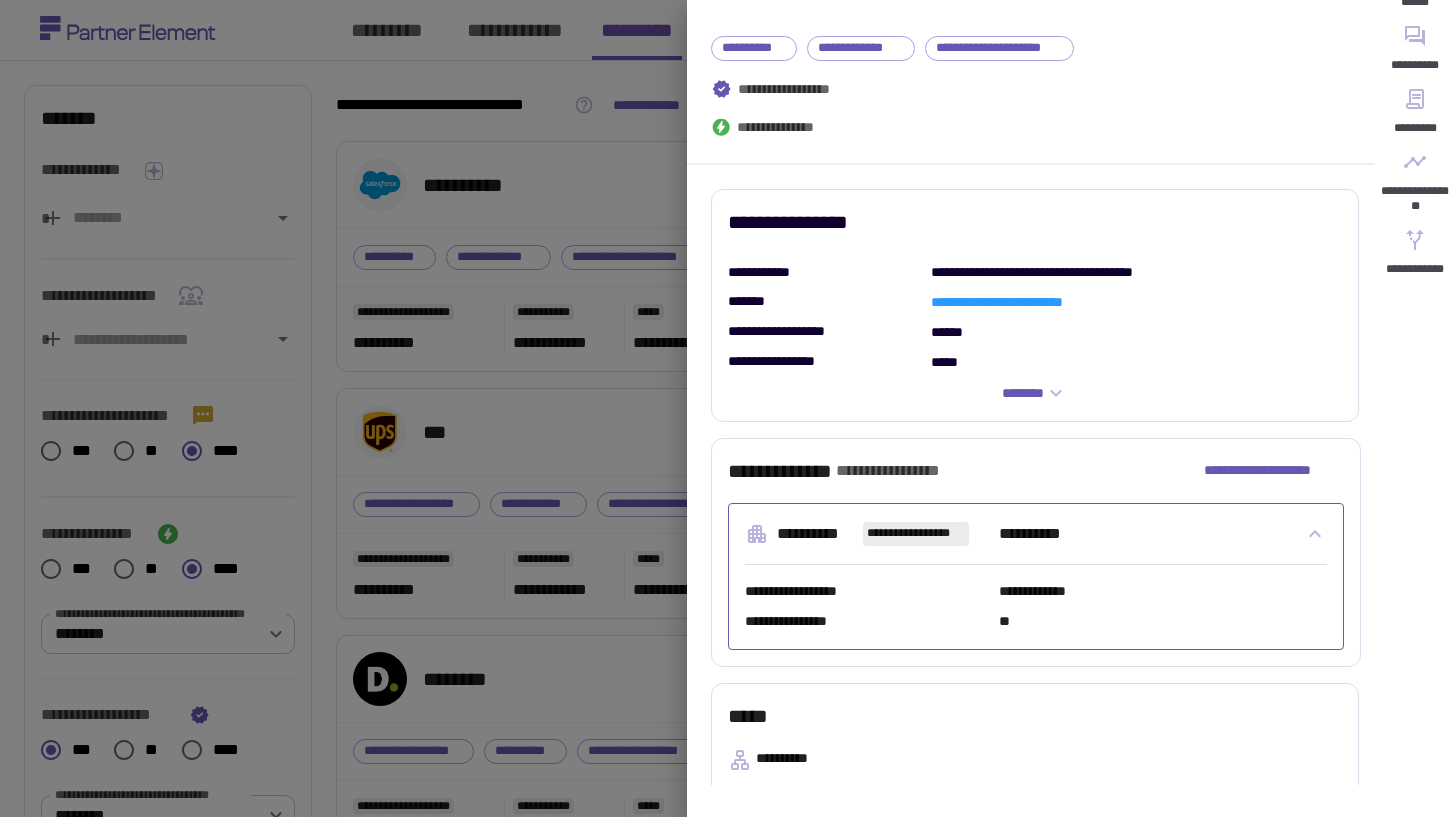 scroll, scrollTop: 265, scrollLeft: 0, axis: vertical 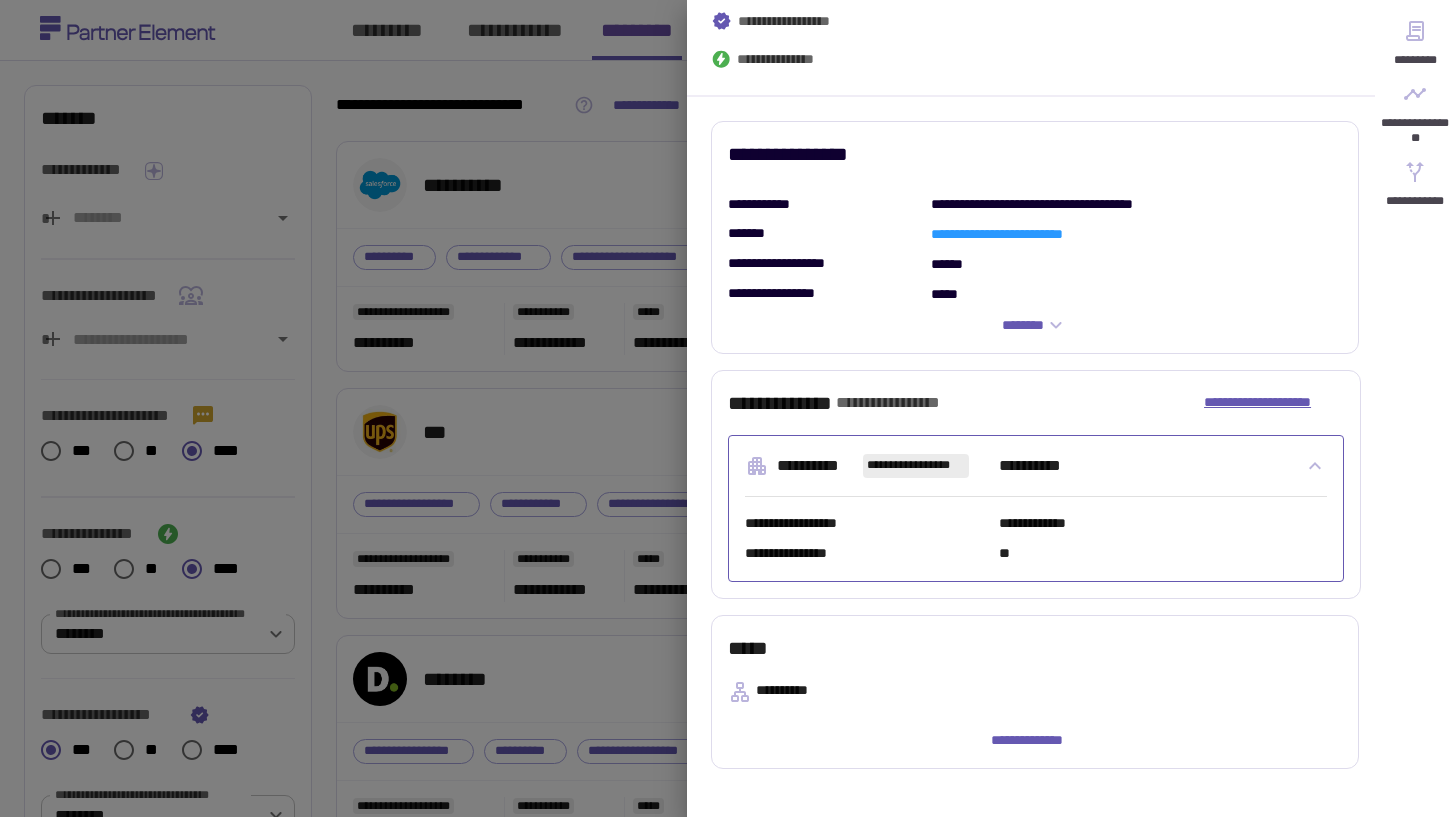 click on "**********" at bounding box center (1274, 403) 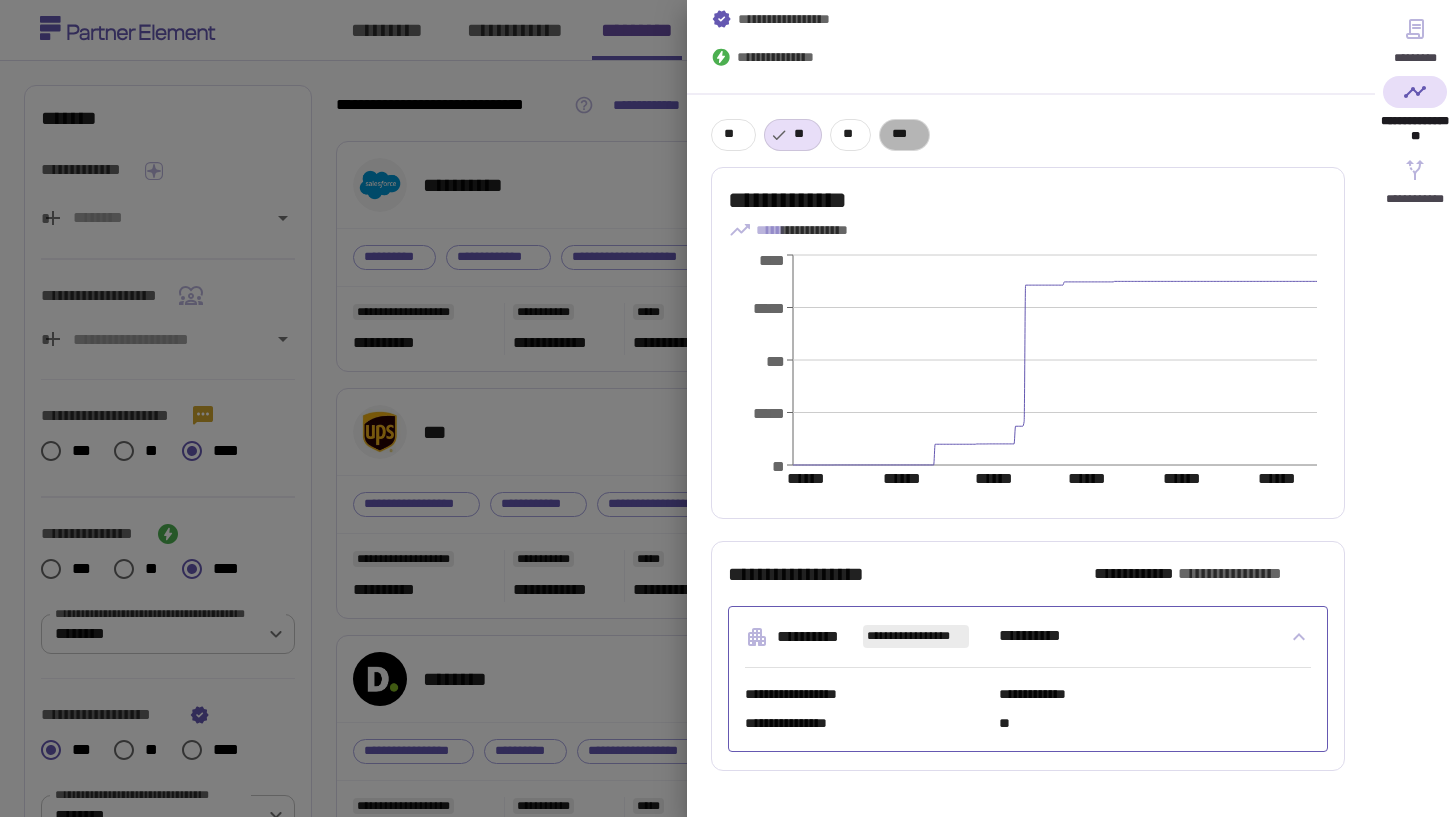 click on "***" at bounding box center [904, 134] 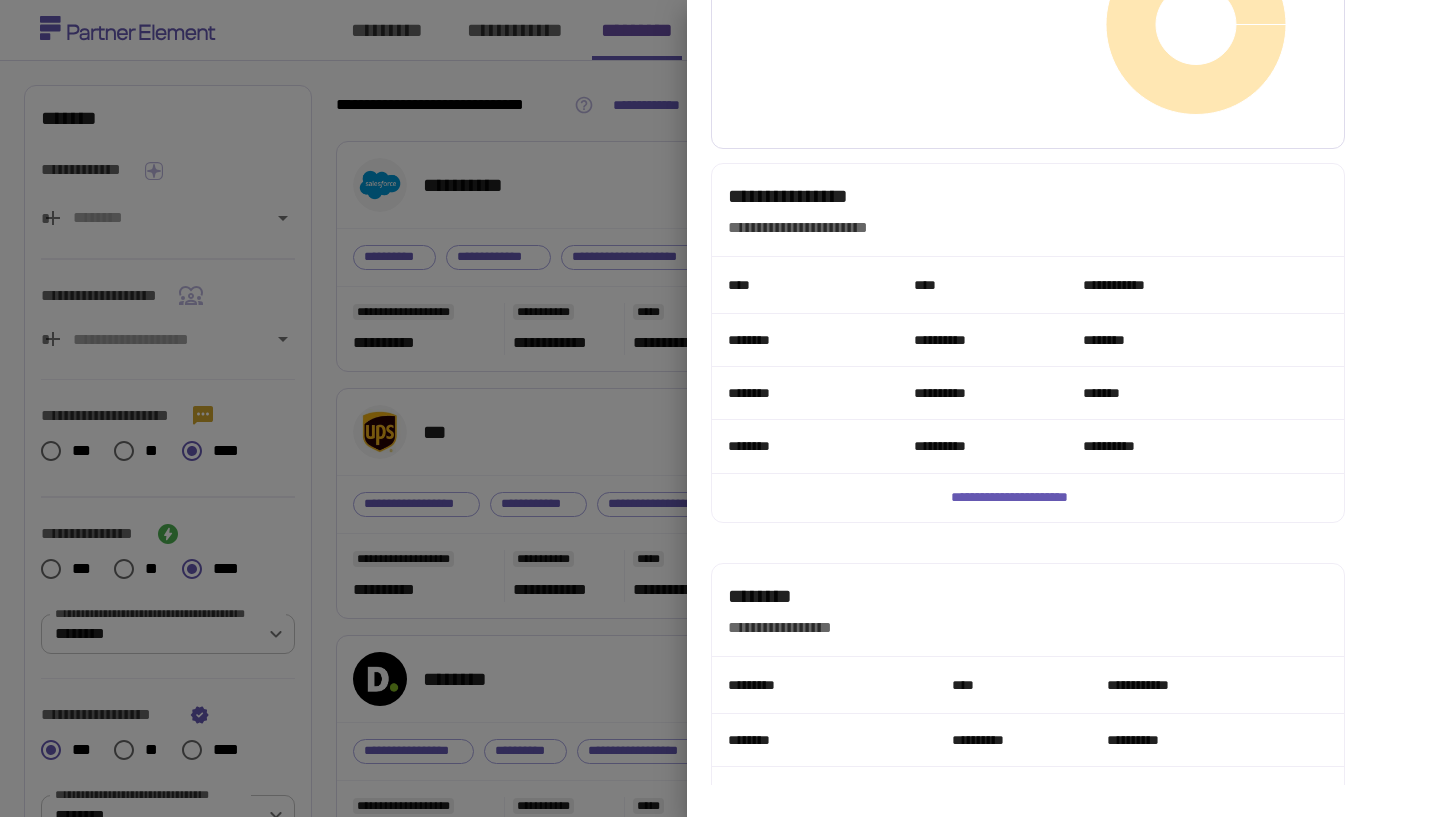 scroll, scrollTop: 1595, scrollLeft: 0, axis: vertical 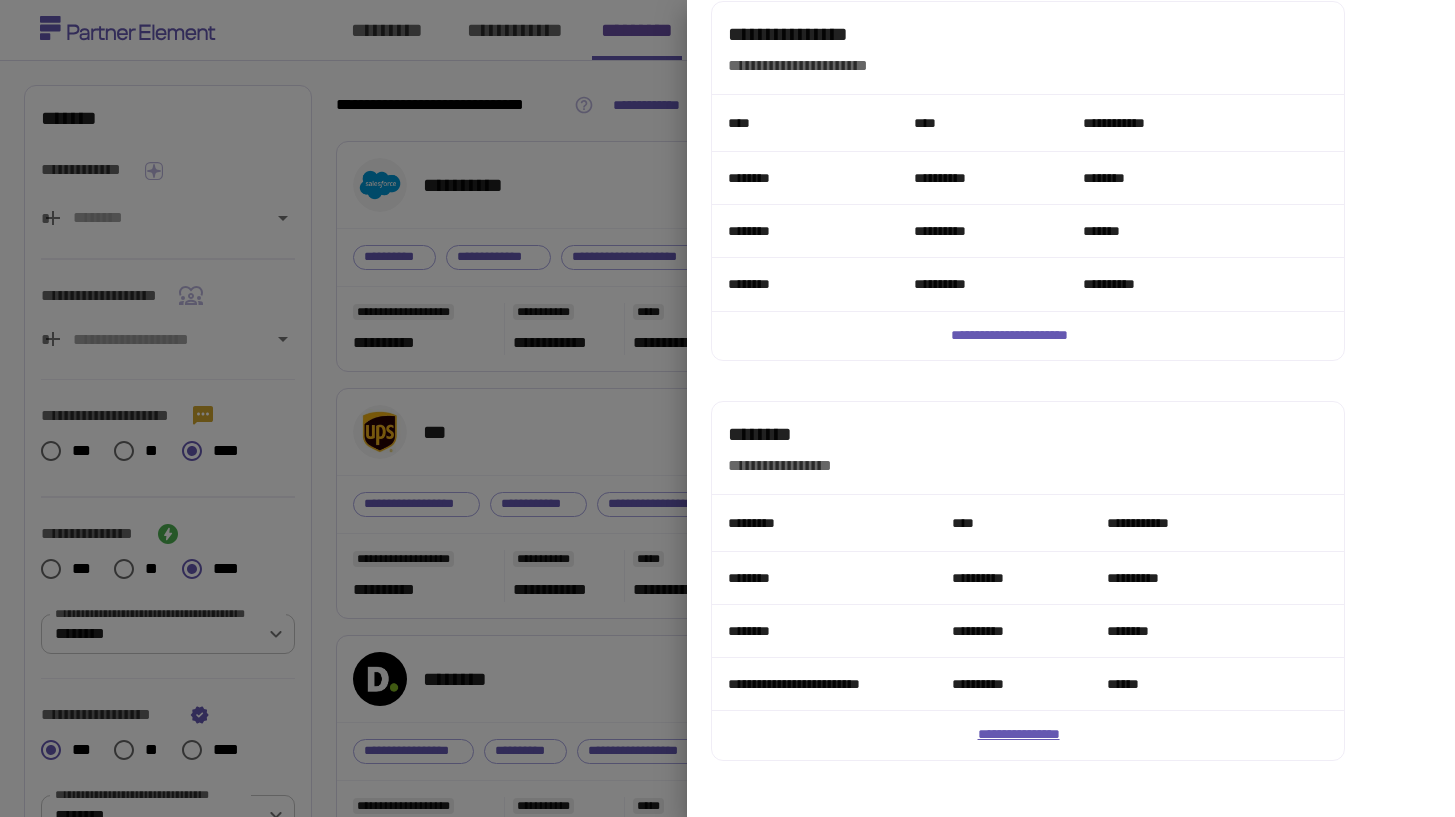 click on "**********" at bounding box center (1028, 735) 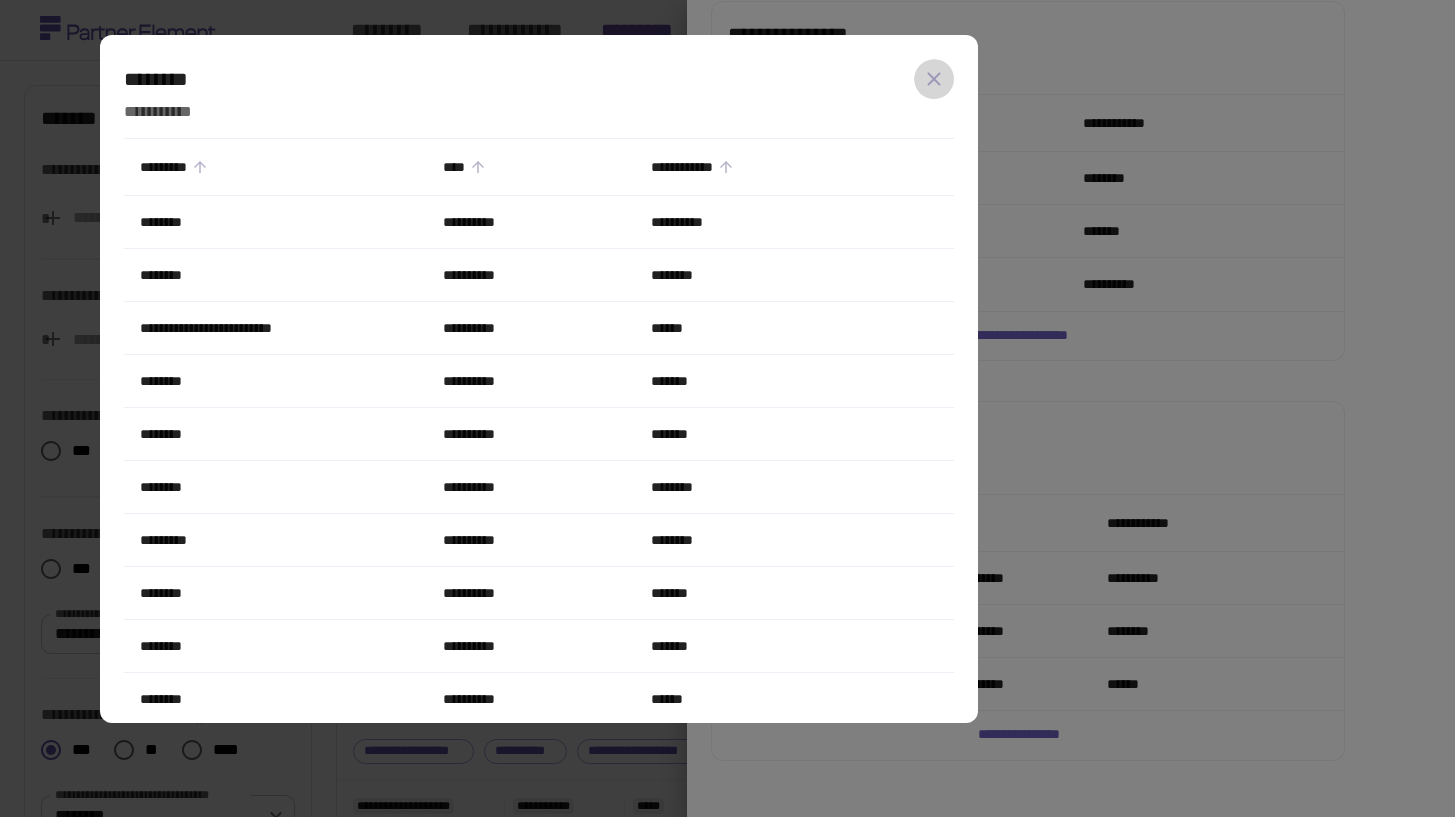 click 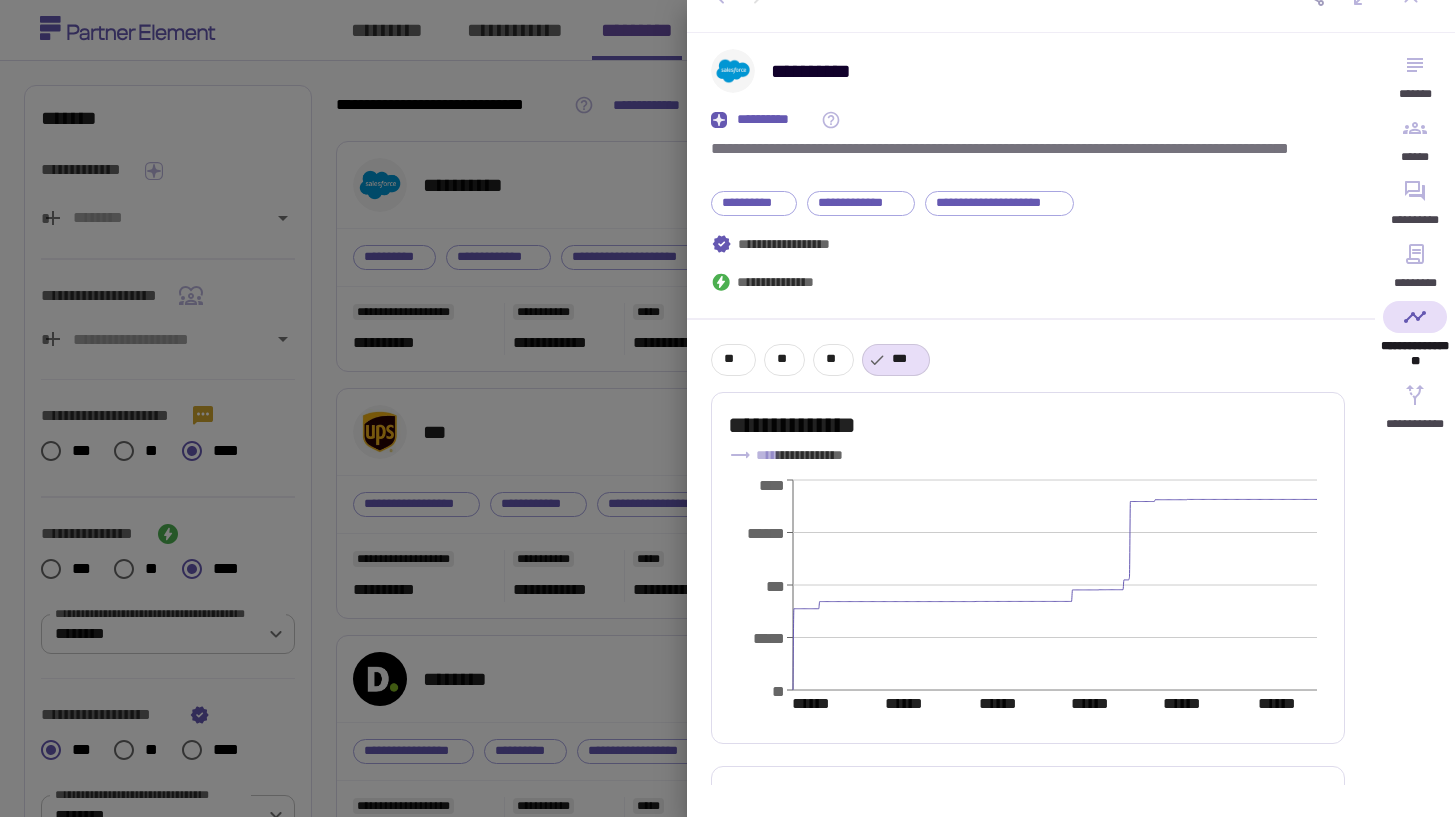 scroll, scrollTop: 0, scrollLeft: 0, axis: both 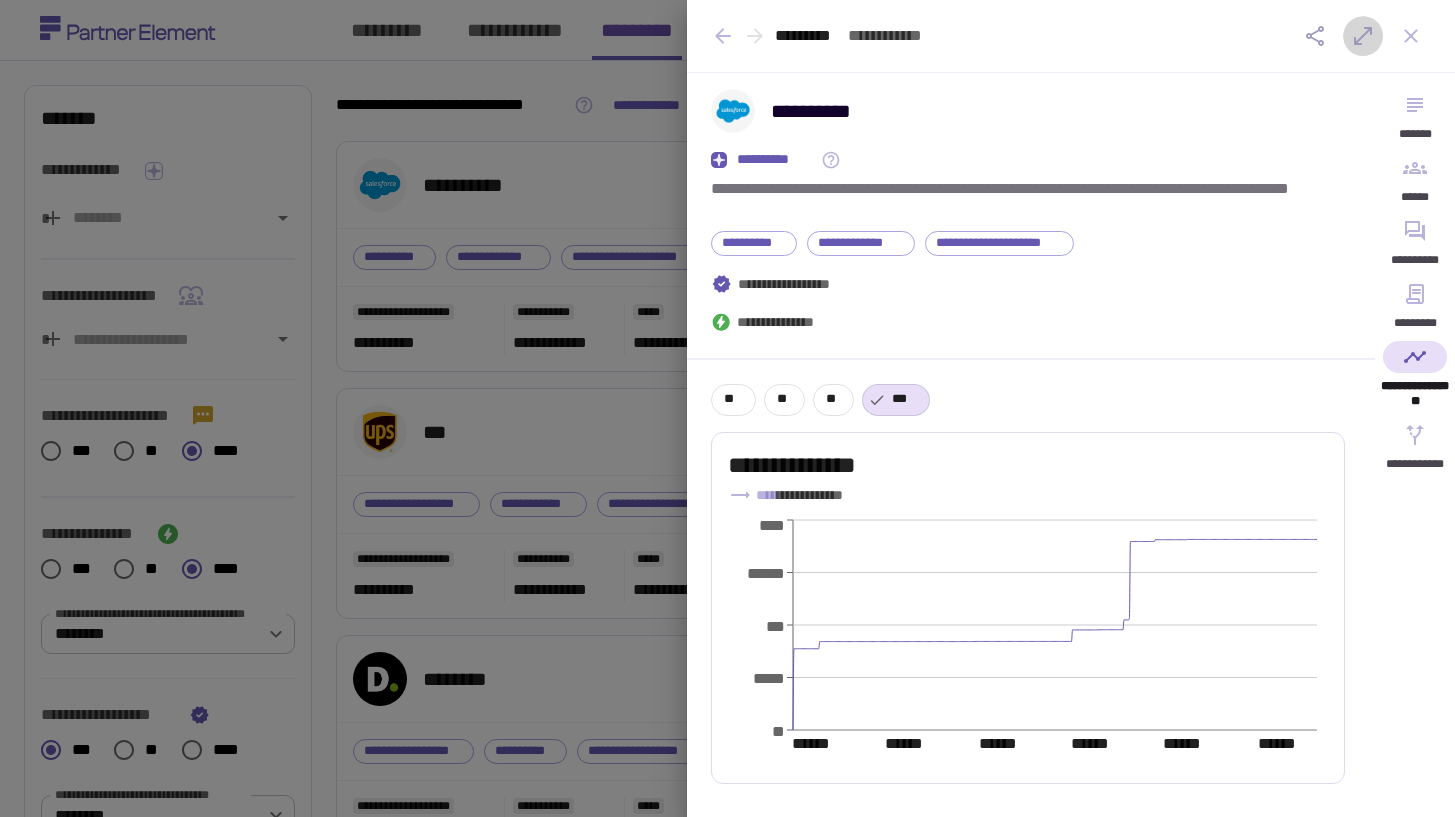 click 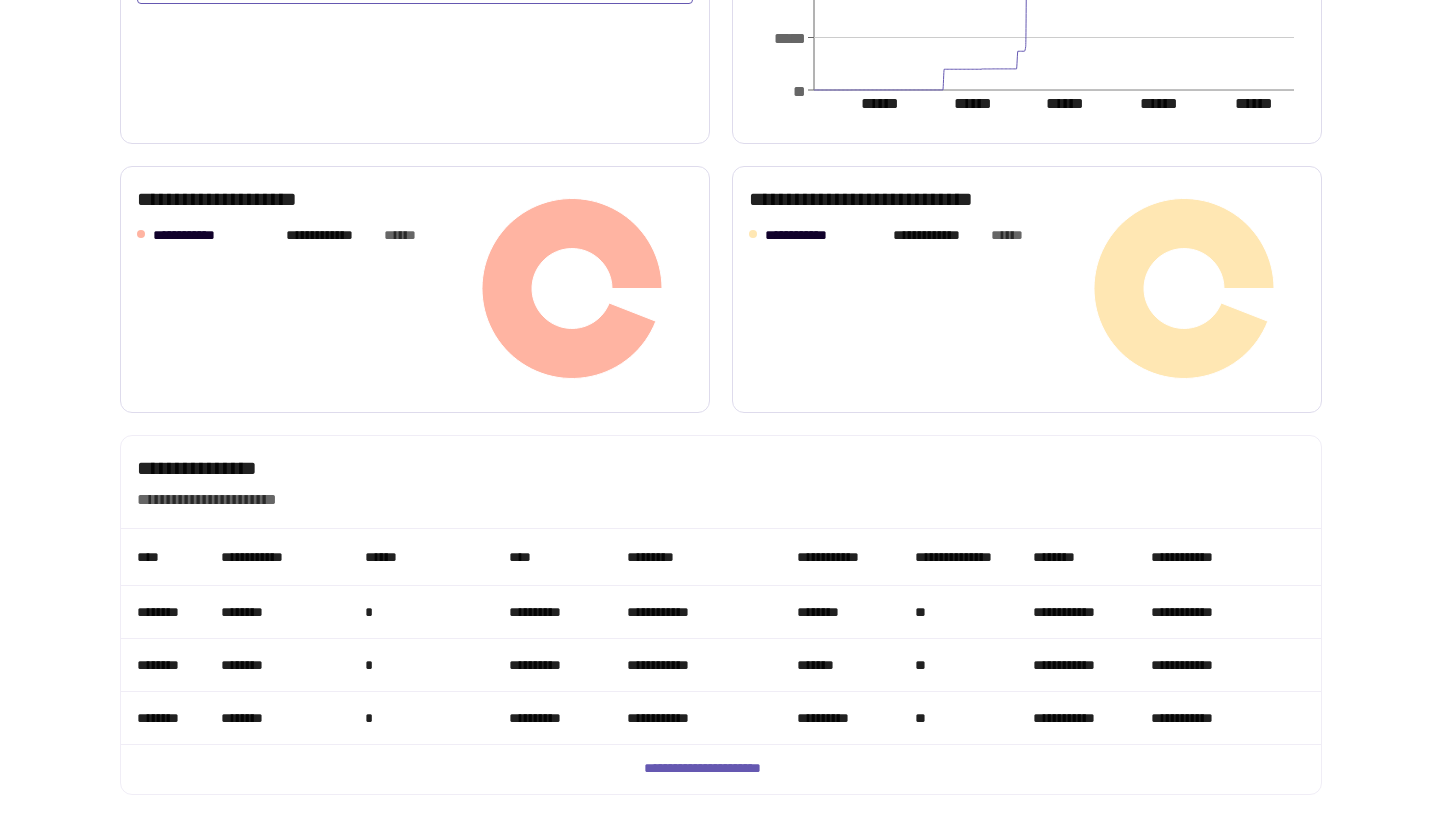 scroll, scrollTop: 1150, scrollLeft: 0, axis: vertical 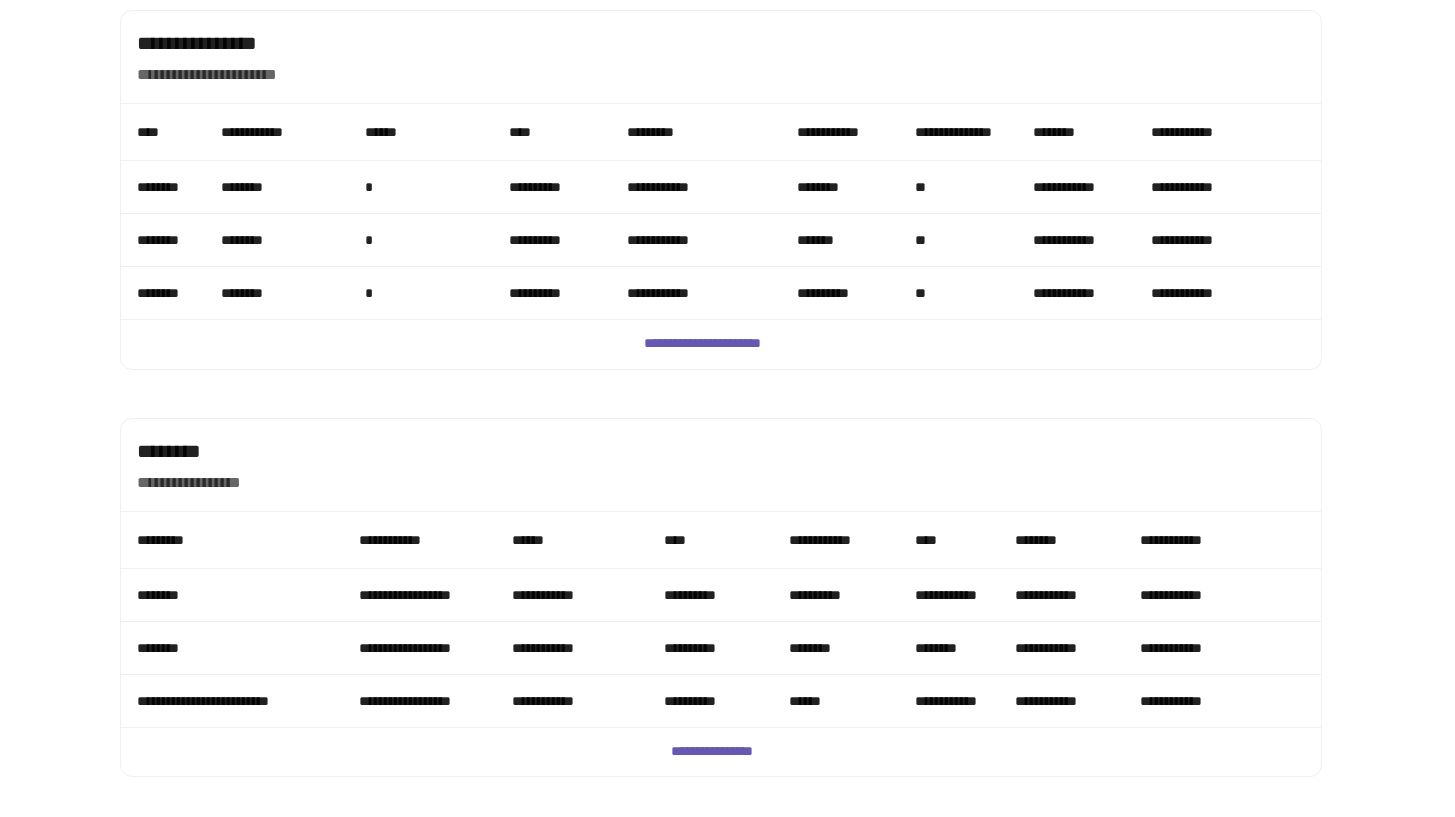 click on "*" at bounding box center (421, 240) 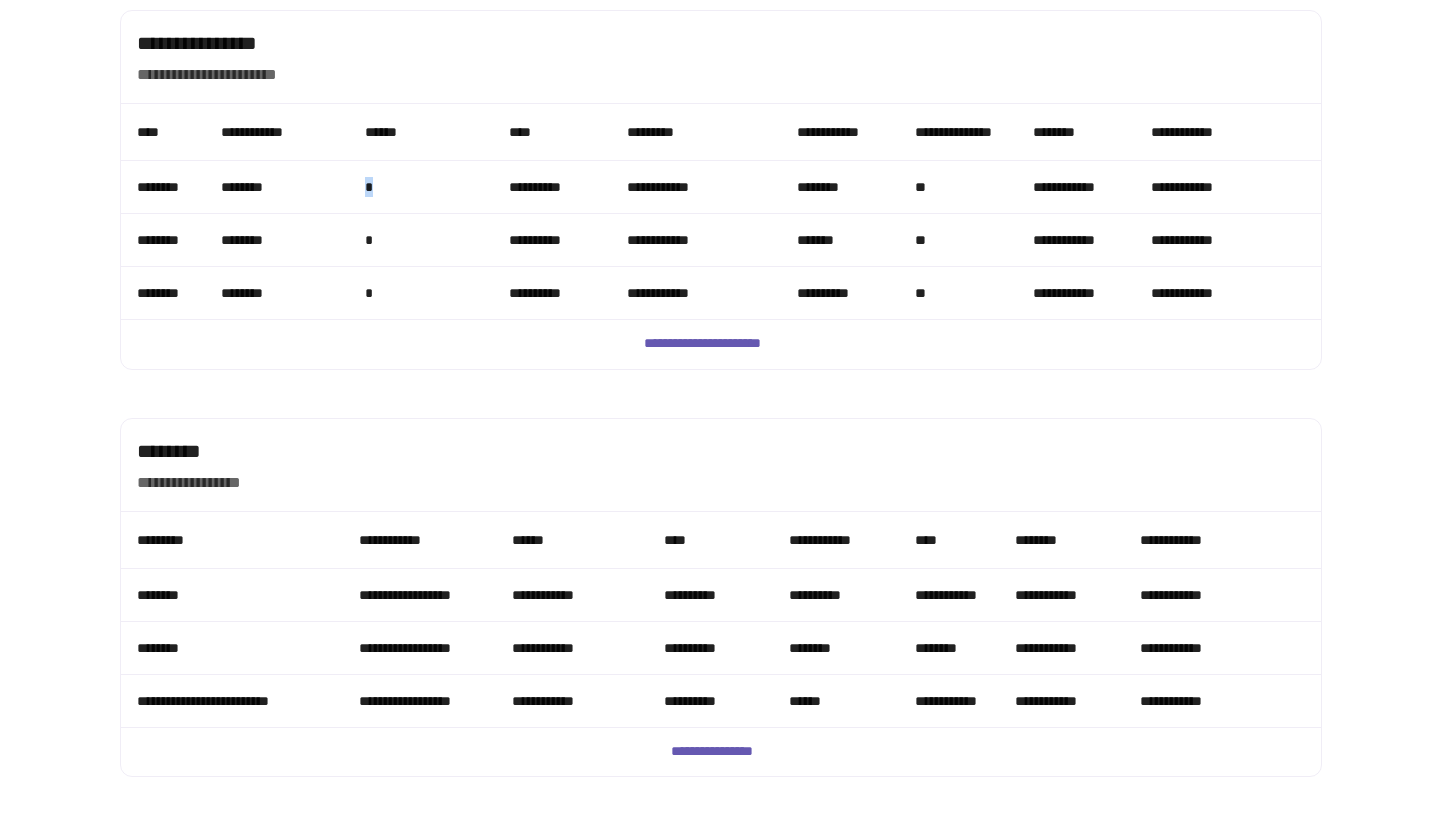 drag, startPoint x: 367, startPoint y: 177, endPoint x: 390, endPoint y: 179, distance: 23.086792 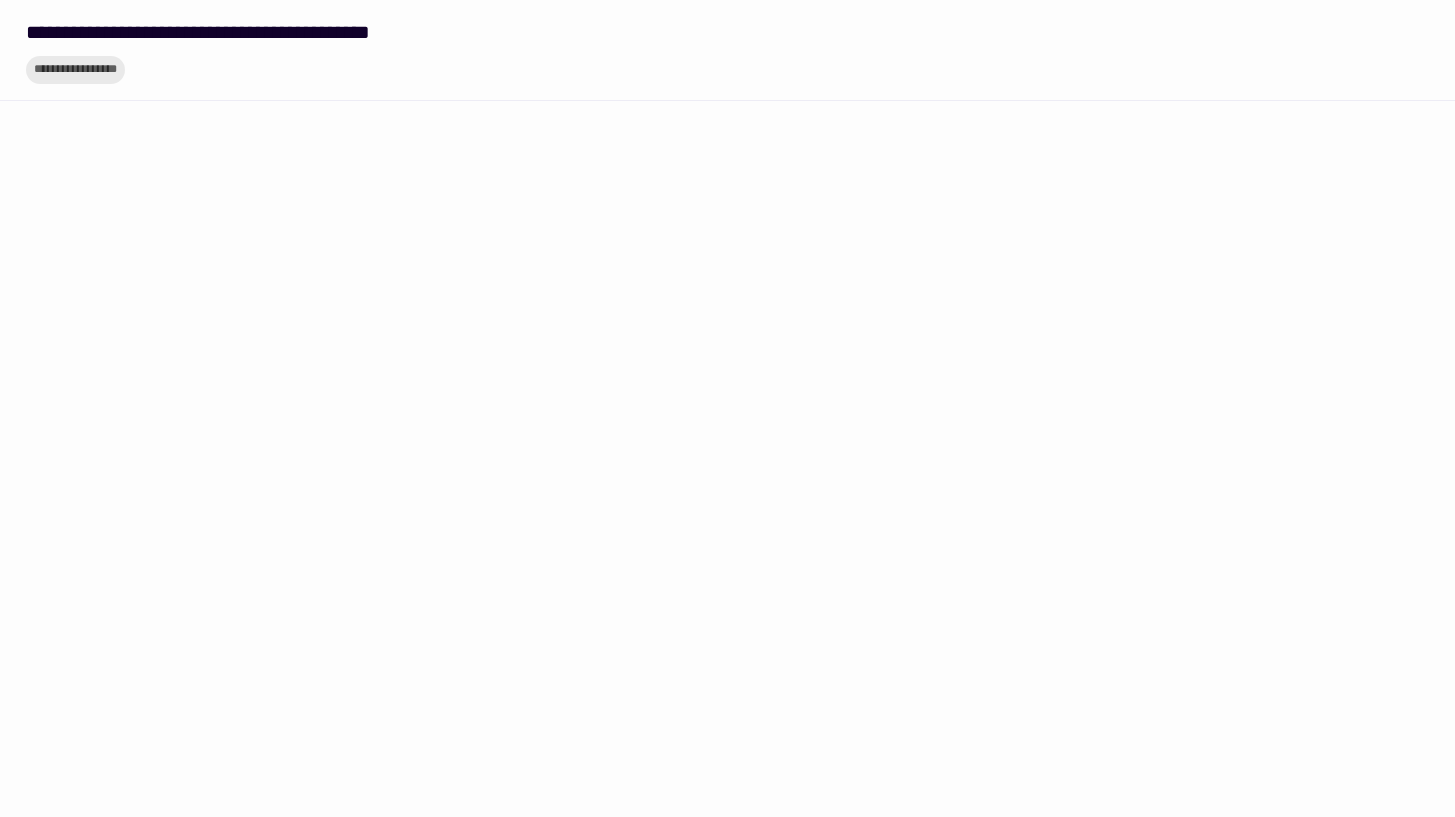 scroll, scrollTop: 0, scrollLeft: 0, axis: both 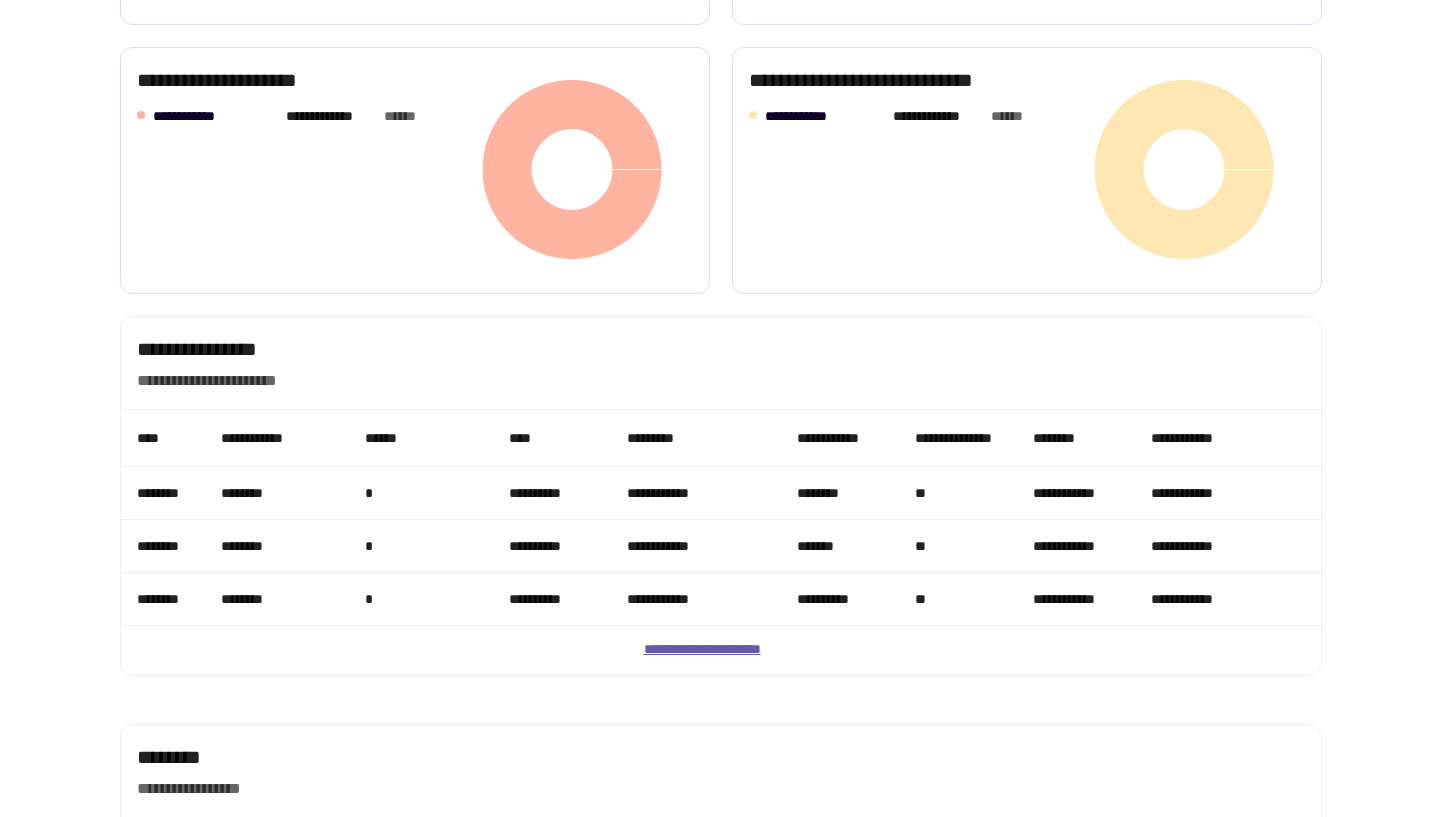 click on "**********" at bounding box center (721, 650) 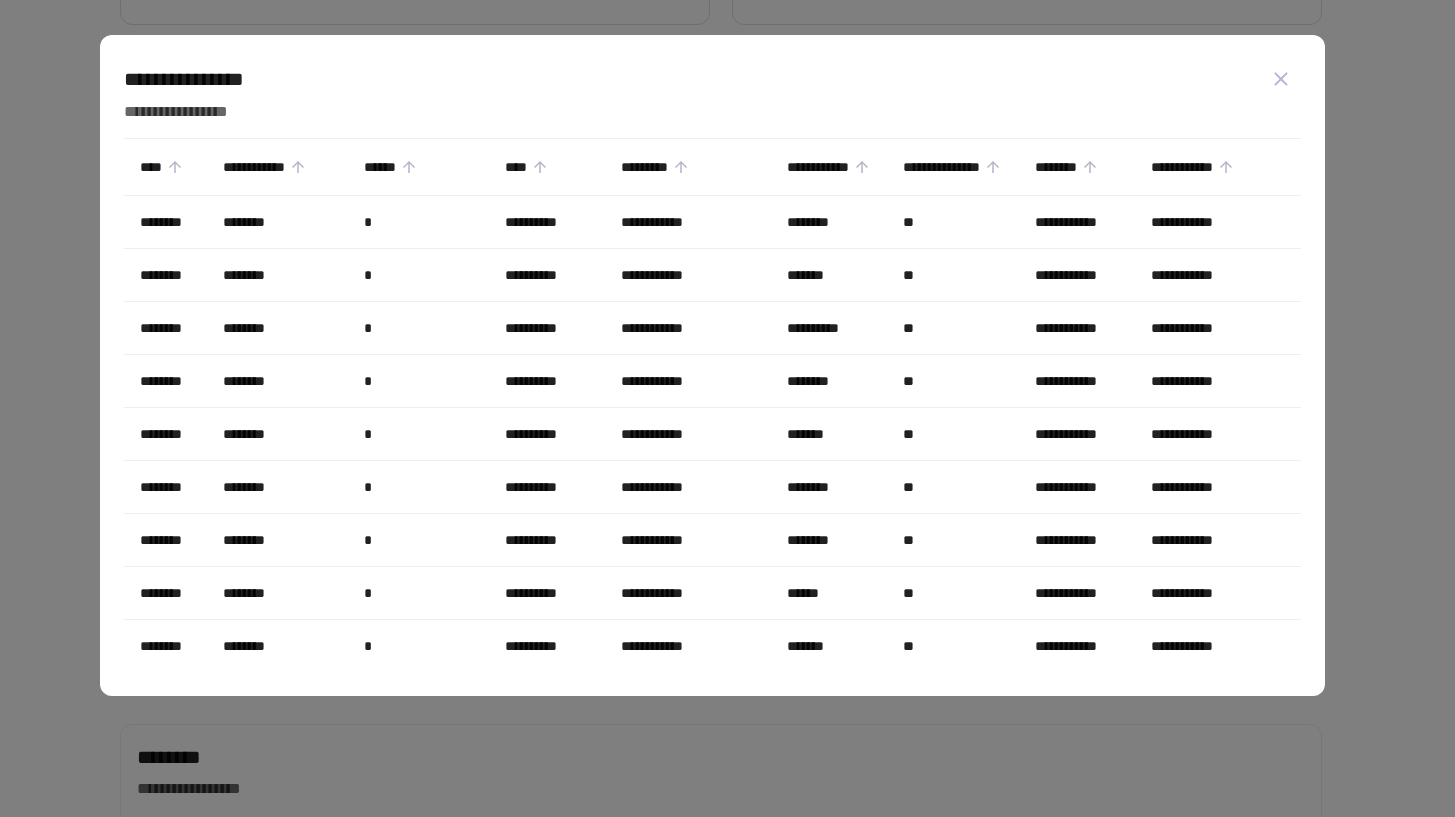 click at bounding box center (727, 408) 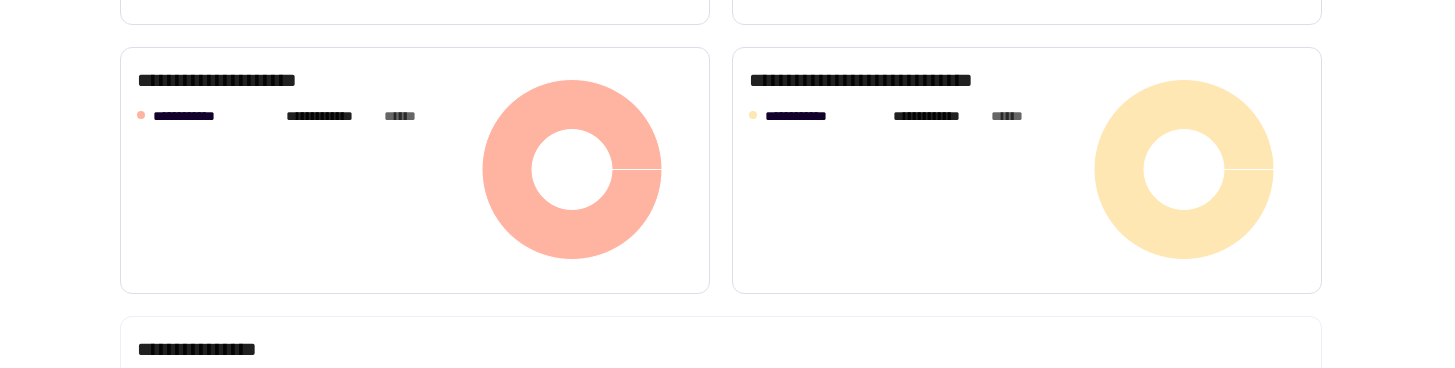 click on "**********" at bounding box center (727, 2416) 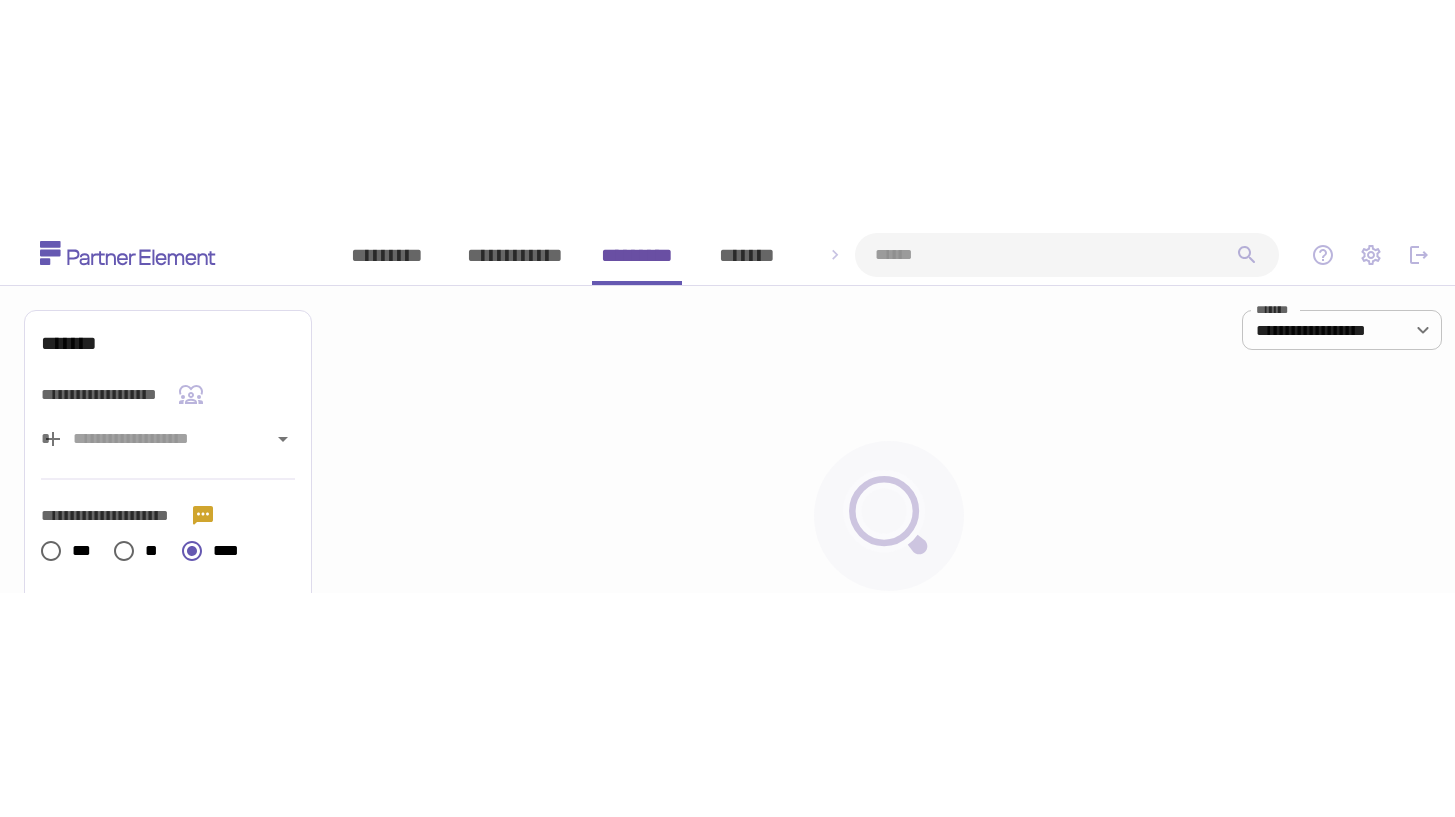 scroll, scrollTop: 0, scrollLeft: 0, axis: both 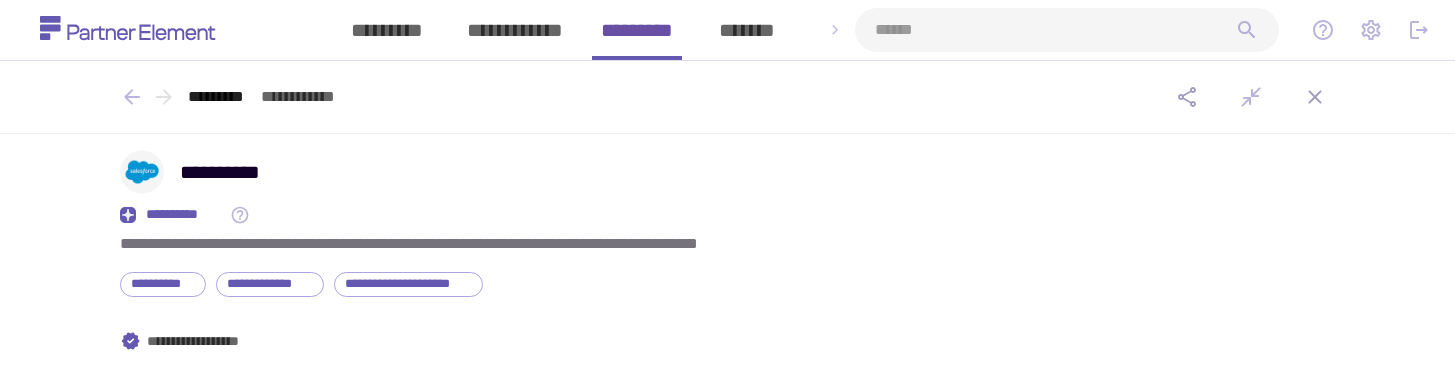 click on "**********" at bounding box center [727, 1047] 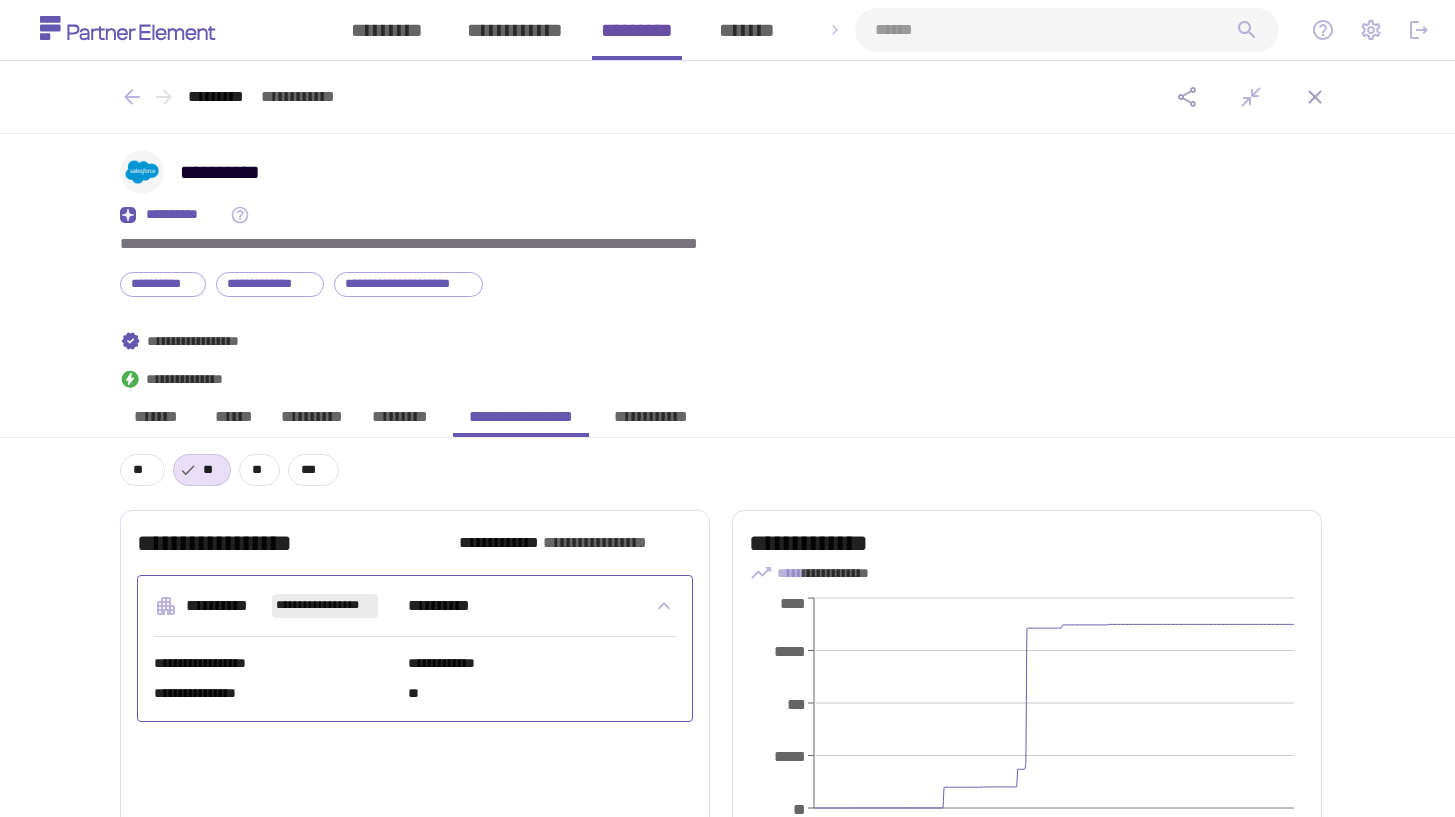 click 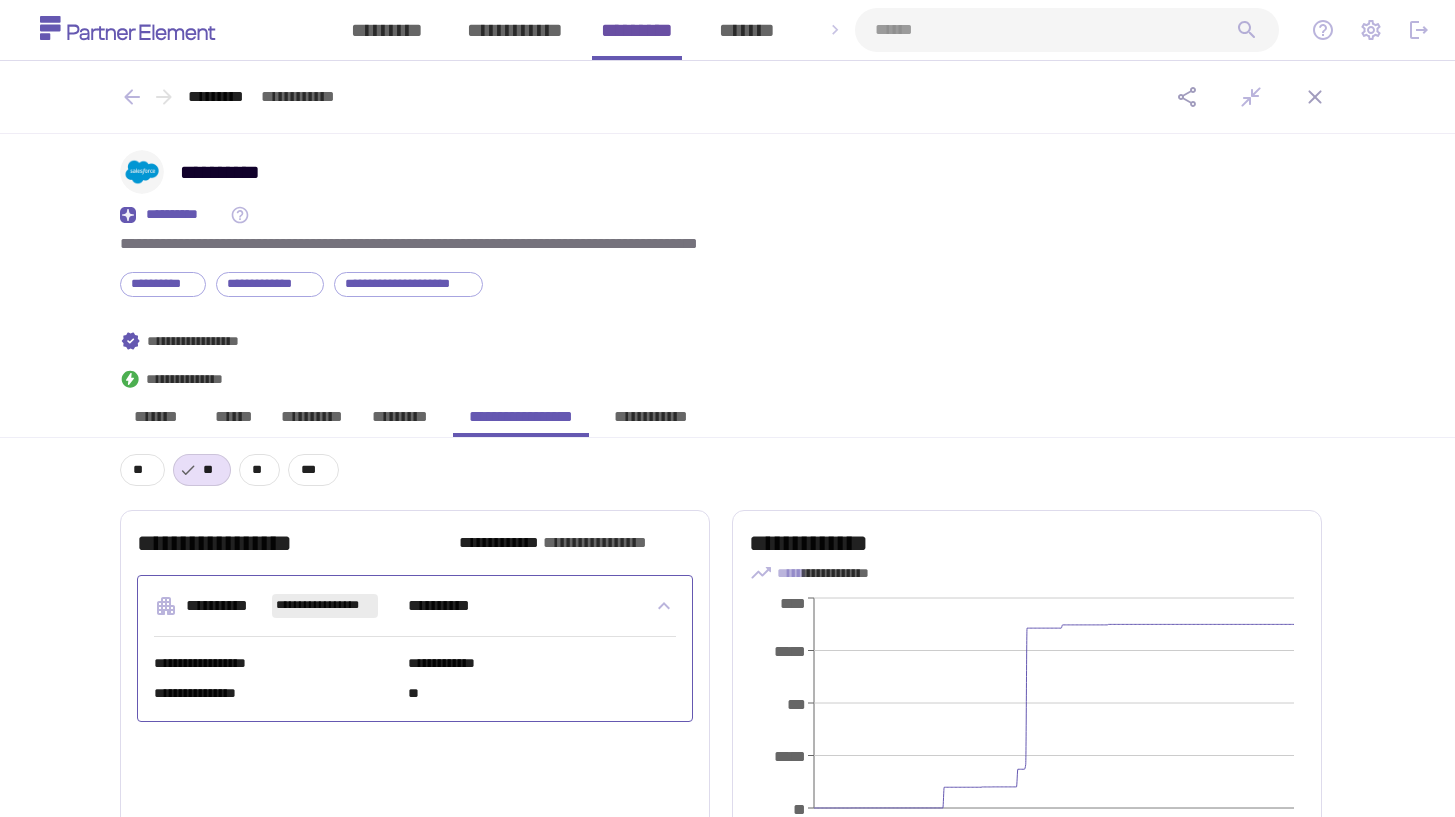 scroll, scrollTop: 0, scrollLeft: 98, axis: horizontal 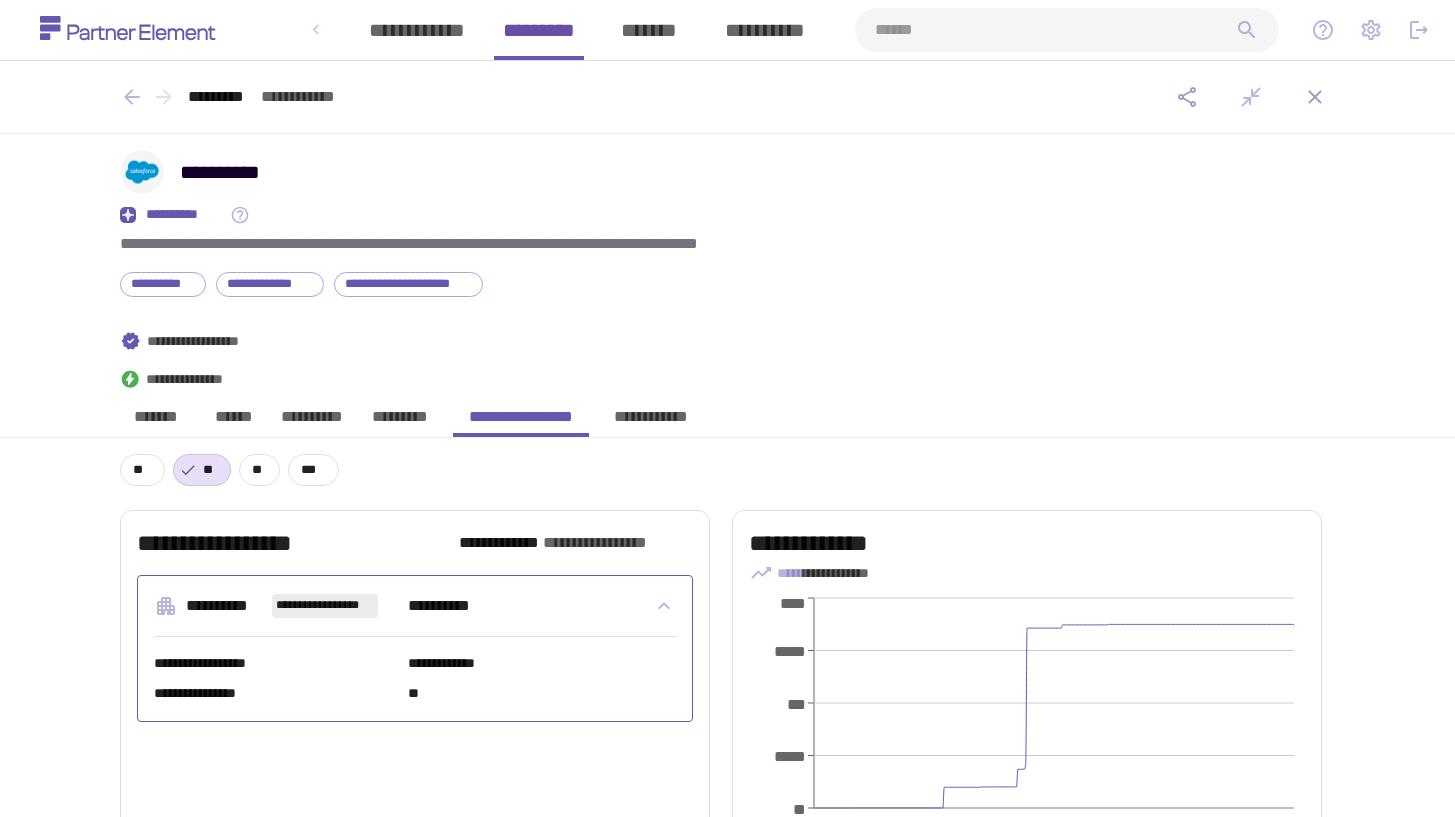 click on "*******" at bounding box center (649, 30) 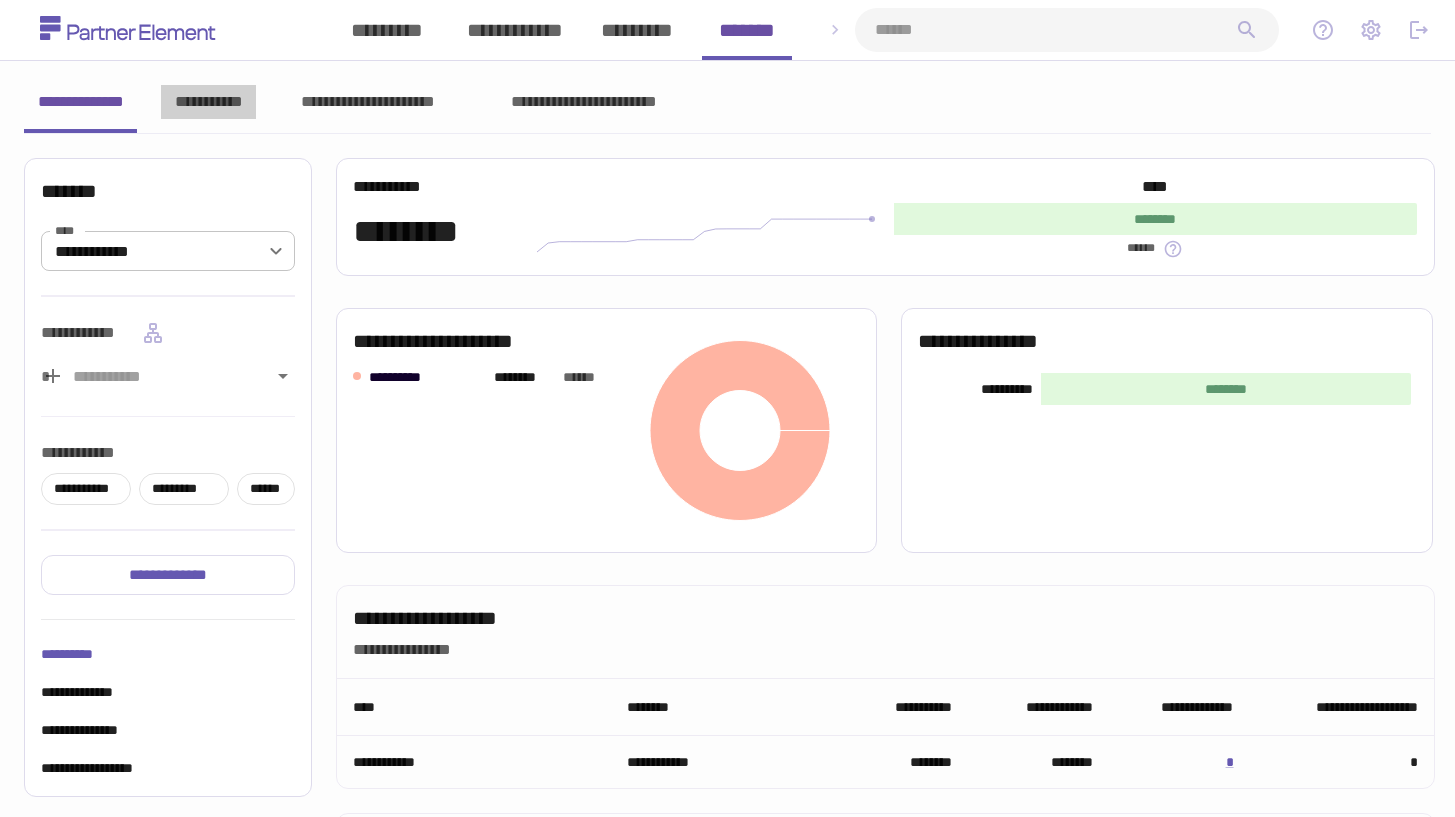 click on "**********" at bounding box center (208, 102) 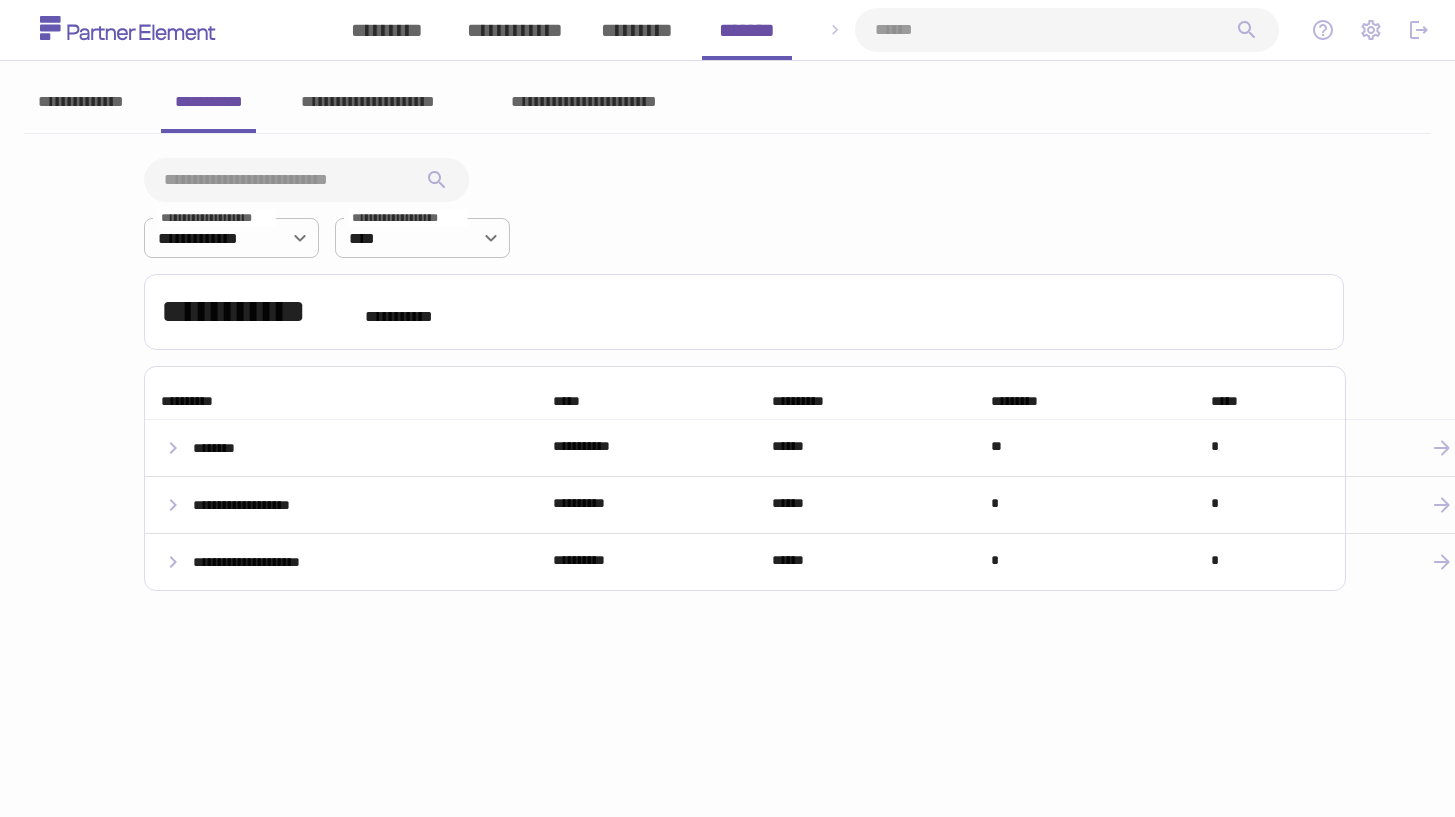 click 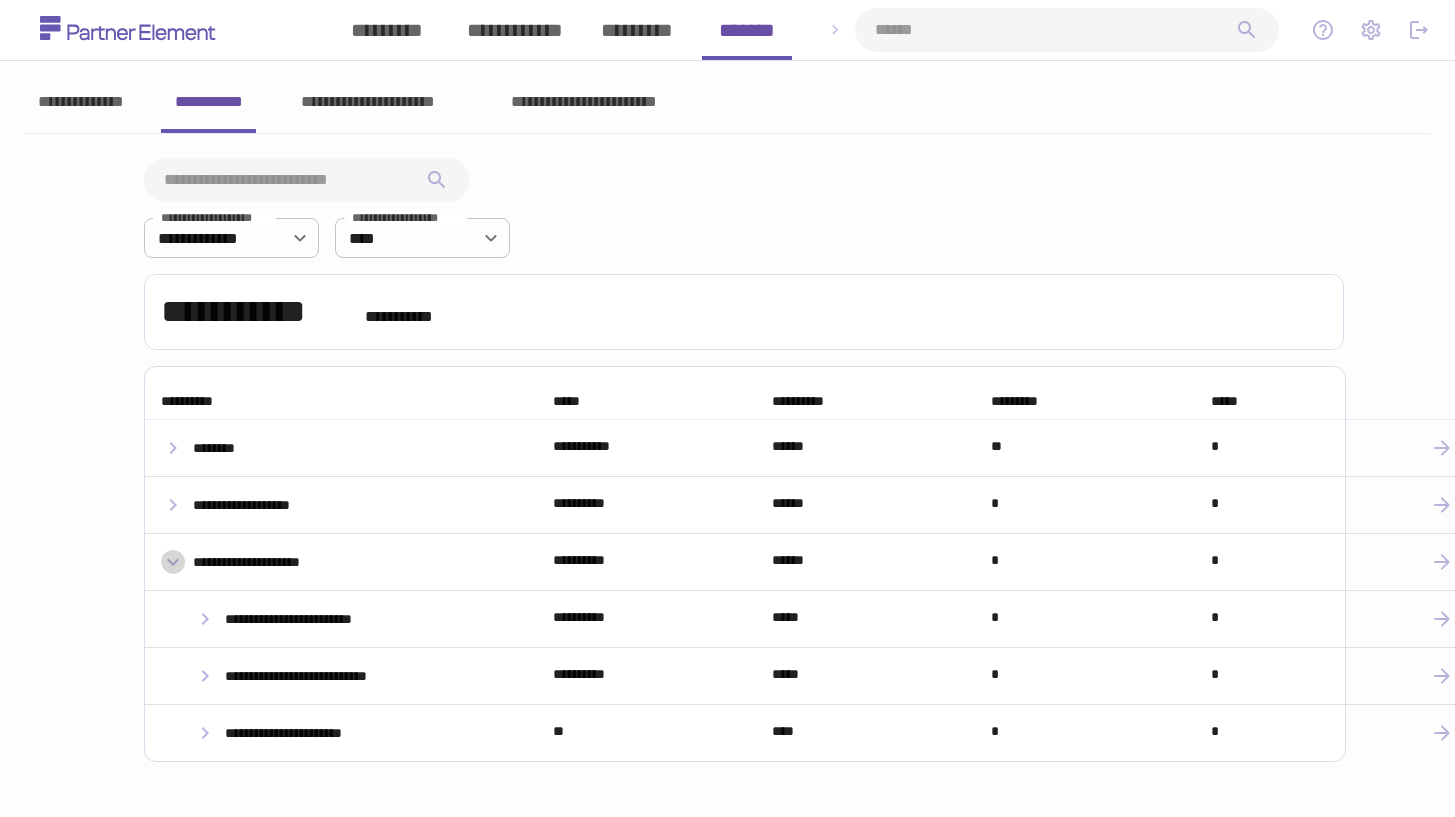 click 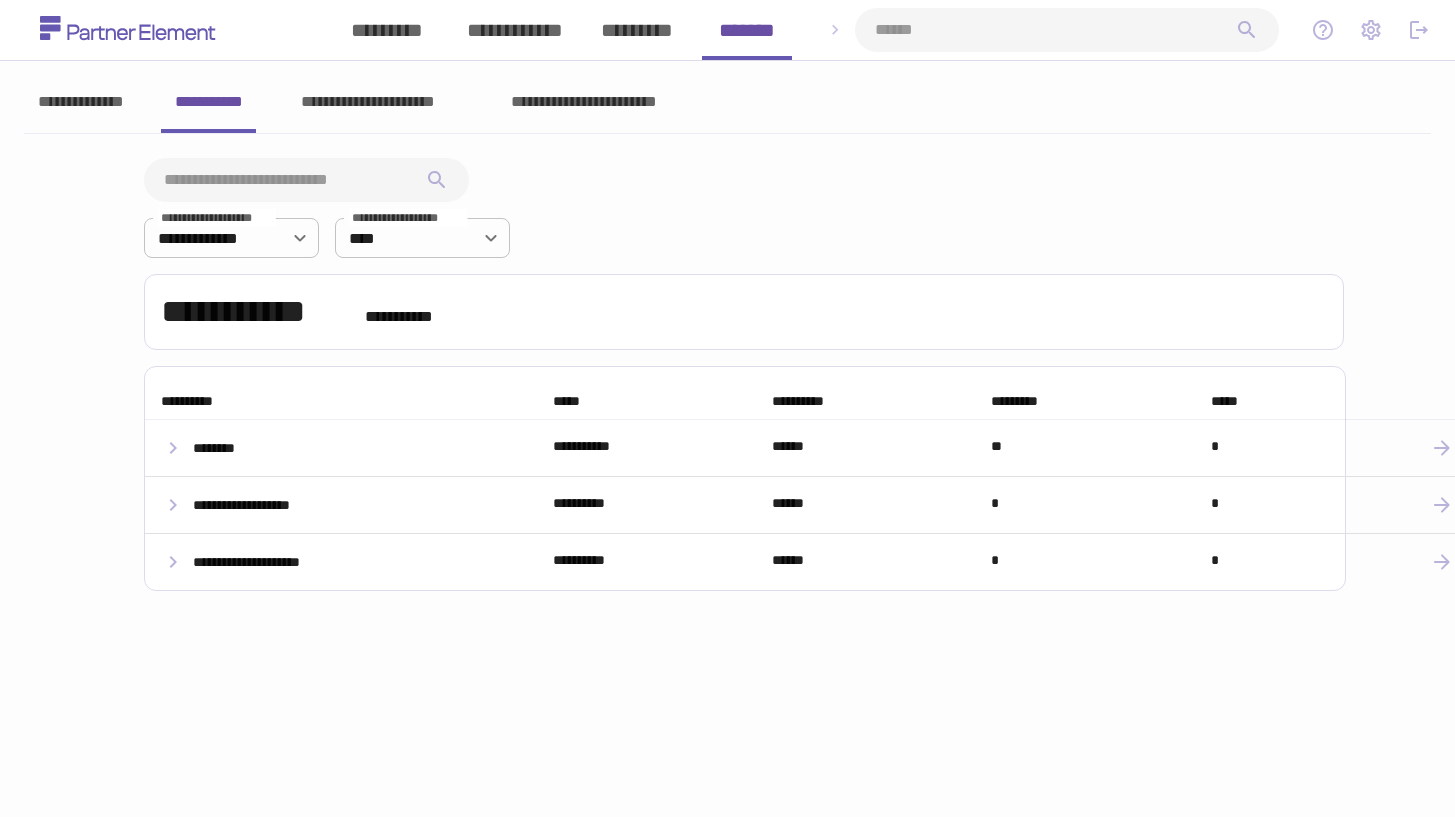 click on "*********" at bounding box center (637, 30) 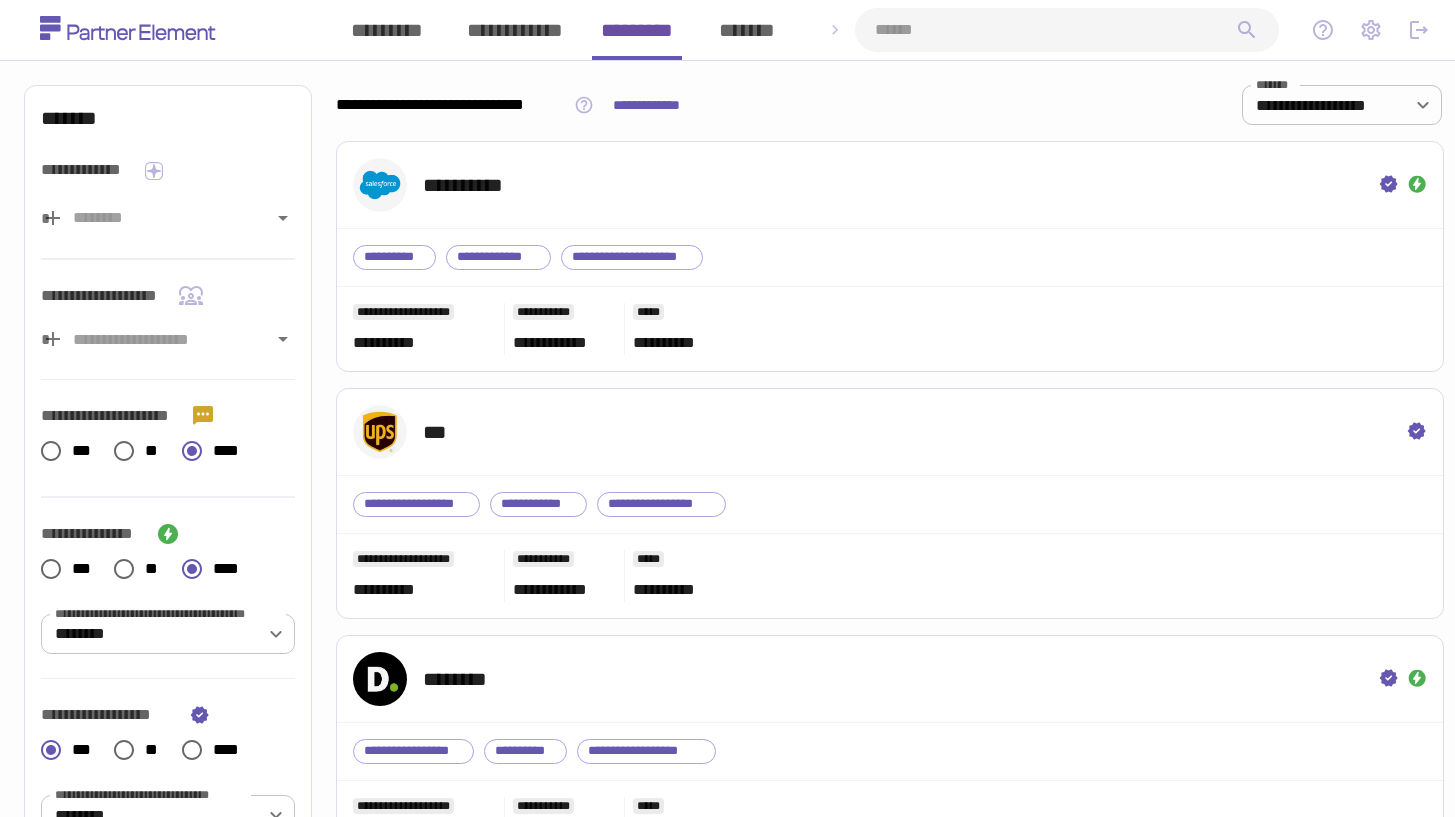 click at bounding box center [168, 218] 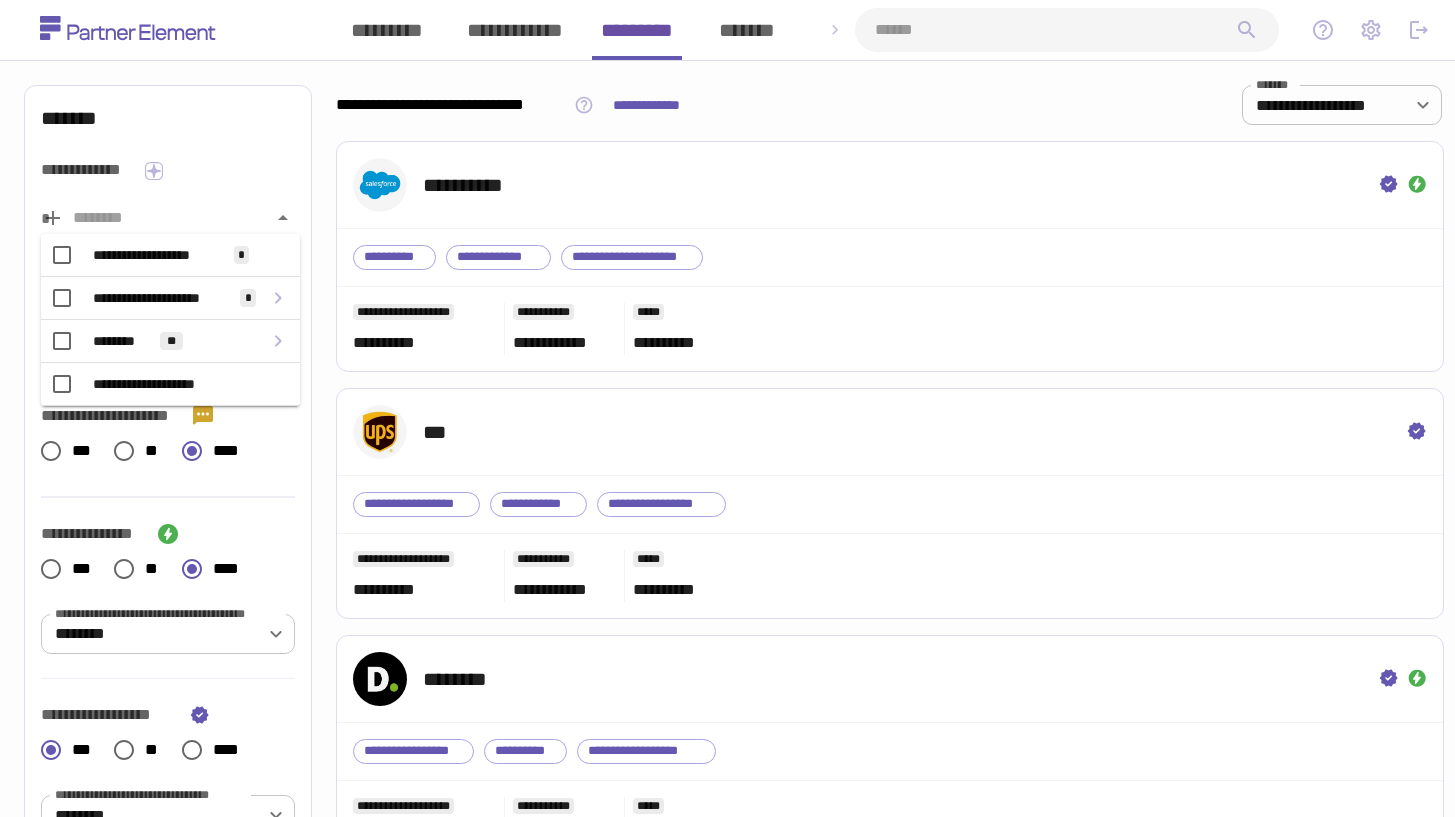 click on "**********" at bounding box center (161, 384) 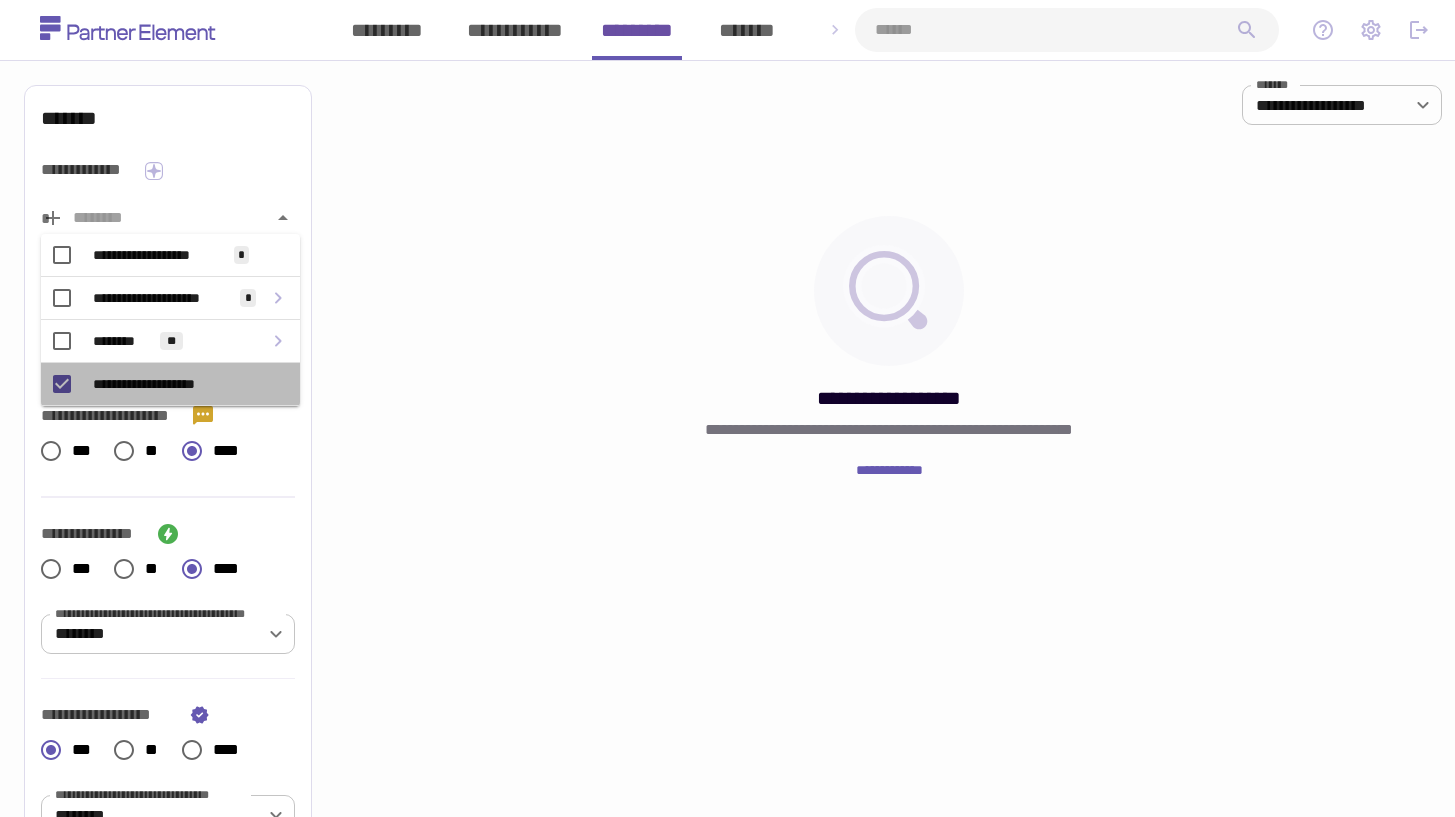 click on "**********" at bounding box center [161, 384] 